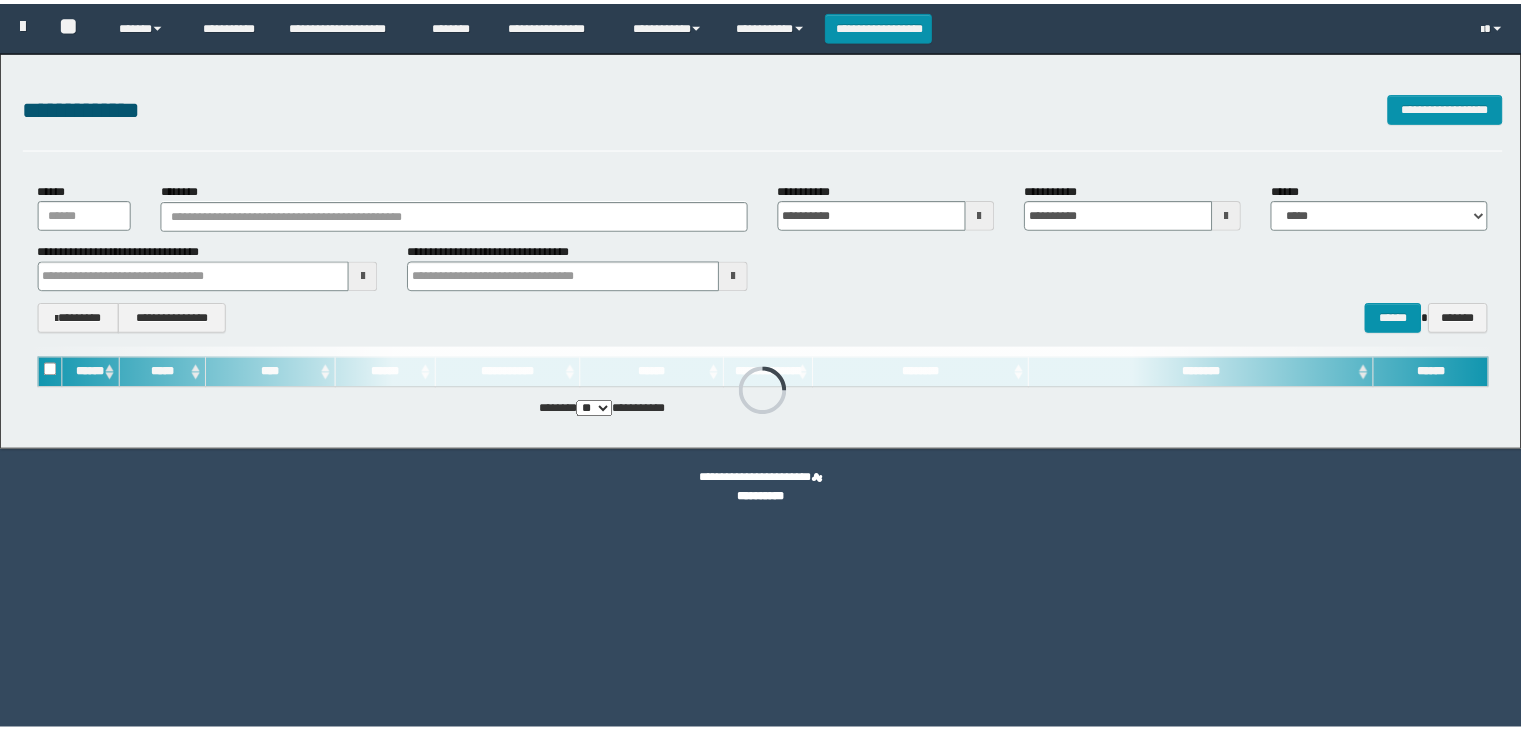 scroll, scrollTop: 0, scrollLeft: 0, axis: both 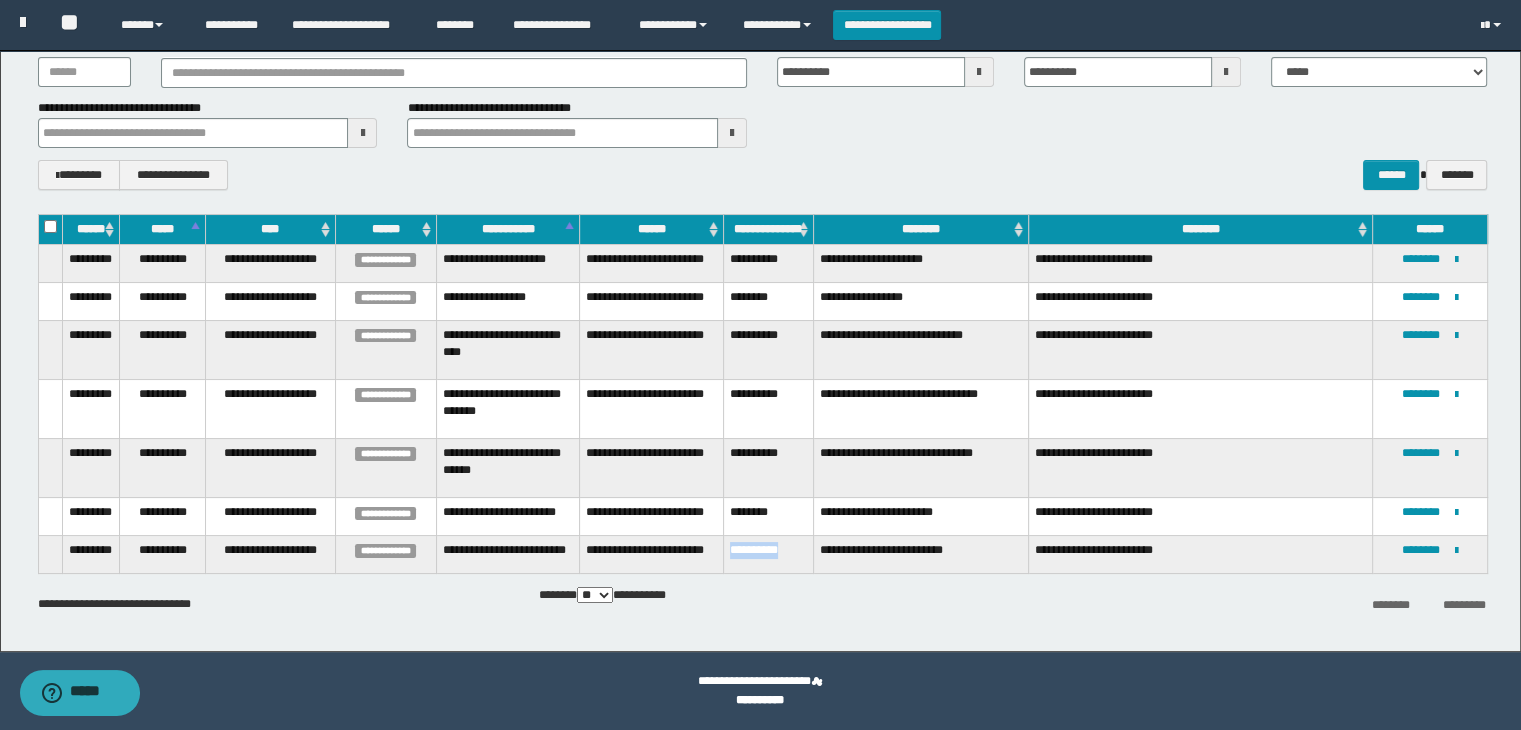 drag, startPoint x: 728, startPoint y: 538, endPoint x: 794, endPoint y: 539, distance: 66.007576 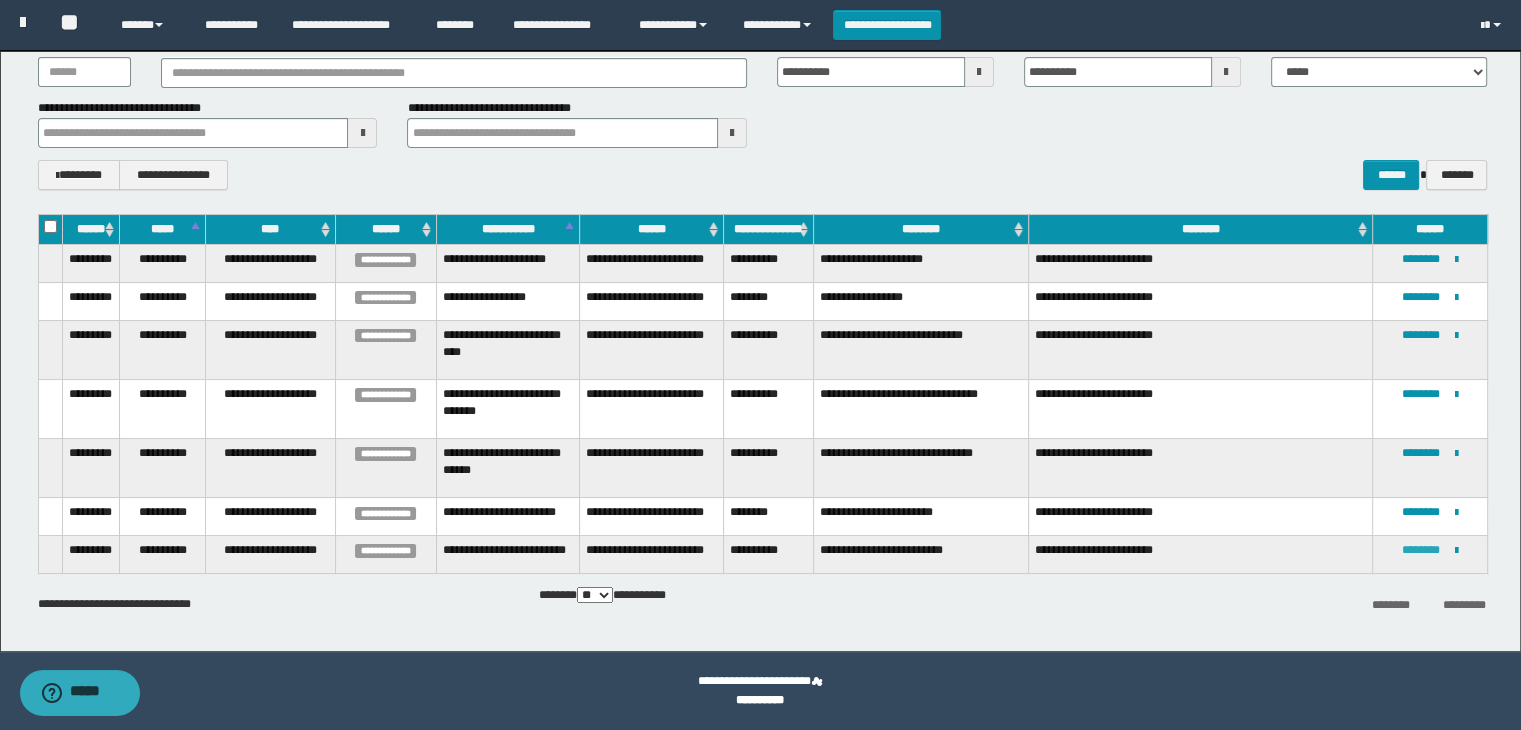 click on "********" at bounding box center (1421, 550) 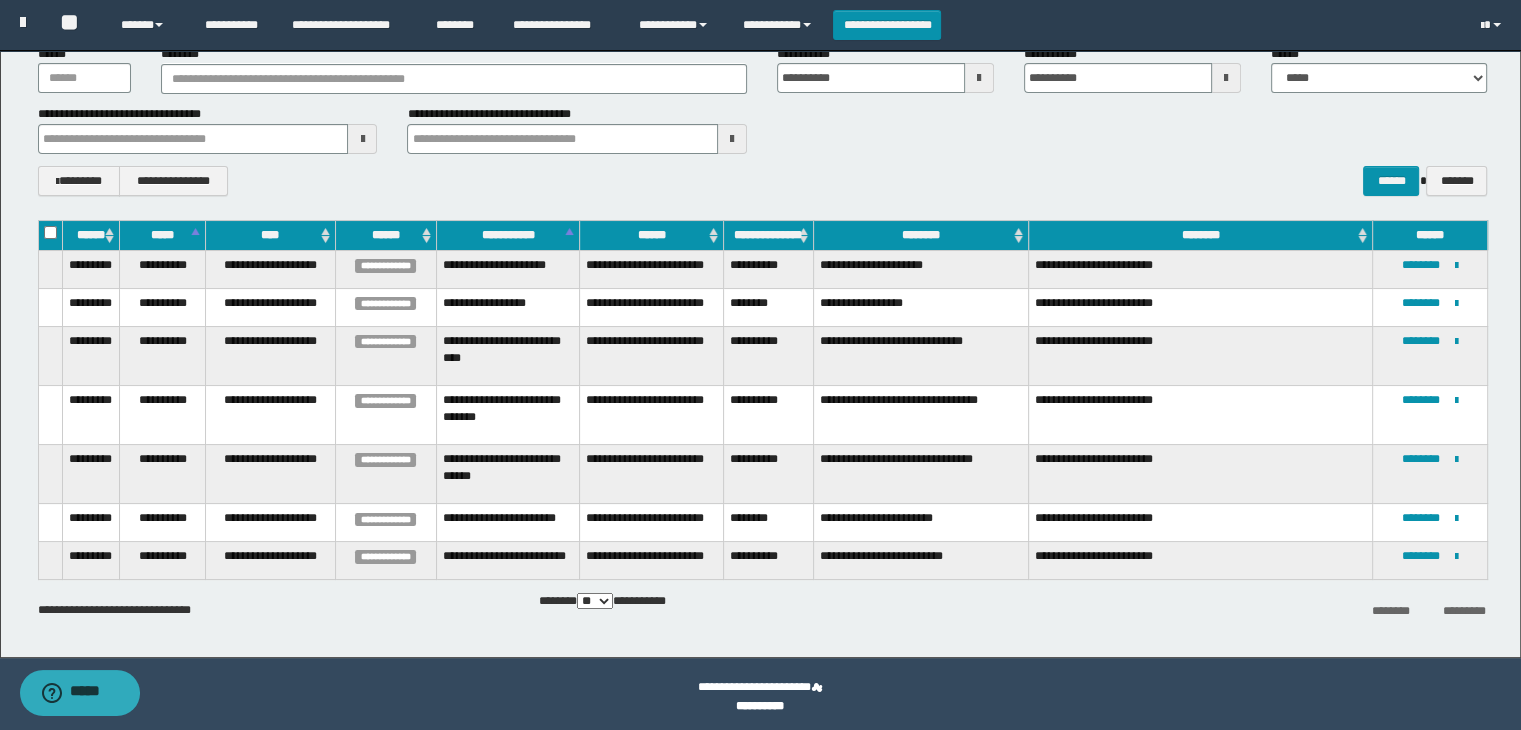 scroll, scrollTop: 142, scrollLeft: 0, axis: vertical 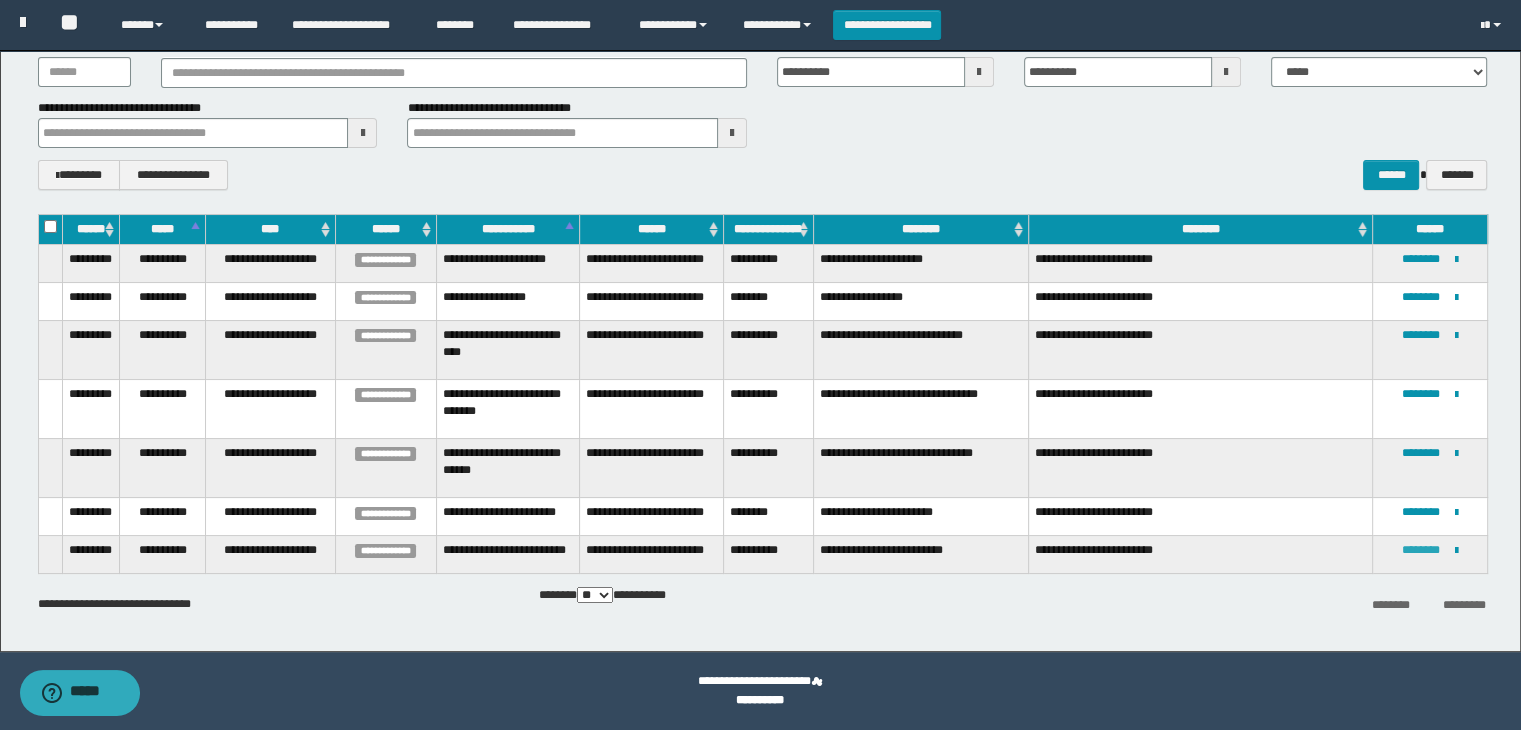 click on "********" at bounding box center [1421, 550] 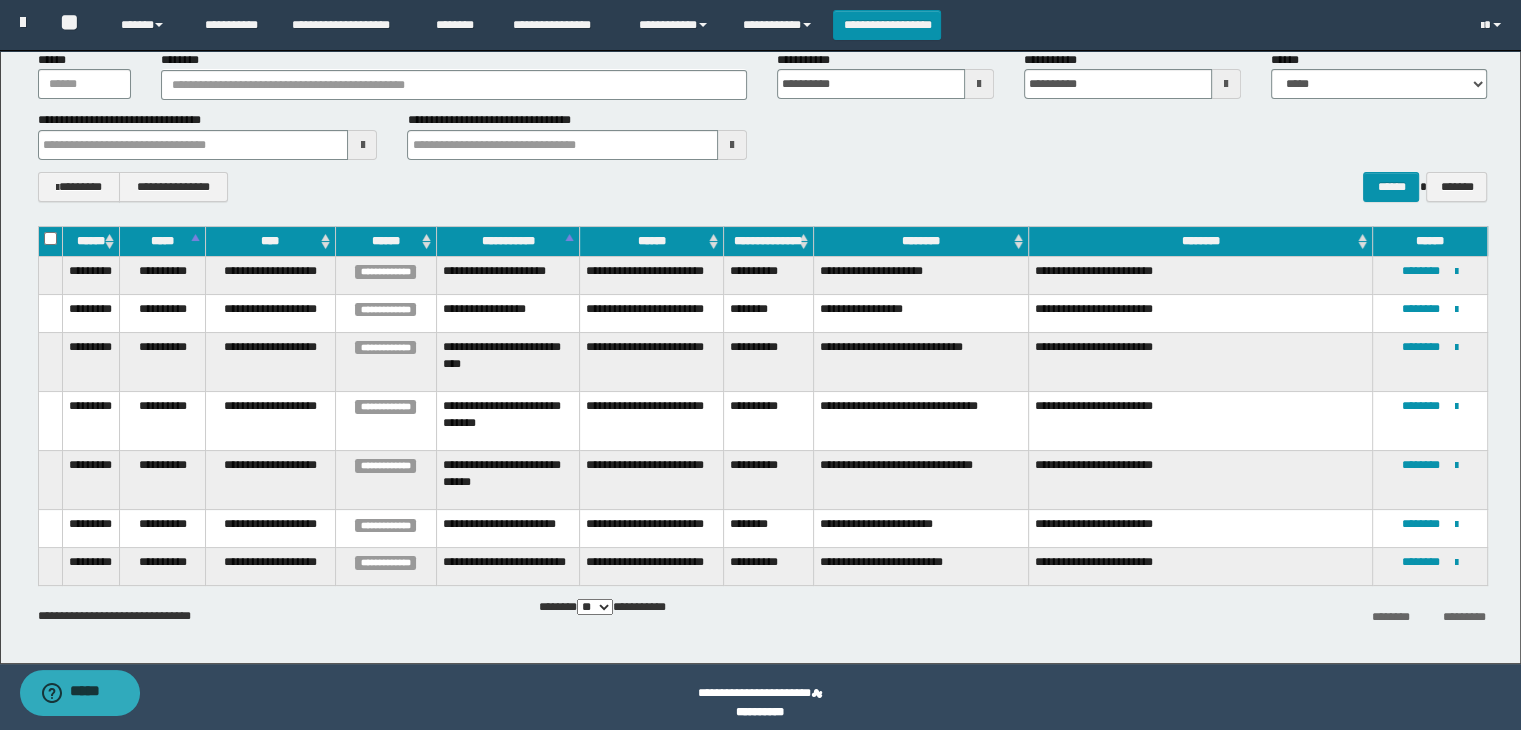 scroll, scrollTop: 142, scrollLeft: 0, axis: vertical 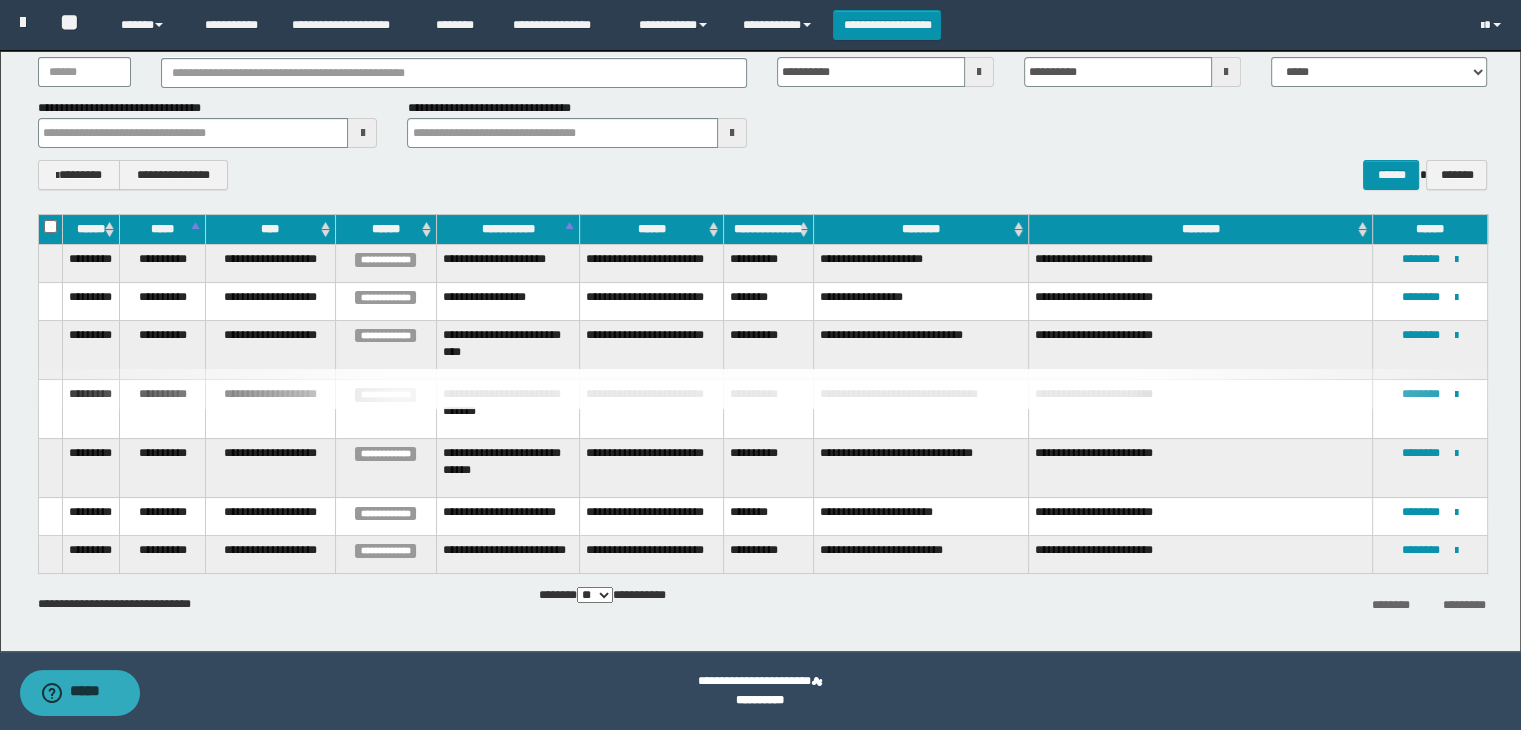 click on "**********" at bounding box center [762, 424] 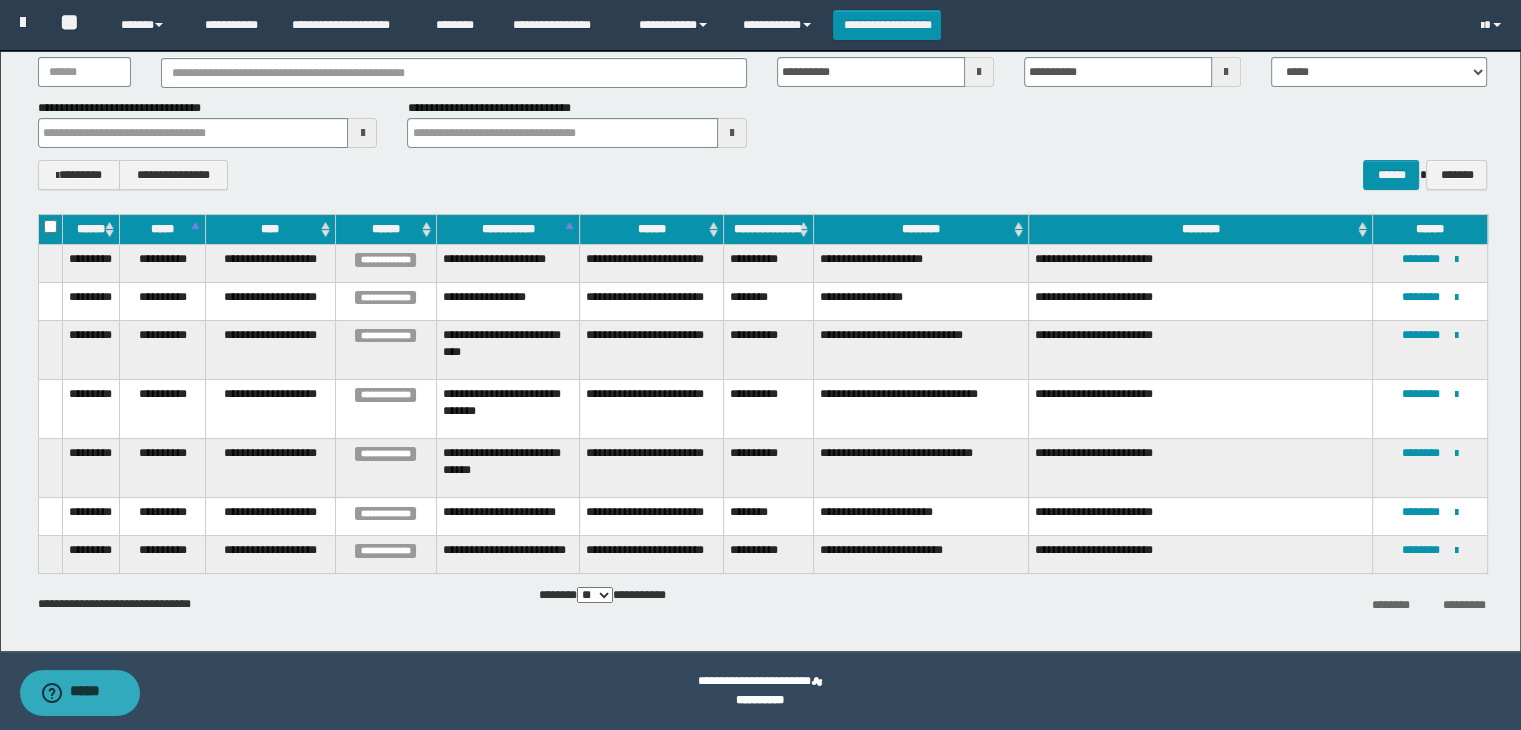 drag, startPoint x: 528, startPoint y: 554, endPoint x: 567, endPoint y: 543, distance: 40.5216 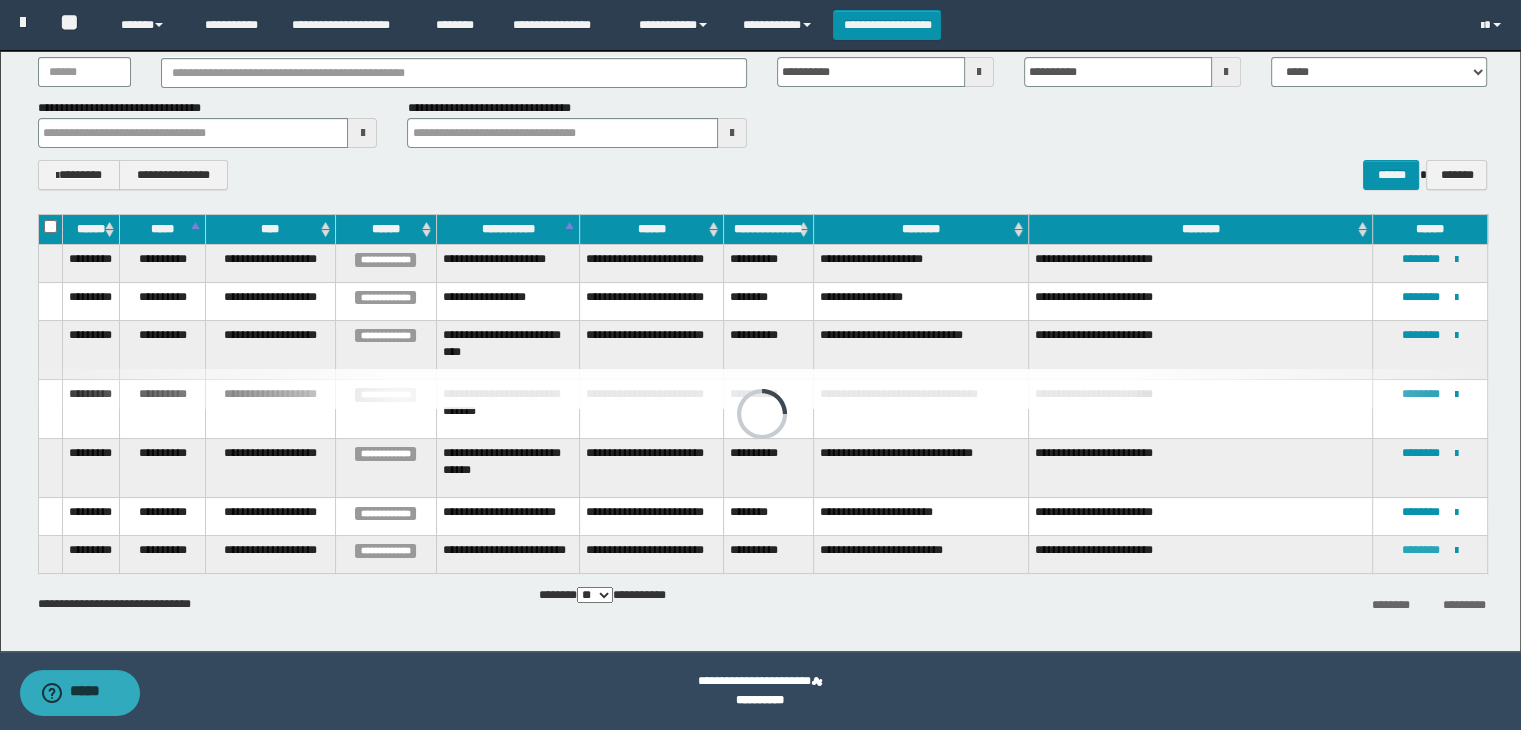 click on "********" at bounding box center [1421, 550] 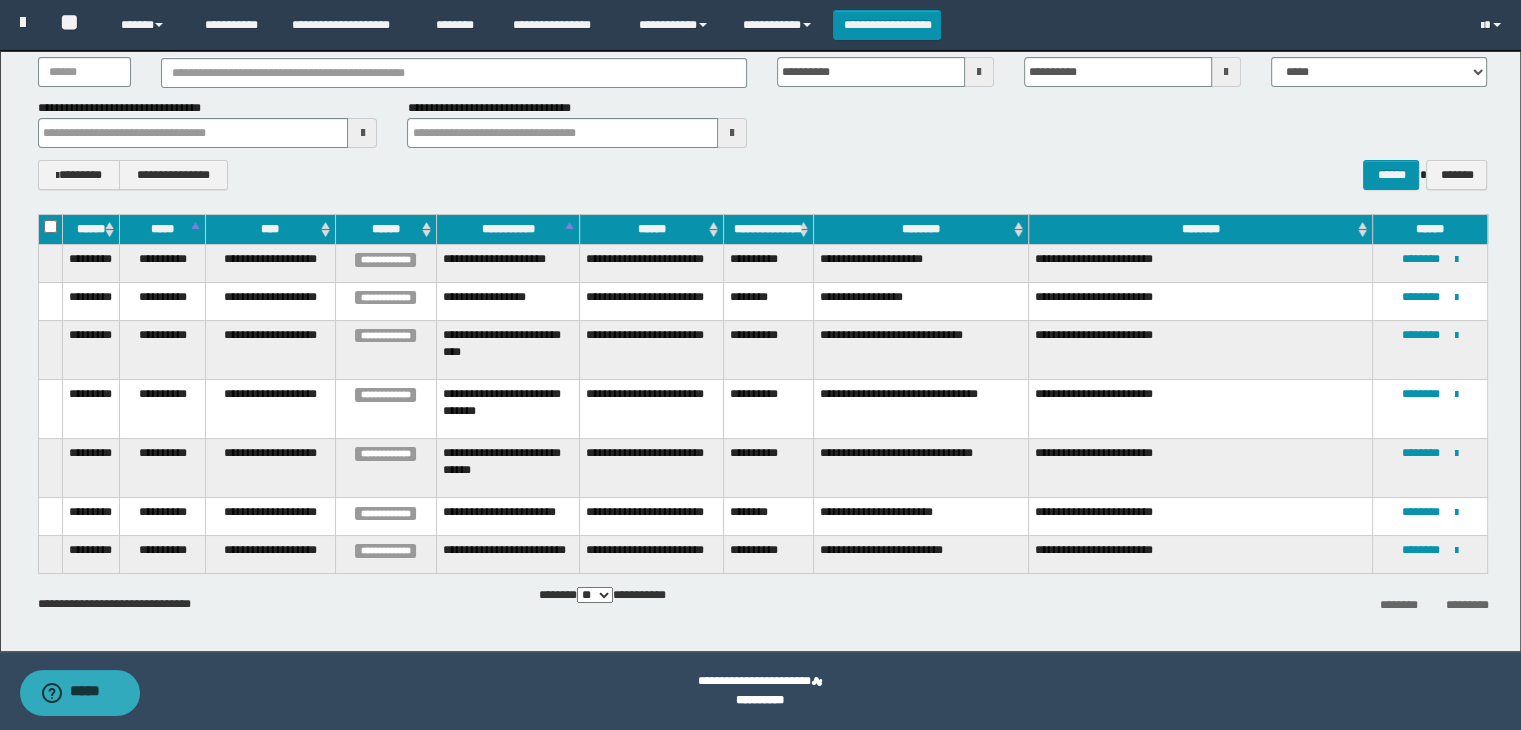 scroll, scrollTop: 0, scrollLeft: 0, axis: both 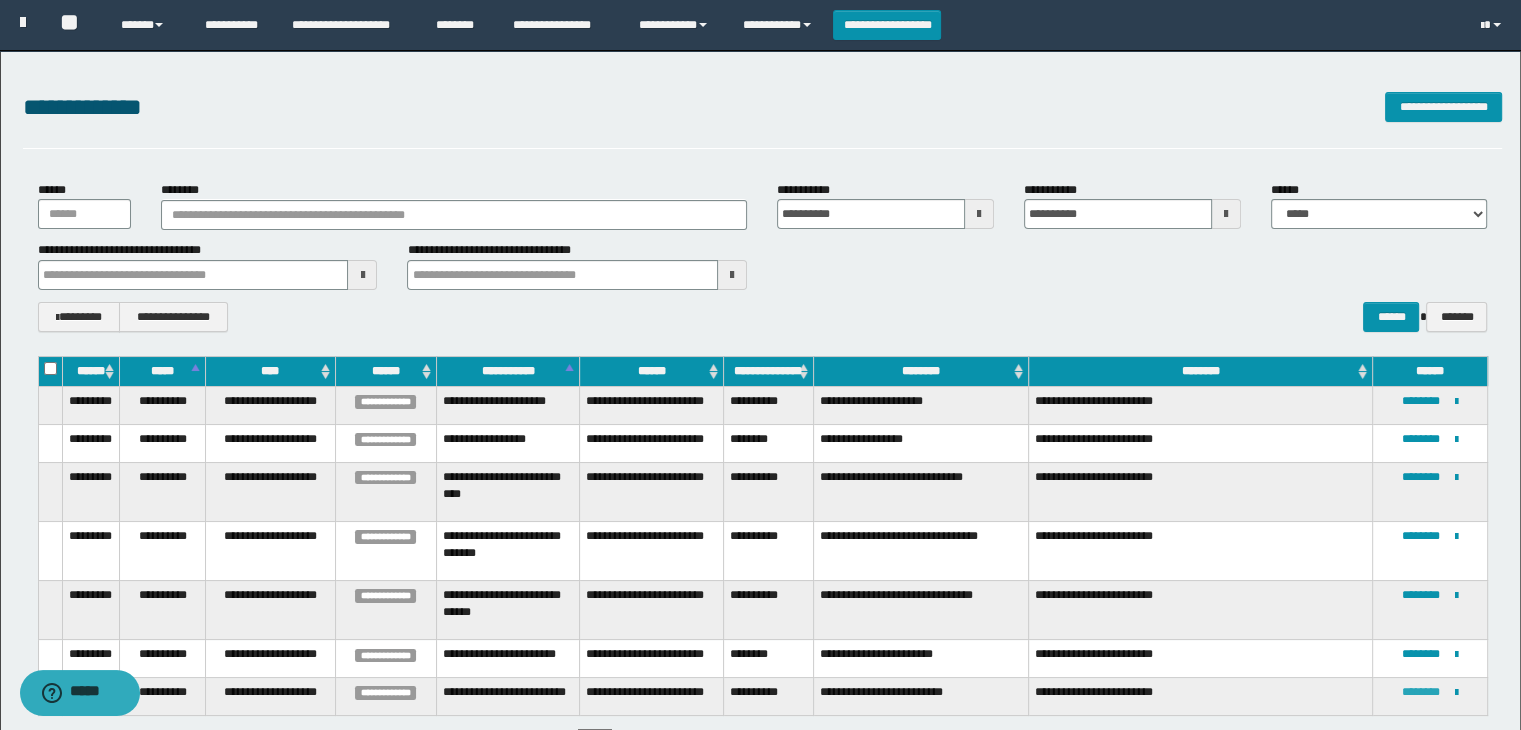 click on "********" at bounding box center [1421, 692] 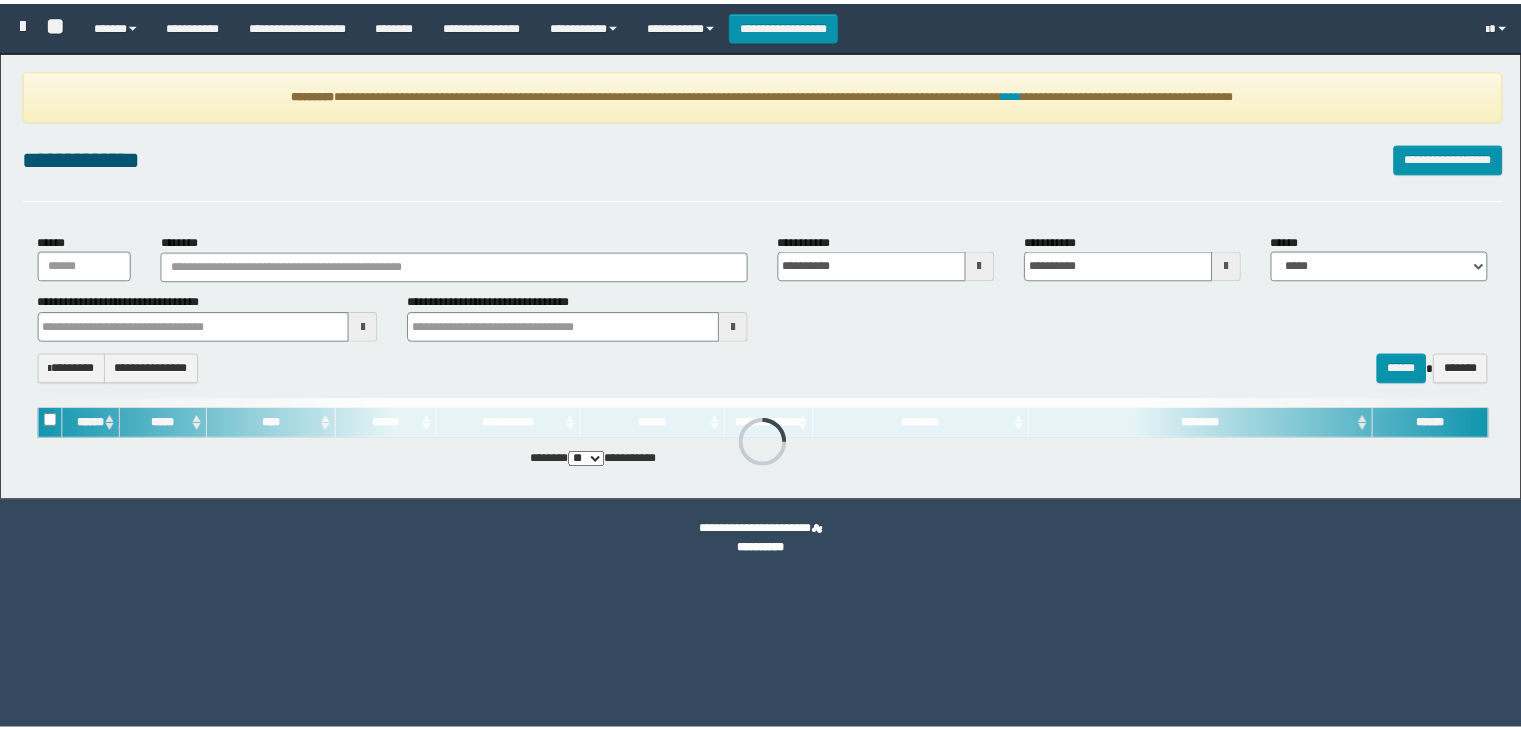 scroll, scrollTop: 0, scrollLeft: 0, axis: both 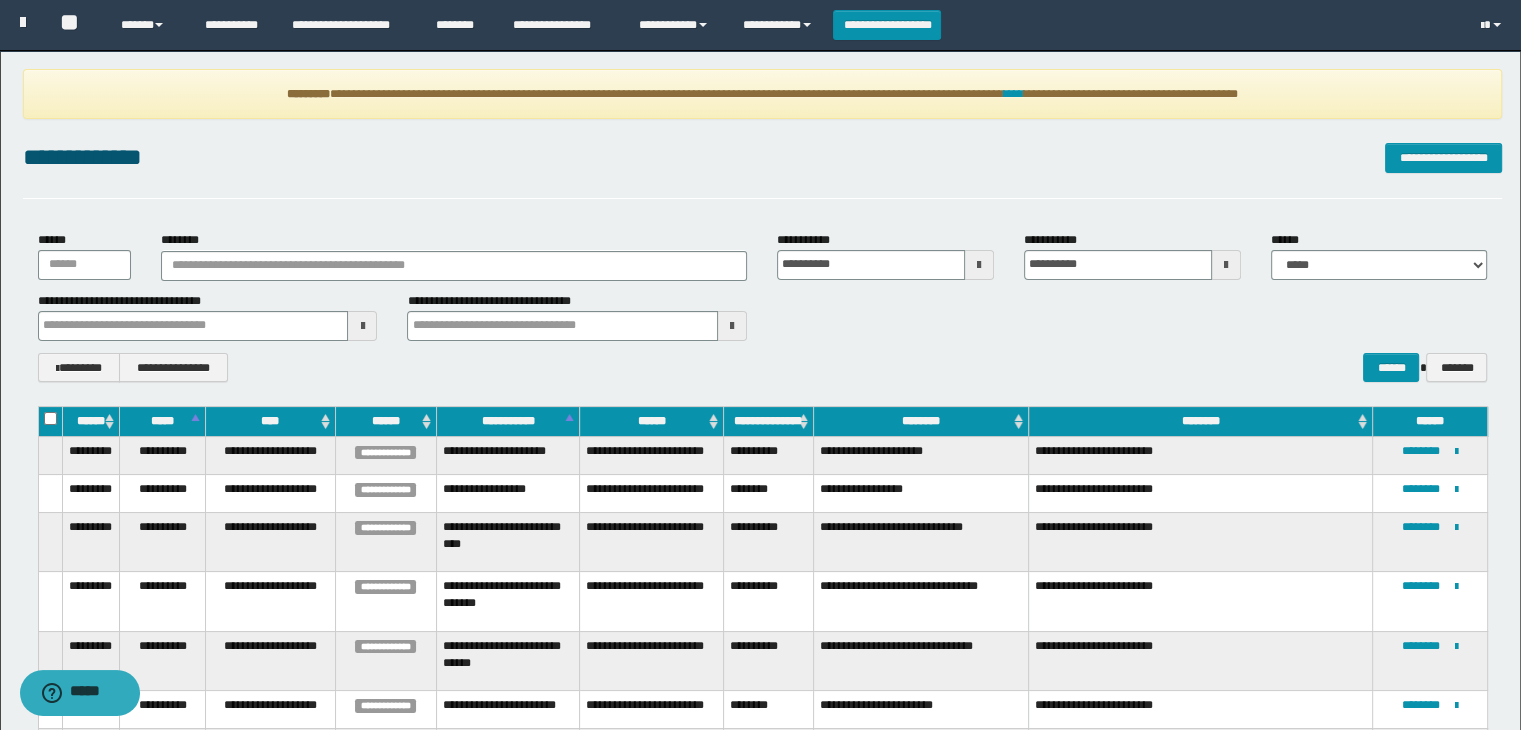 click on "**********" at bounding box center (763, 158) 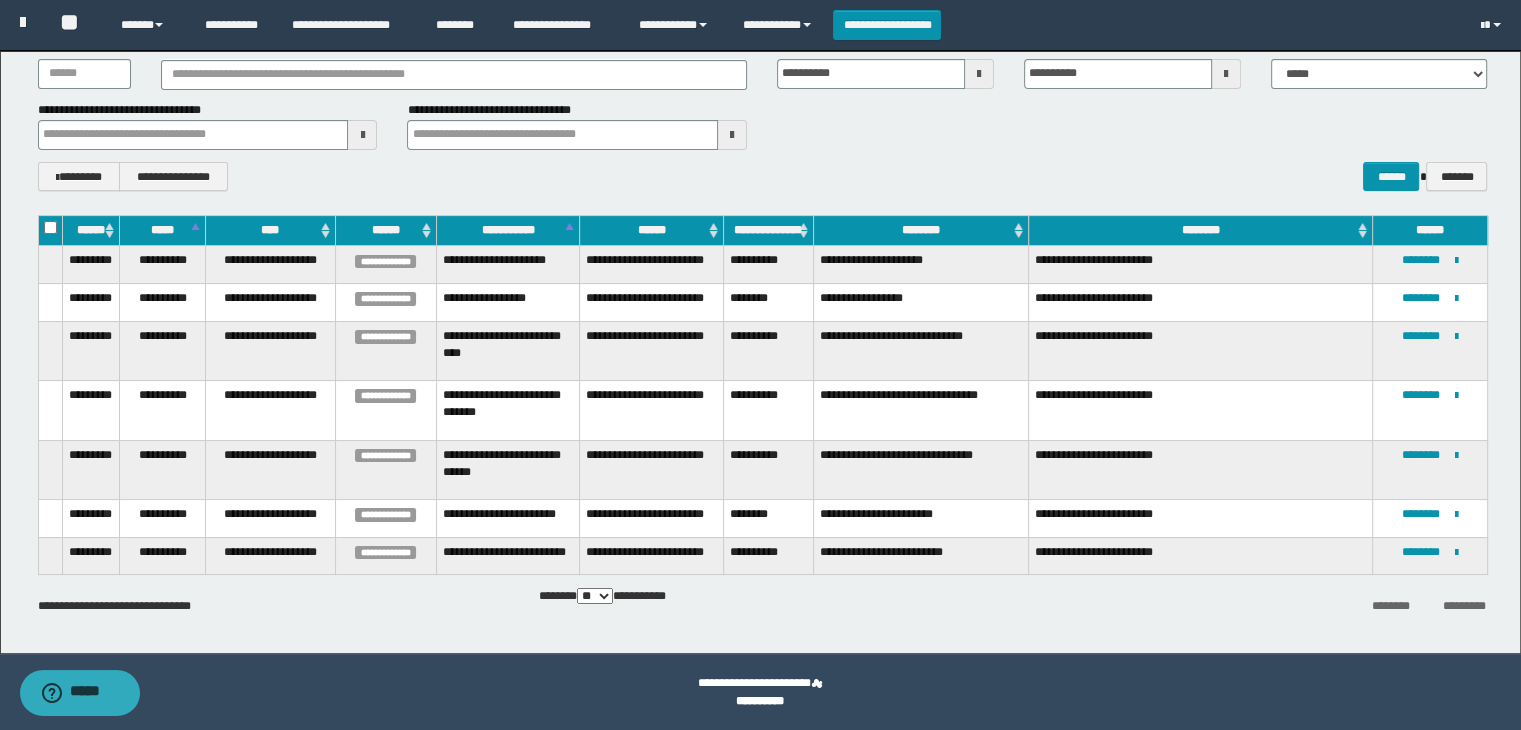 scroll, scrollTop: 192, scrollLeft: 0, axis: vertical 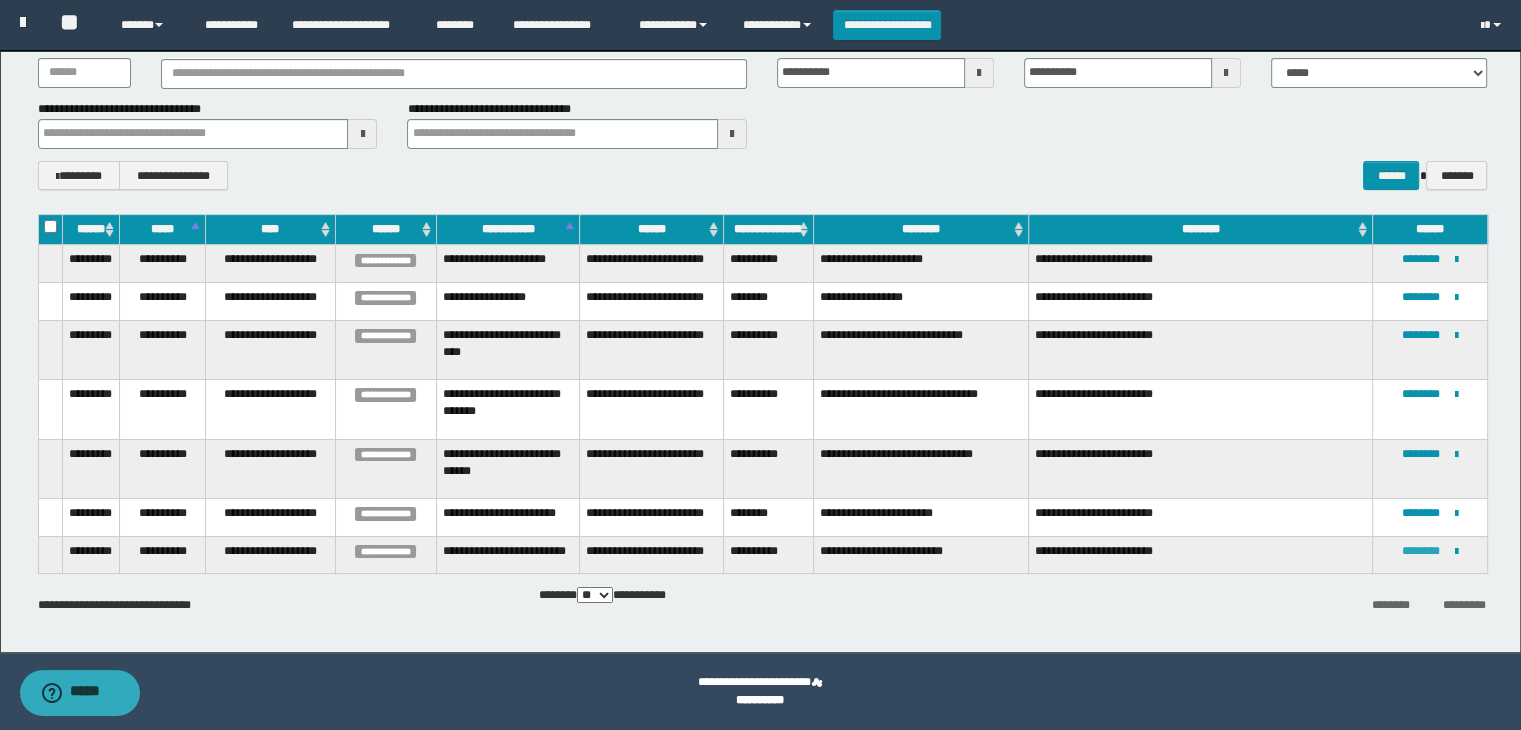 click on "********" at bounding box center (1421, 551) 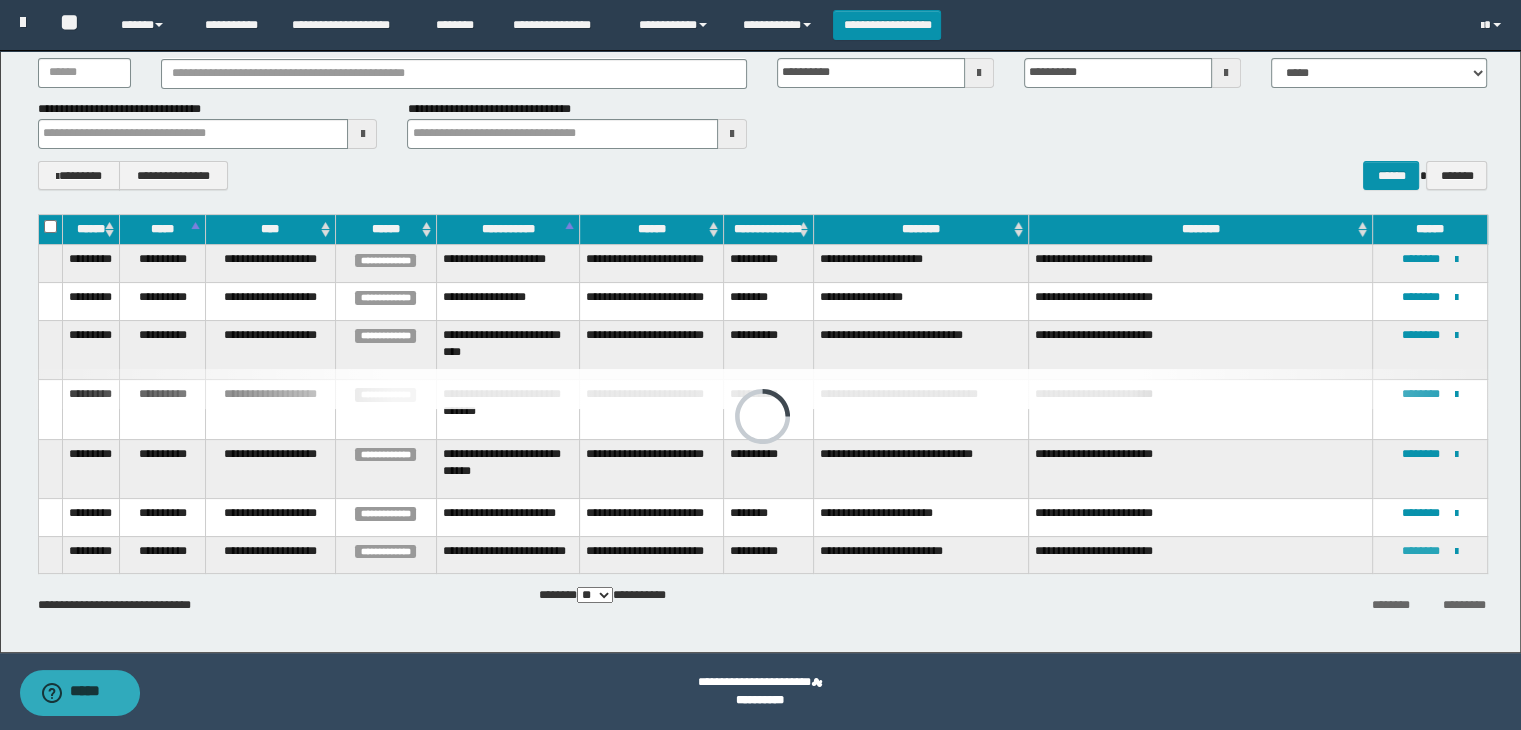 scroll, scrollTop: 0, scrollLeft: 0, axis: both 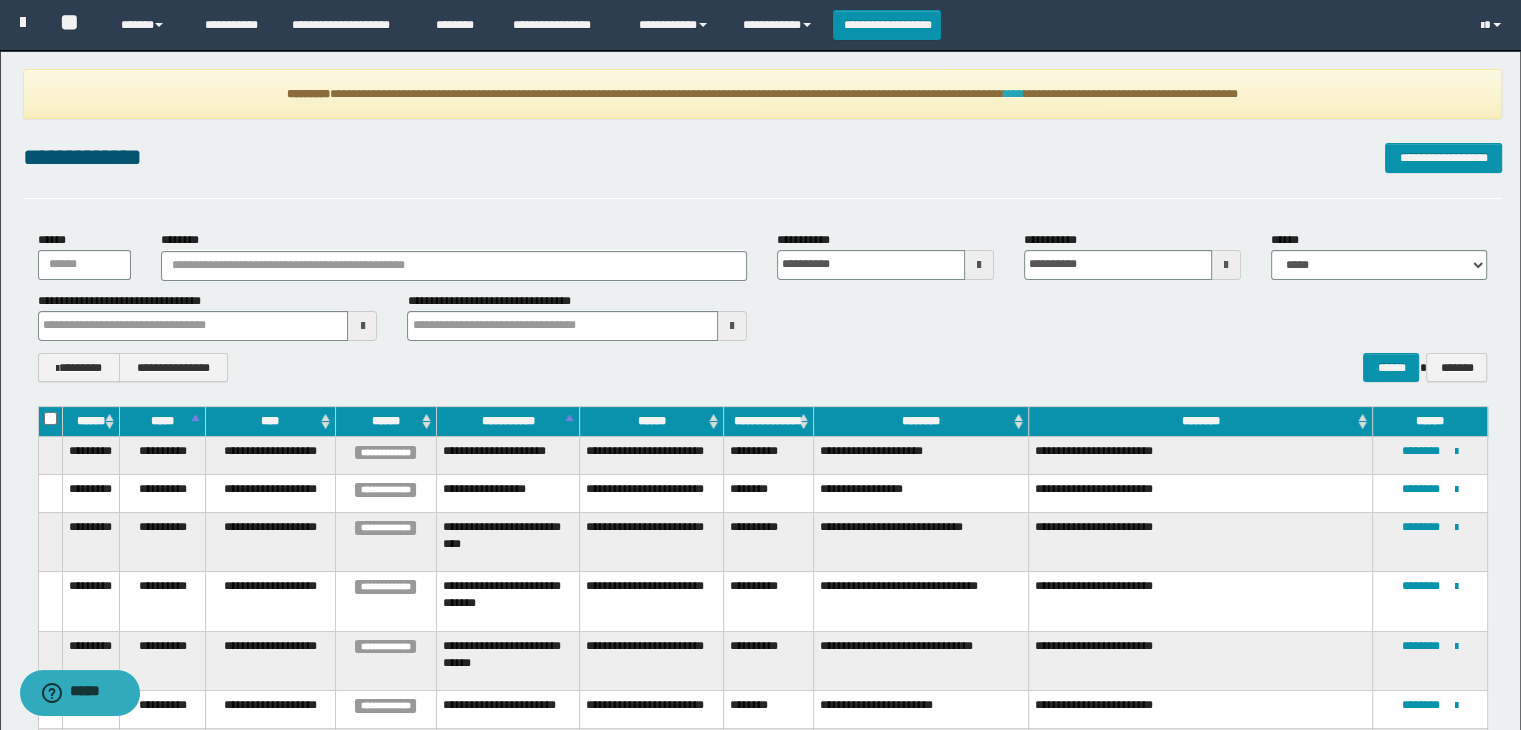 click on "****" at bounding box center [1014, 94] 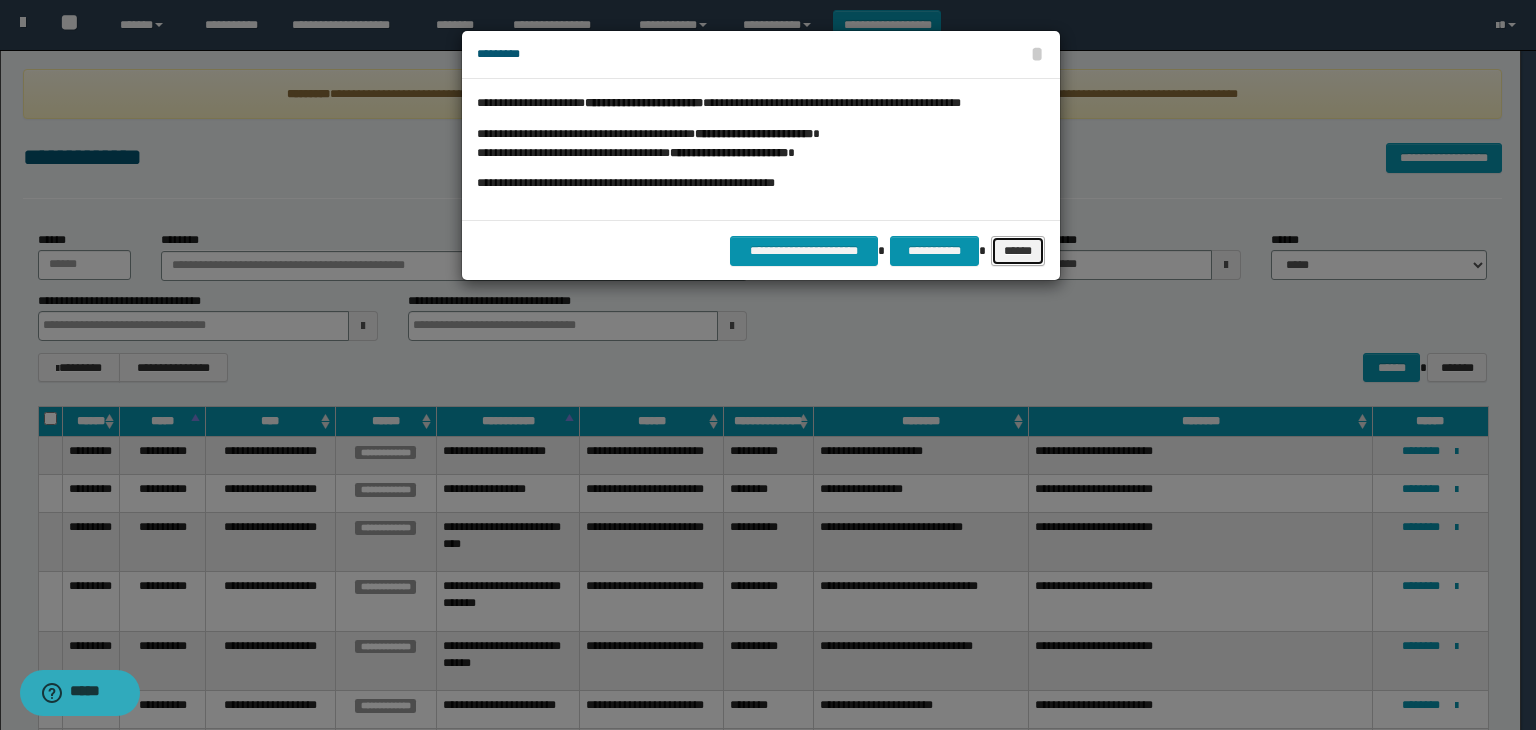 click on "******" at bounding box center [1018, 251] 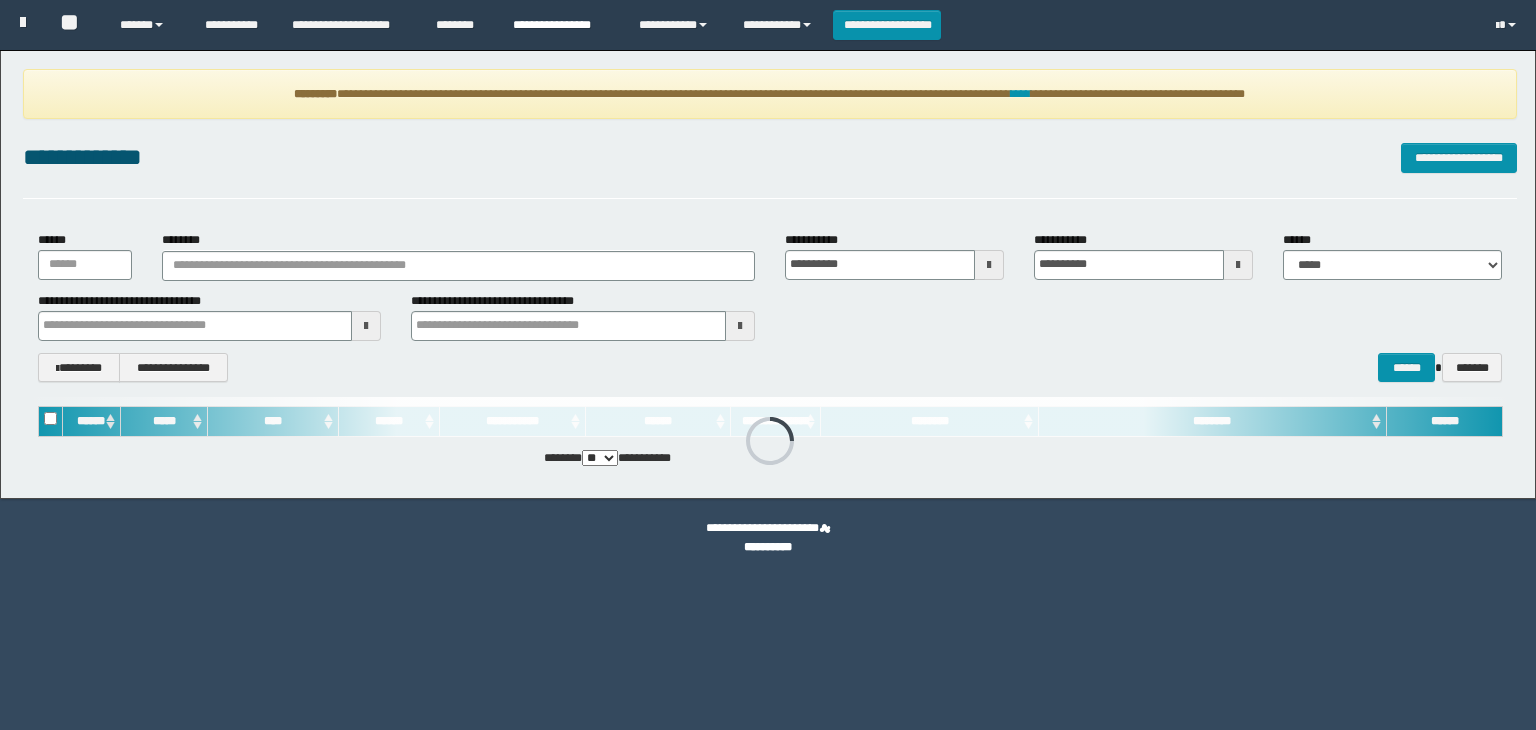 scroll, scrollTop: 0, scrollLeft: 0, axis: both 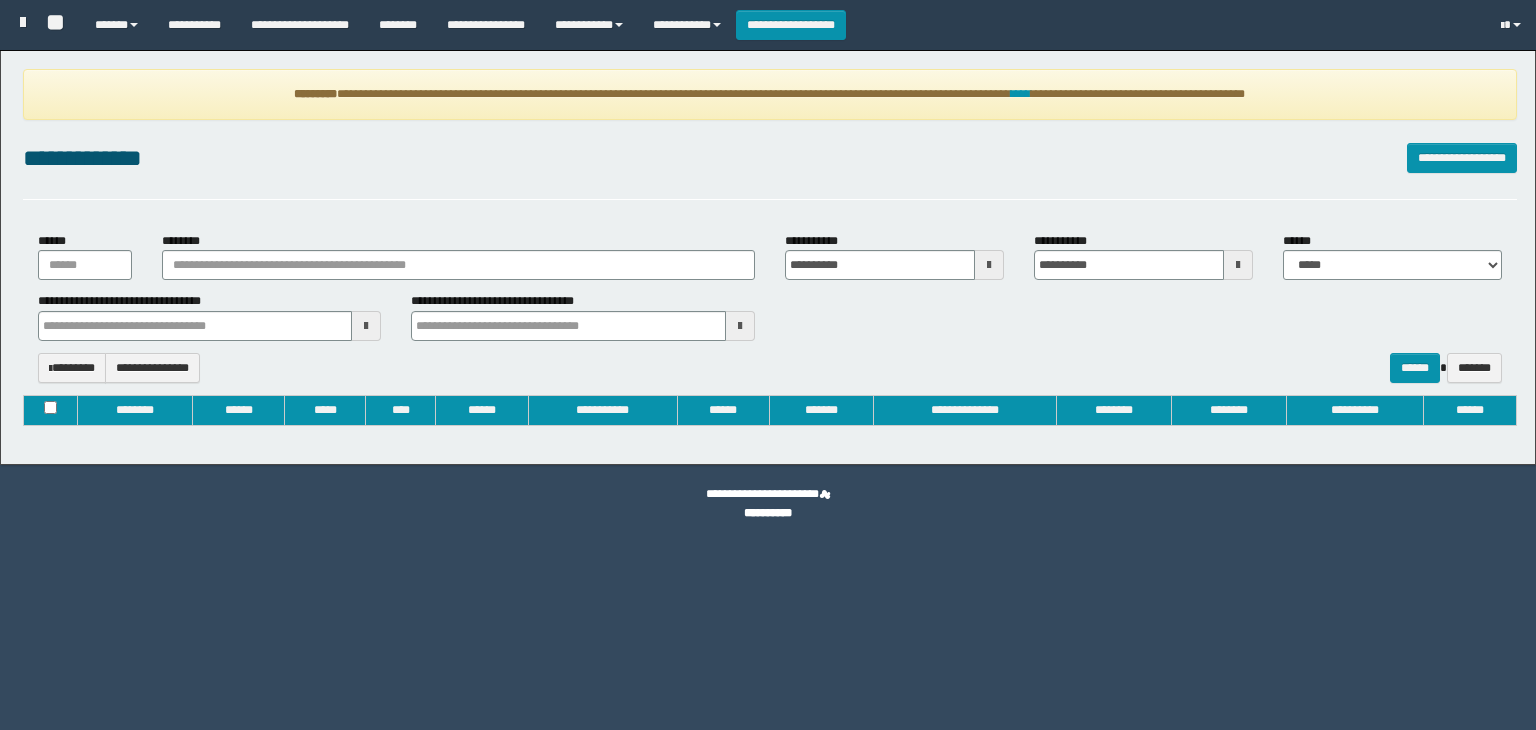 type on "**********" 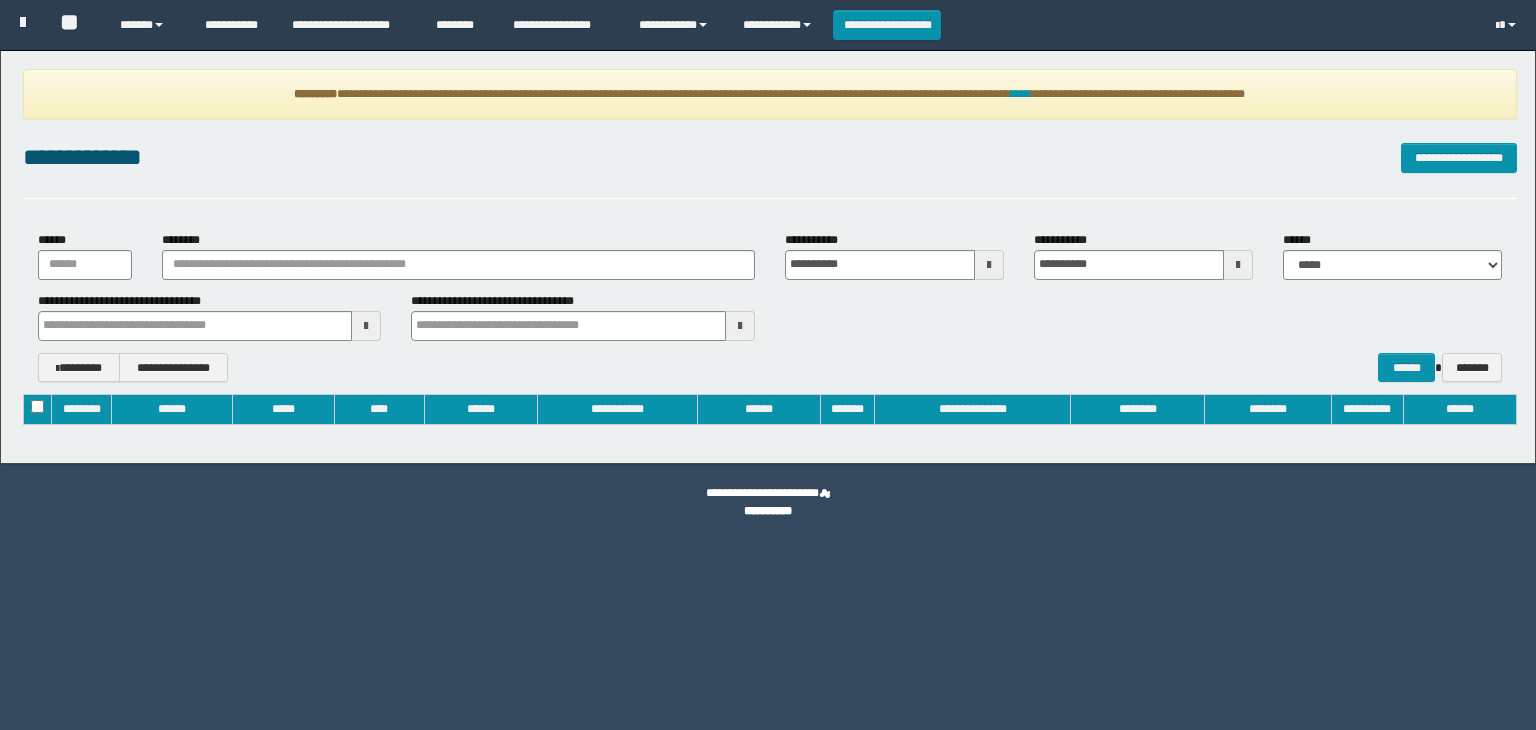 scroll, scrollTop: 0, scrollLeft: 0, axis: both 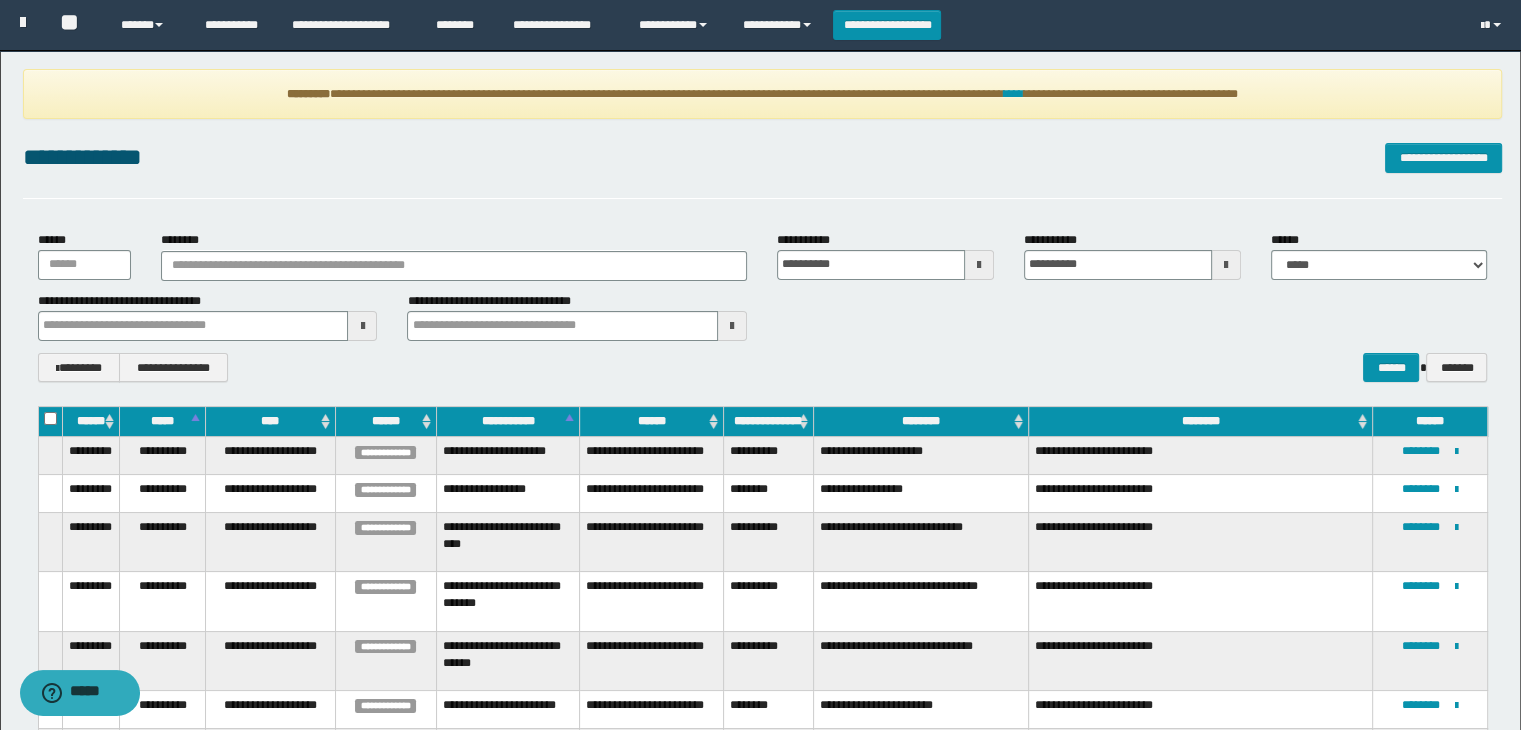 type 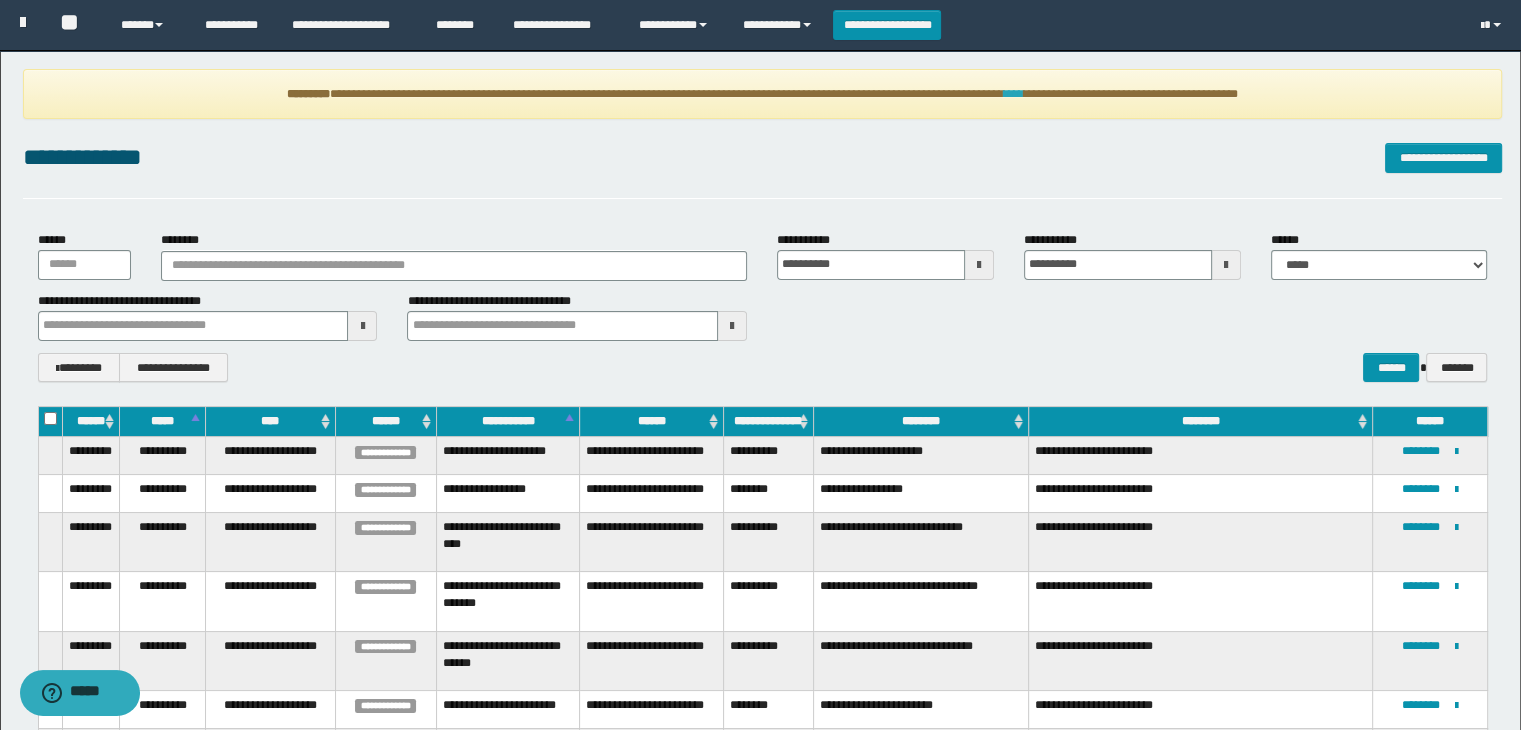 click on "****" at bounding box center [1014, 94] 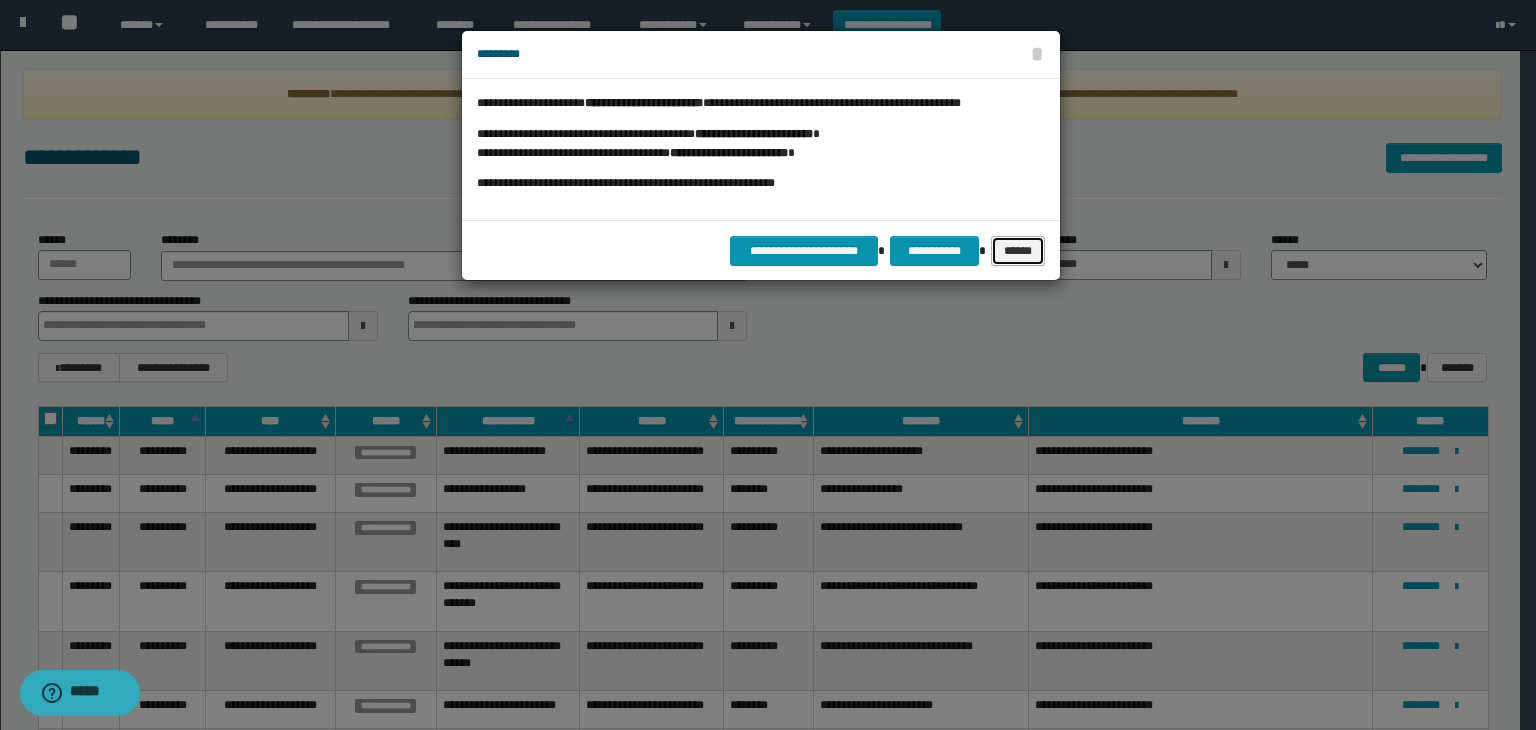 click on "******" at bounding box center (1018, 251) 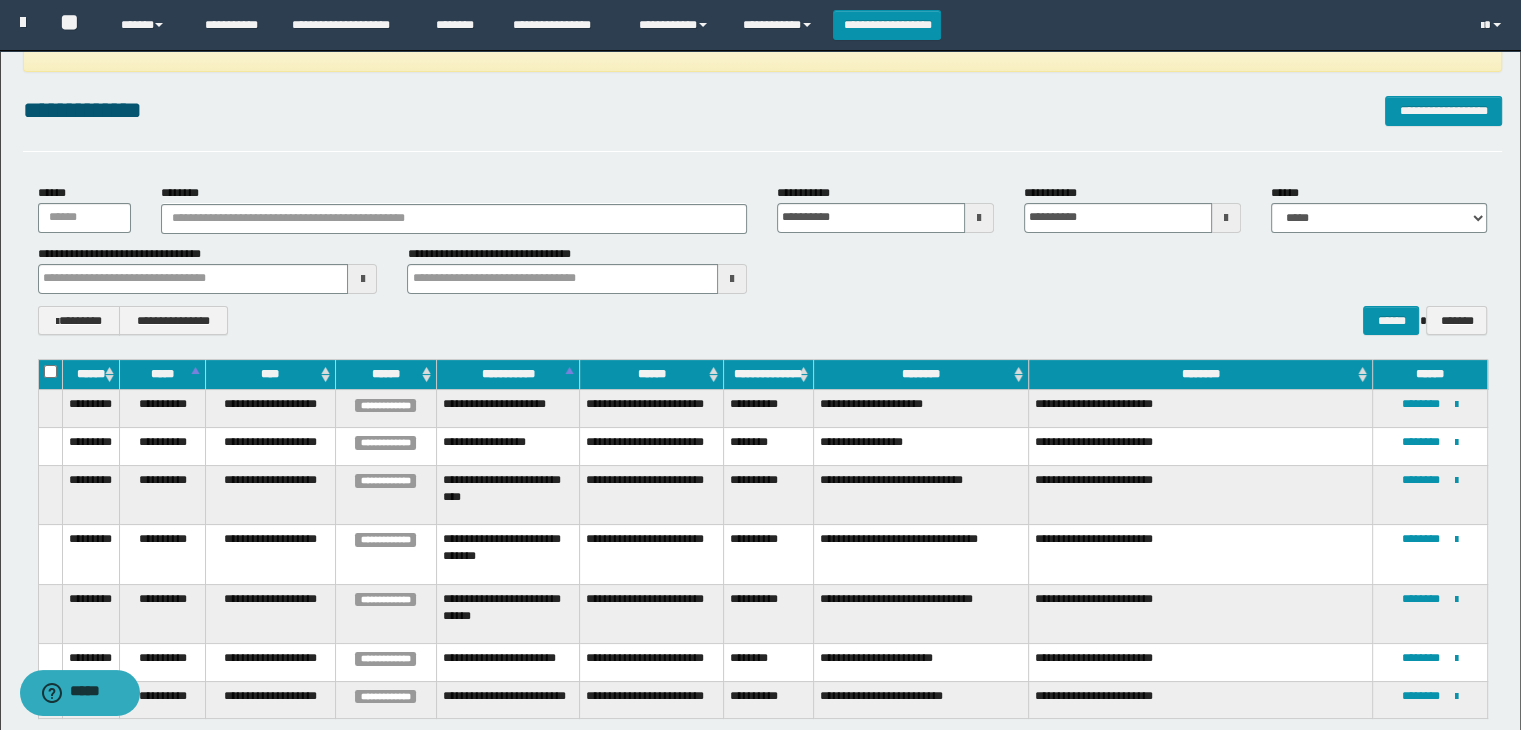 scroll, scrollTop: 192, scrollLeft: 0, axis: vertical 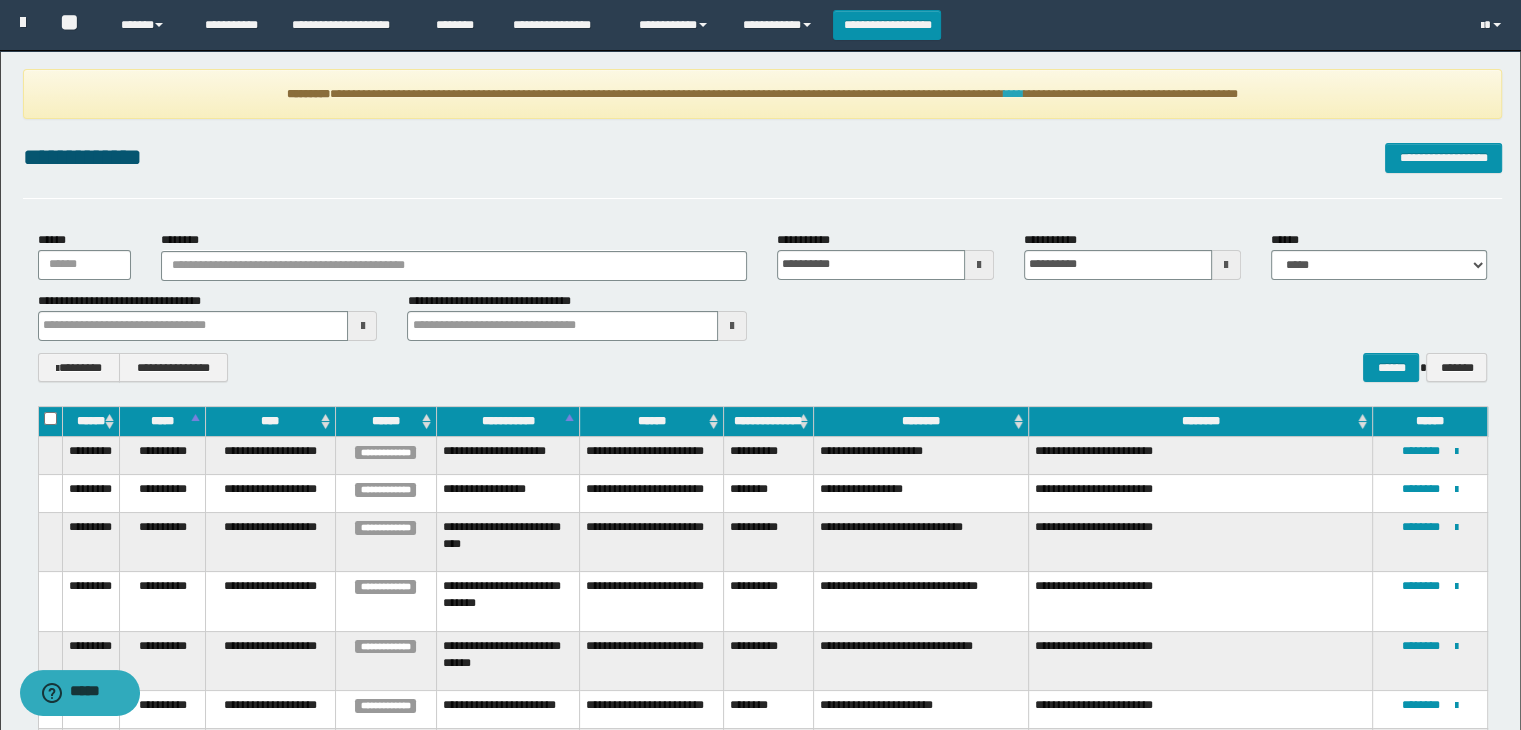 click on "****" at bounding box center (1014, 94) 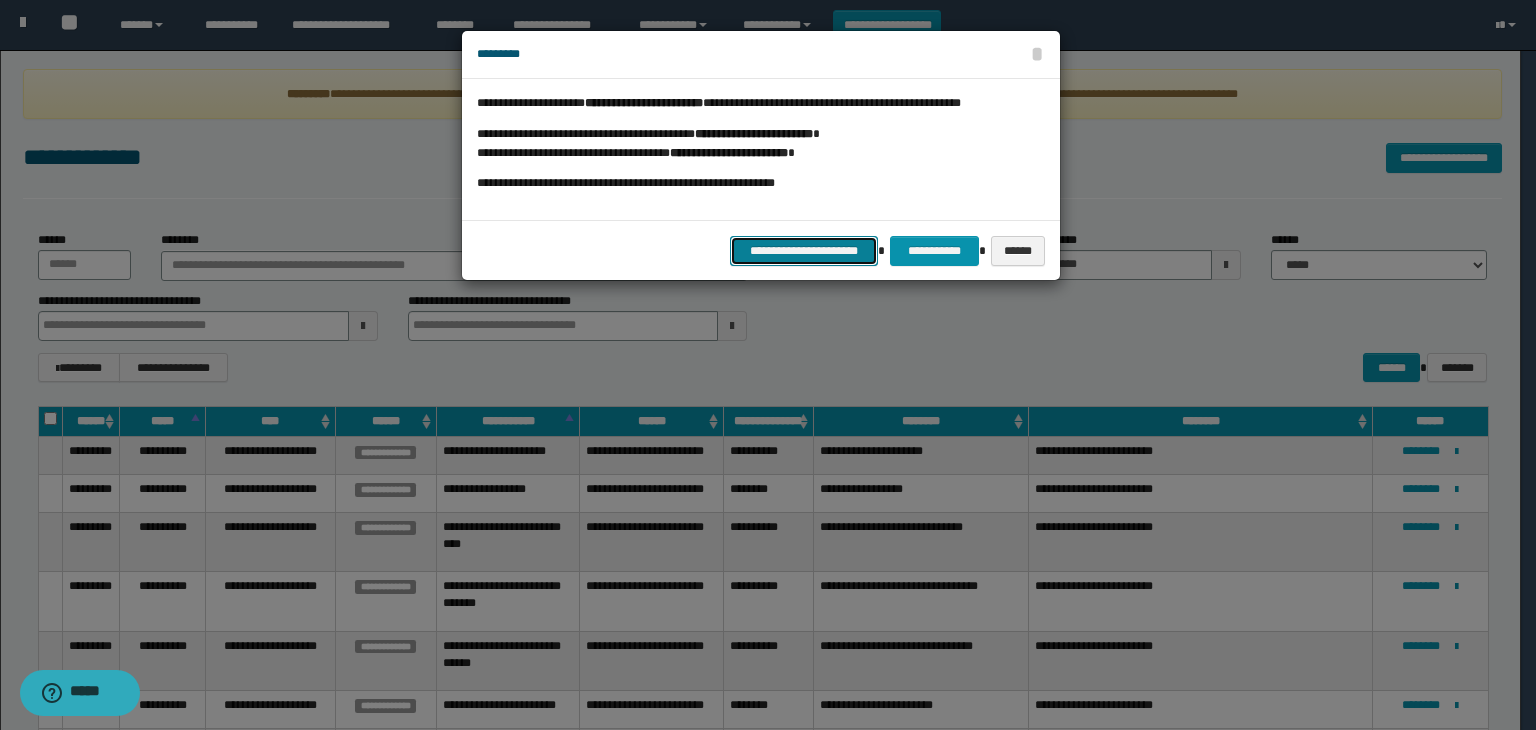 click on "**********" at bounding box center (804, 251) 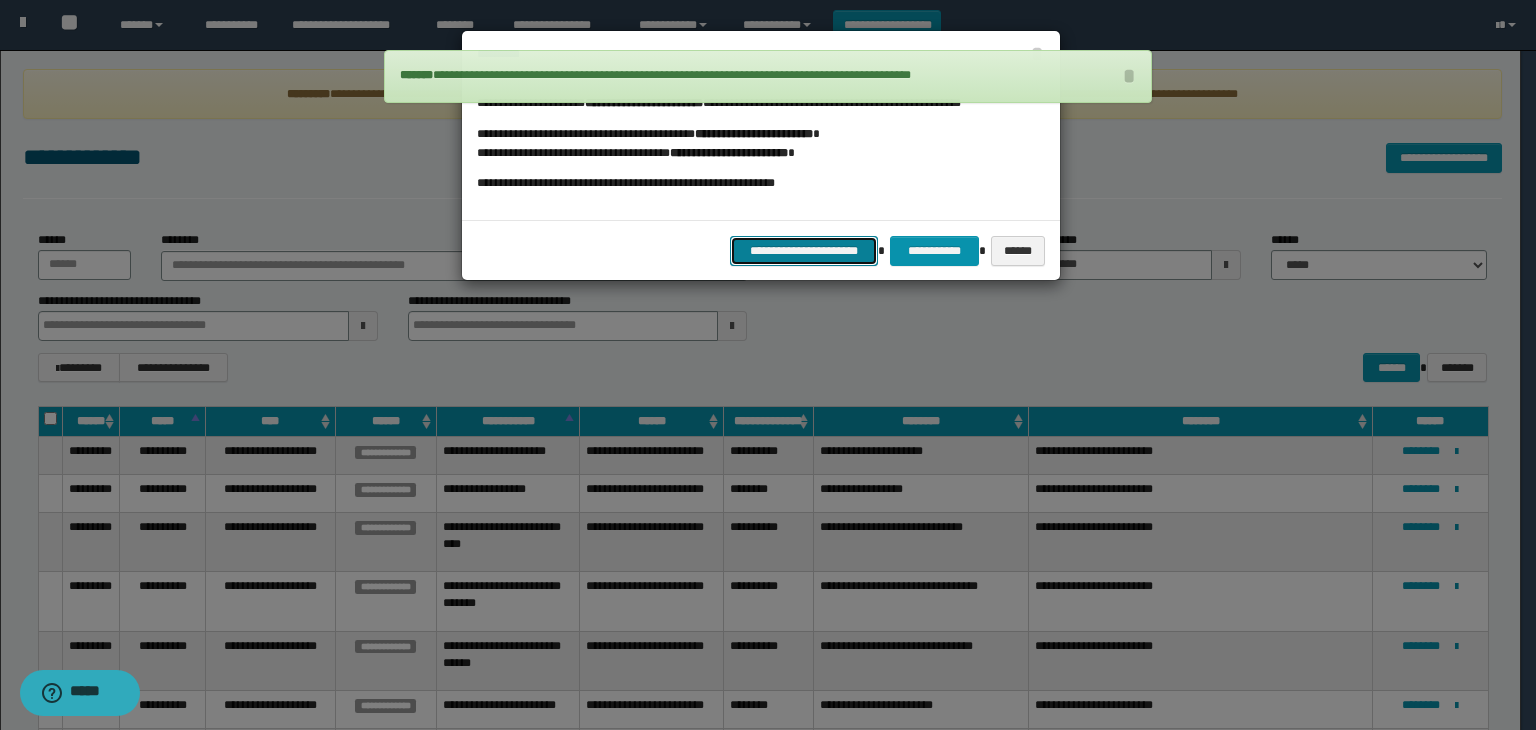 scroll, scrollTop: 0, scrollLeft: 0, axis: both 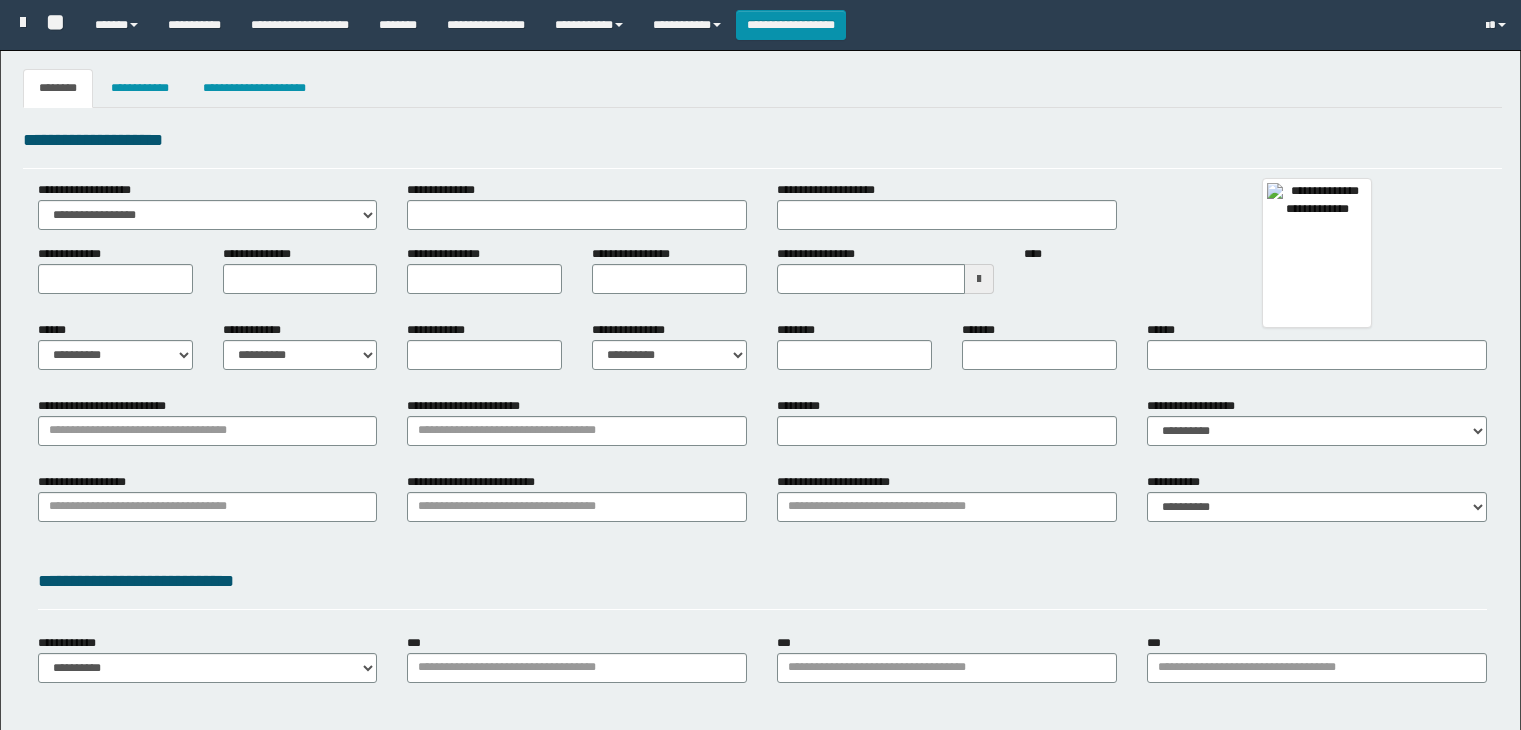 type 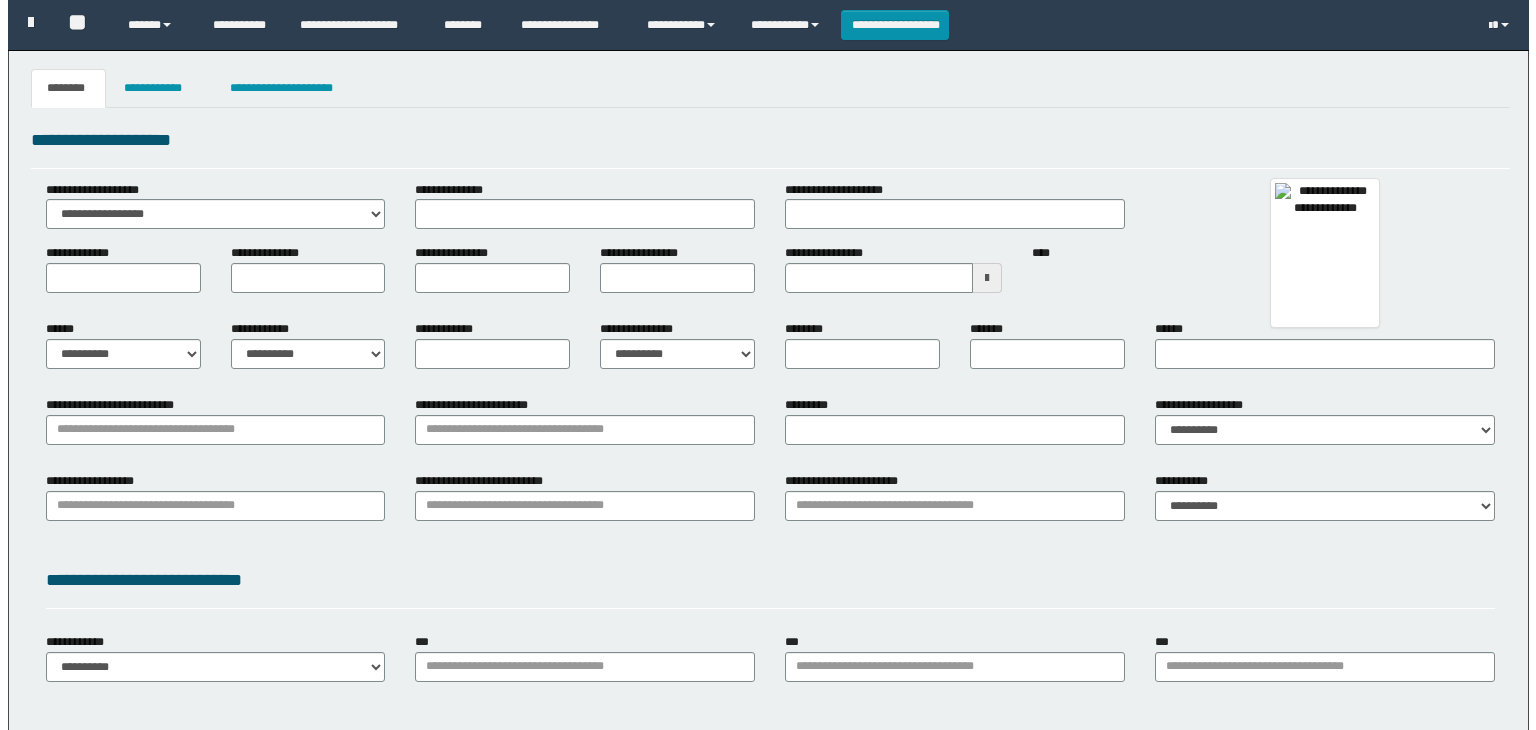 scroll, scrollTop: 0, scrollLeft: 0, axis: both 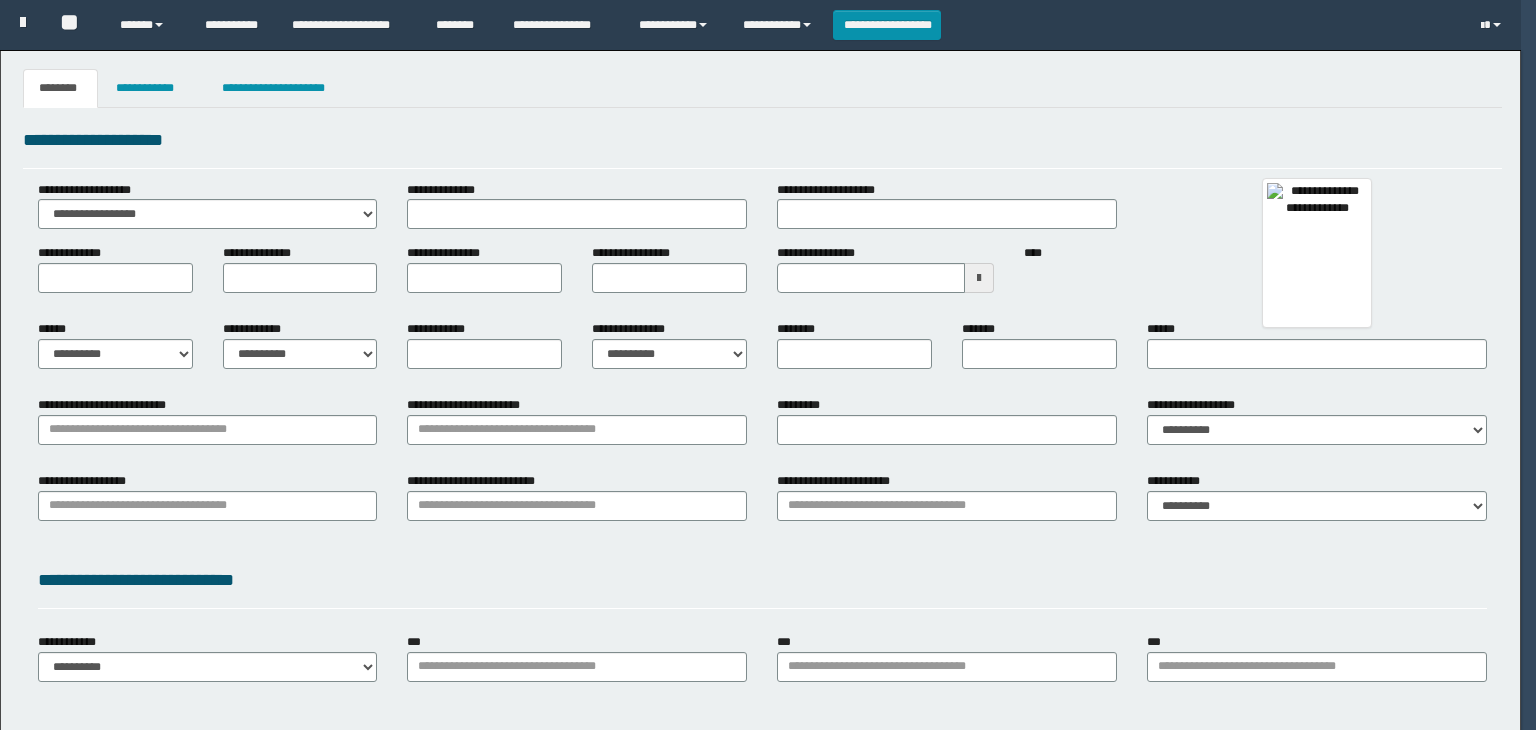 select on "***" 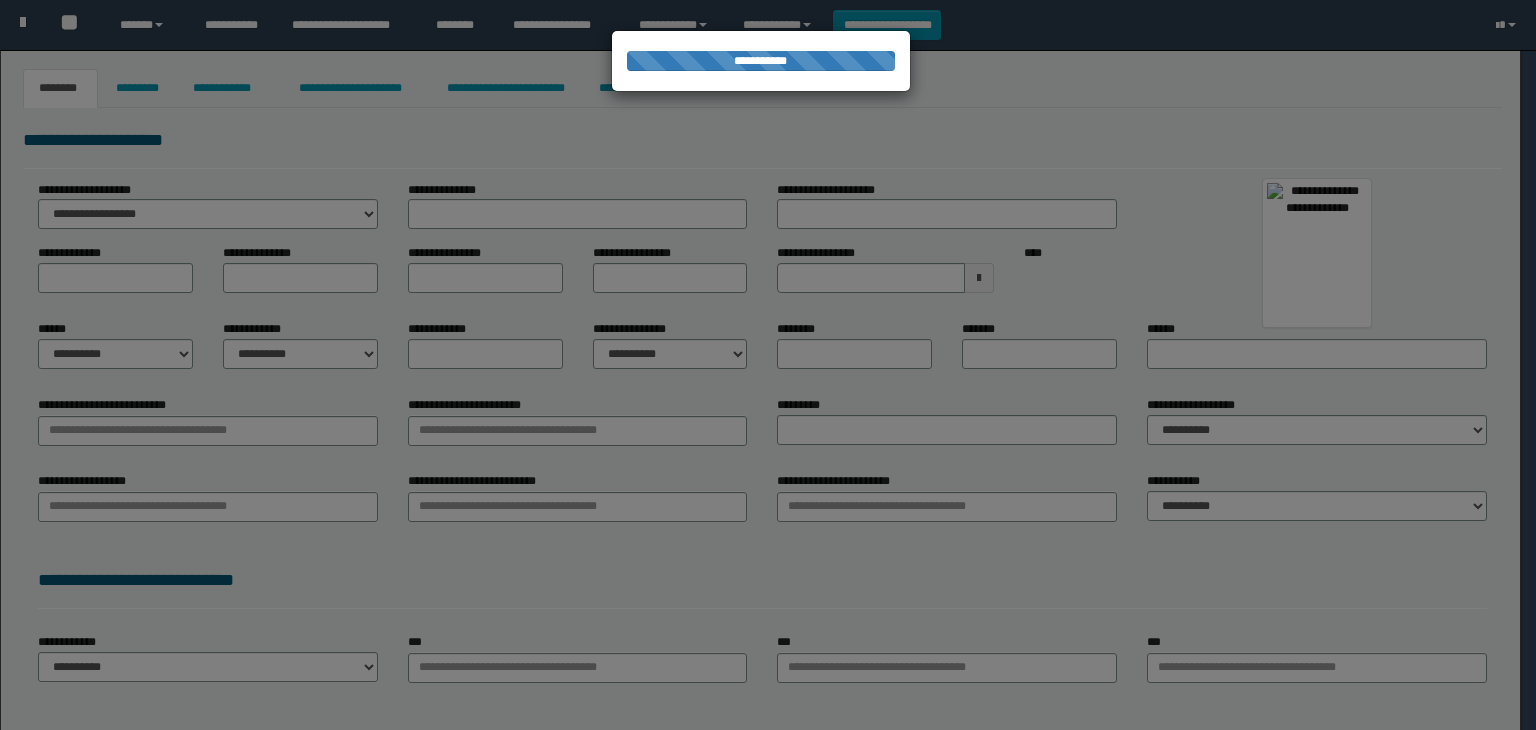 scroll, scrollTop: 0, scrollLeft: 0, axis: both 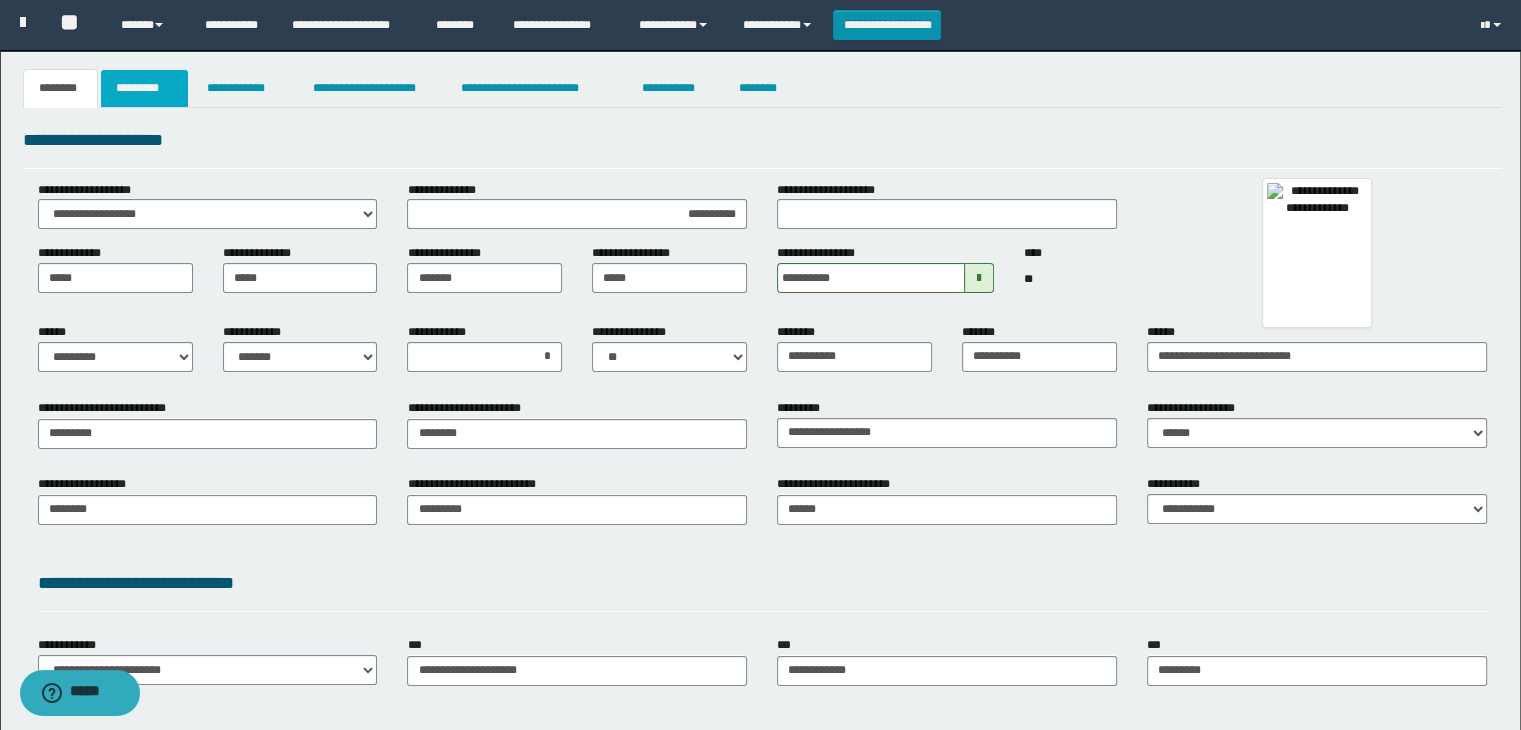 click on "*********" at bounding box center (144, 88) 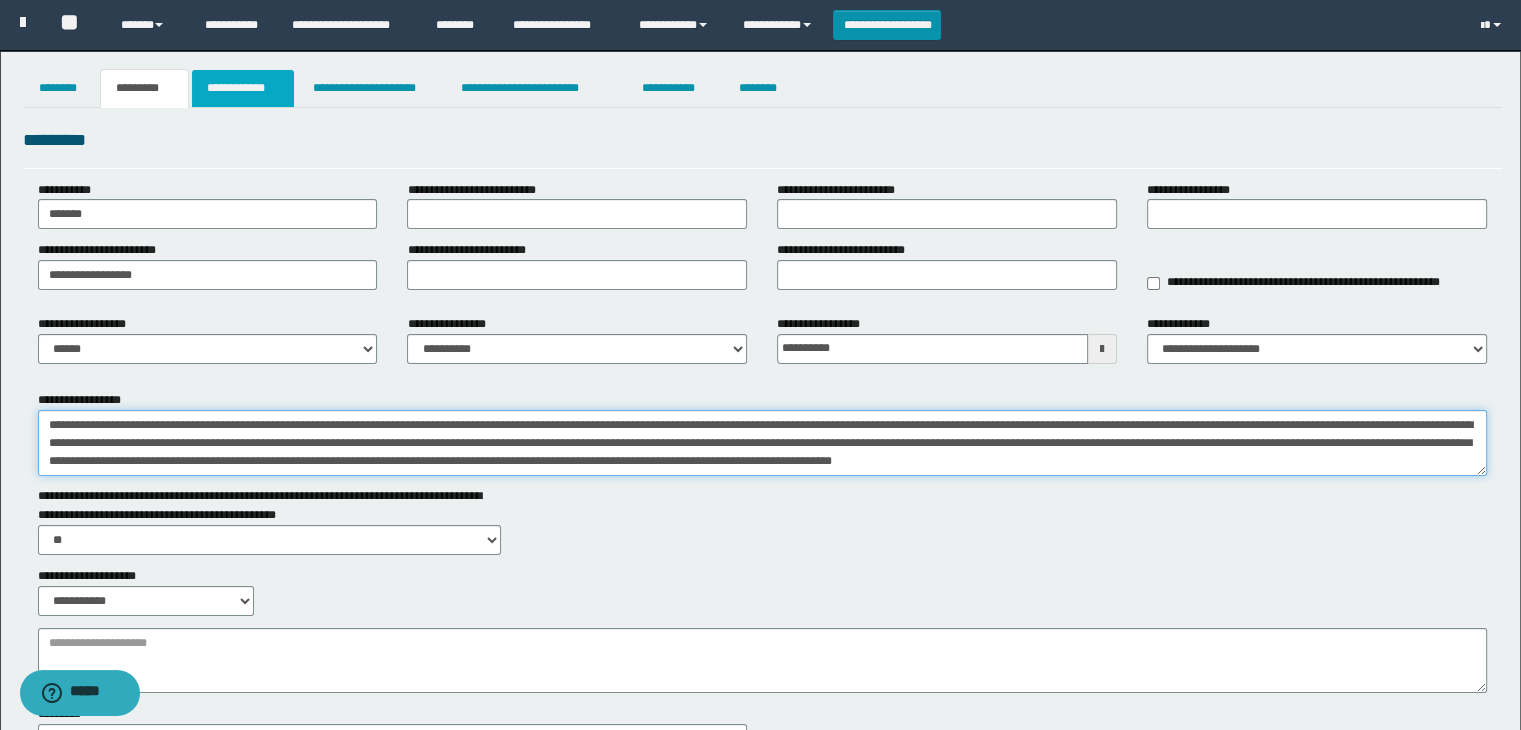 type on "**********" 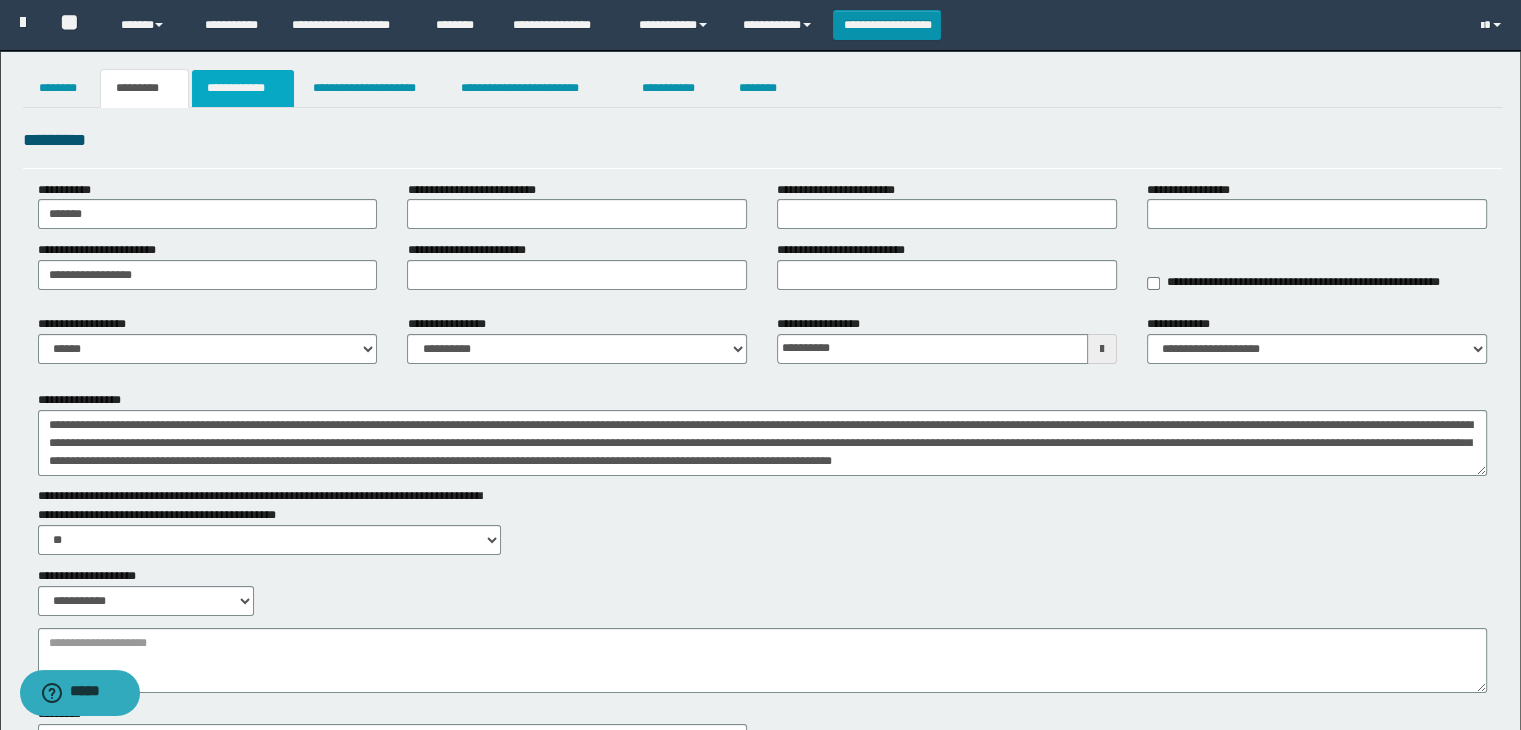 click on "**********" at bounding box center (243, 88) 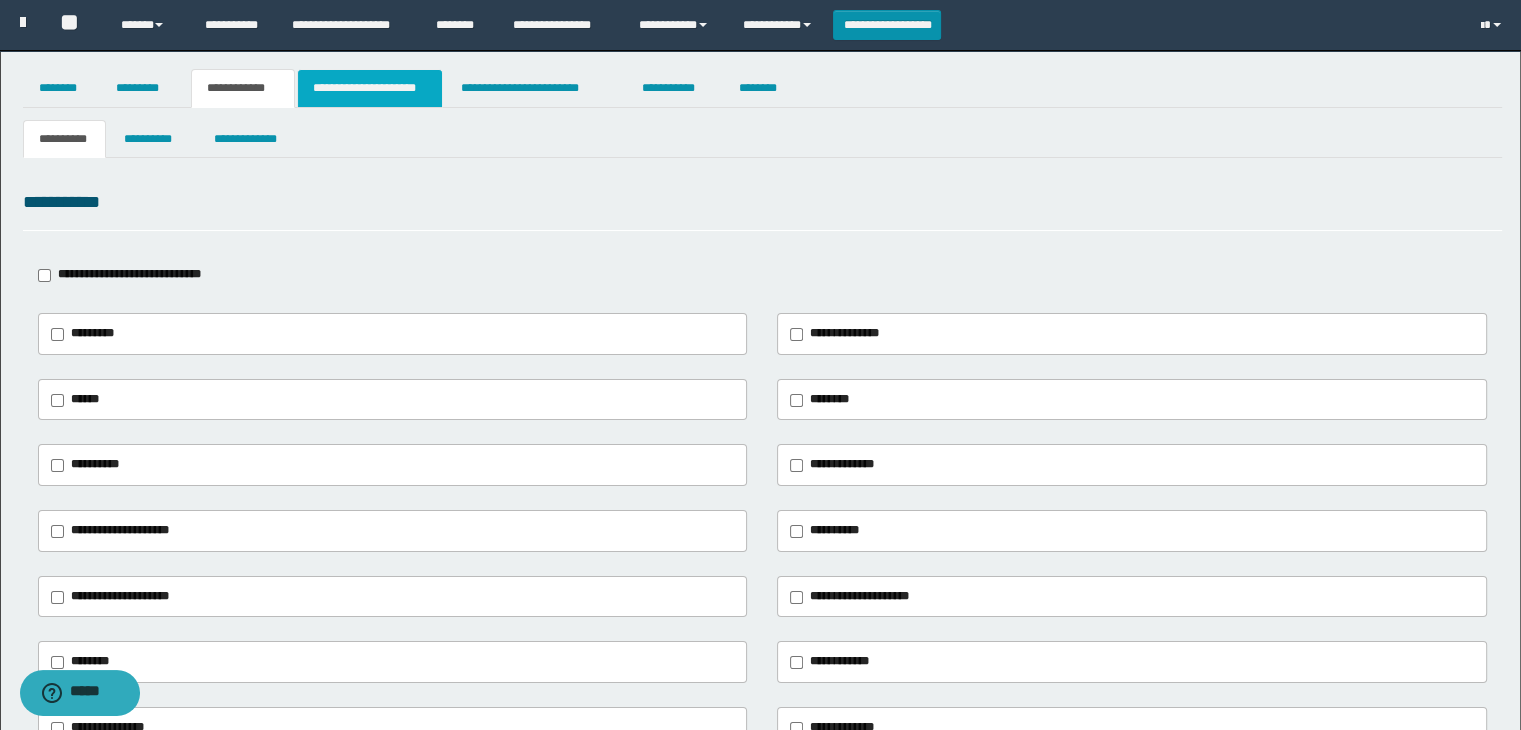 click on "**********" at bounding box center [370, 88] 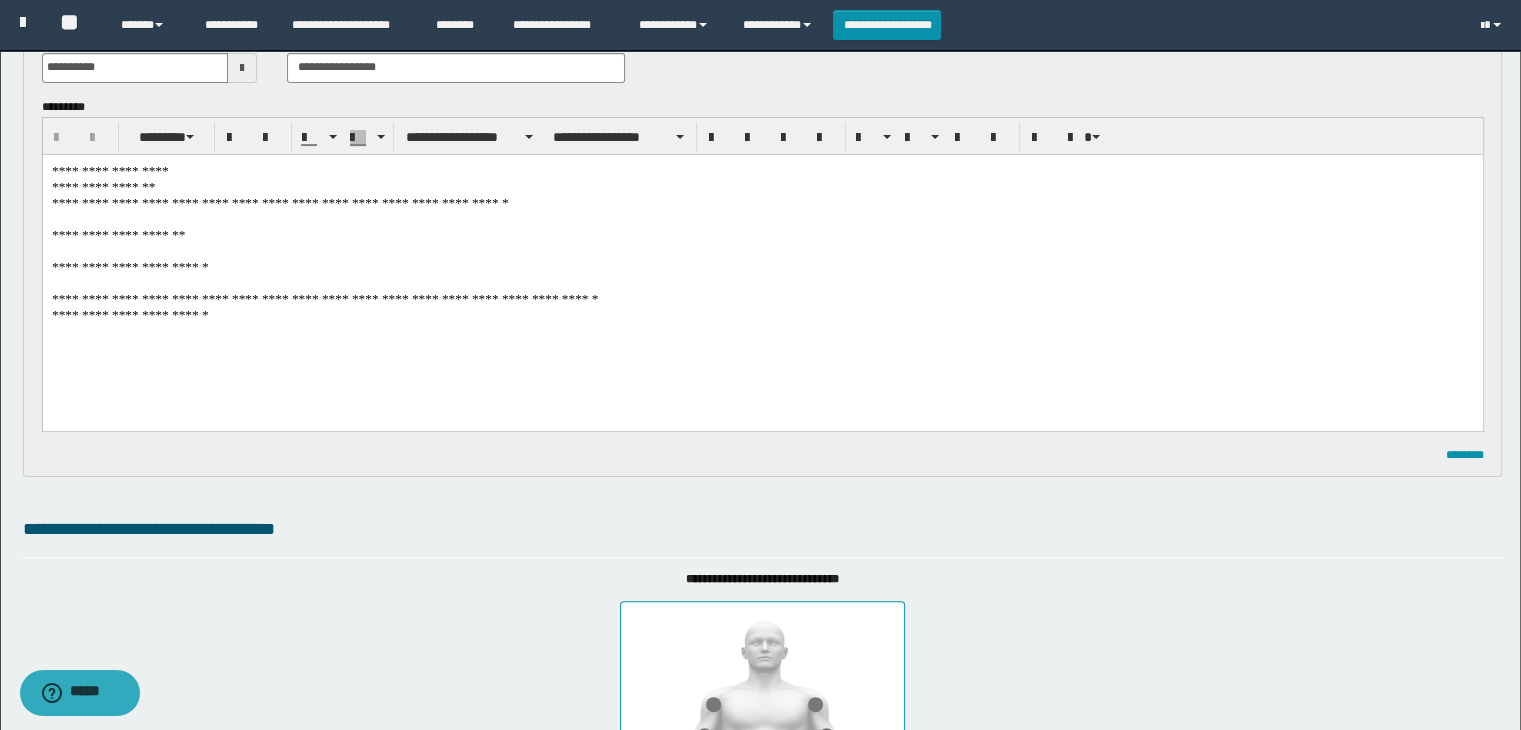 scroll, scrollTop: 400, scrollLeft: 0, axis: vertical 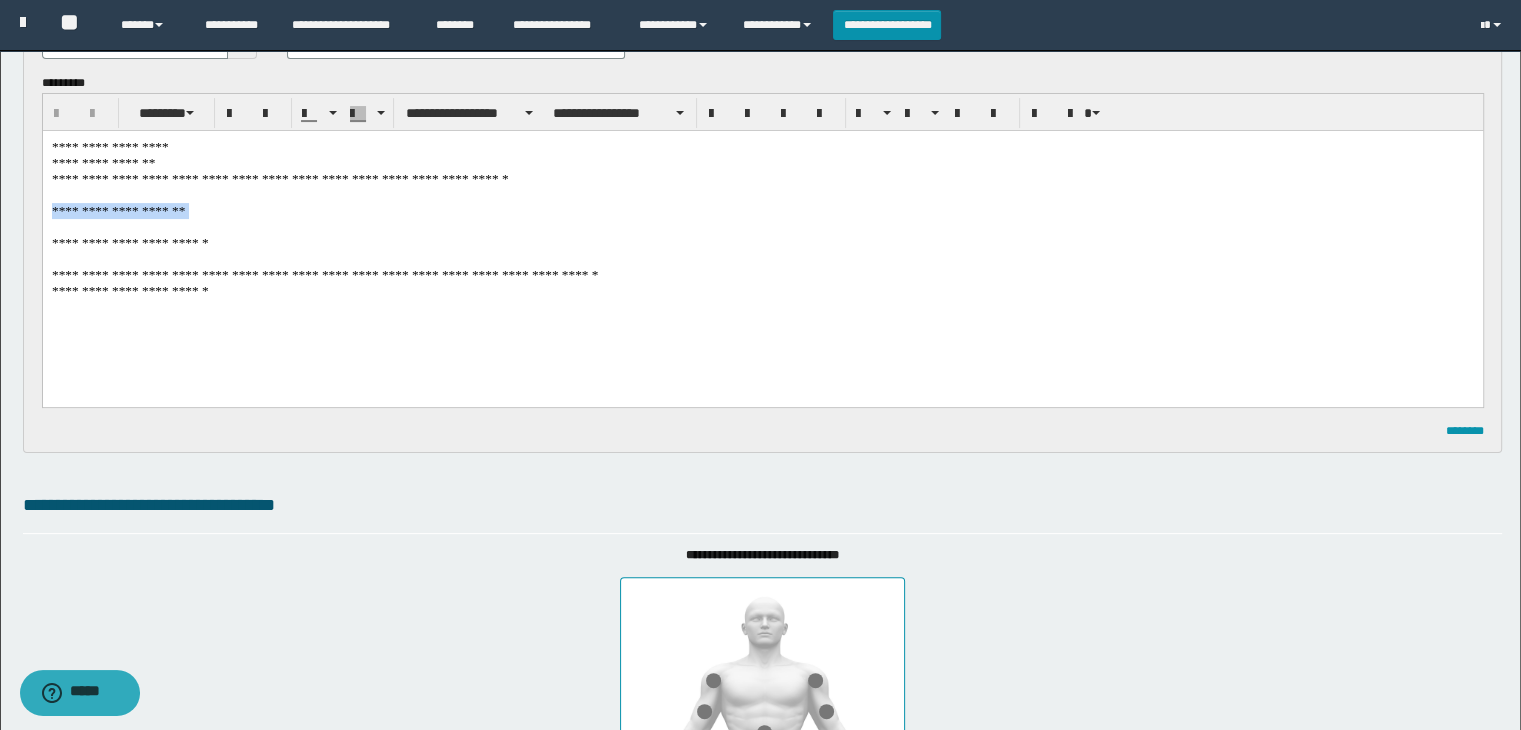 drag, startPoint x: 52, startPoint y: 212, endPoint x: 191, endPoint y: 218, distance: 139.12944 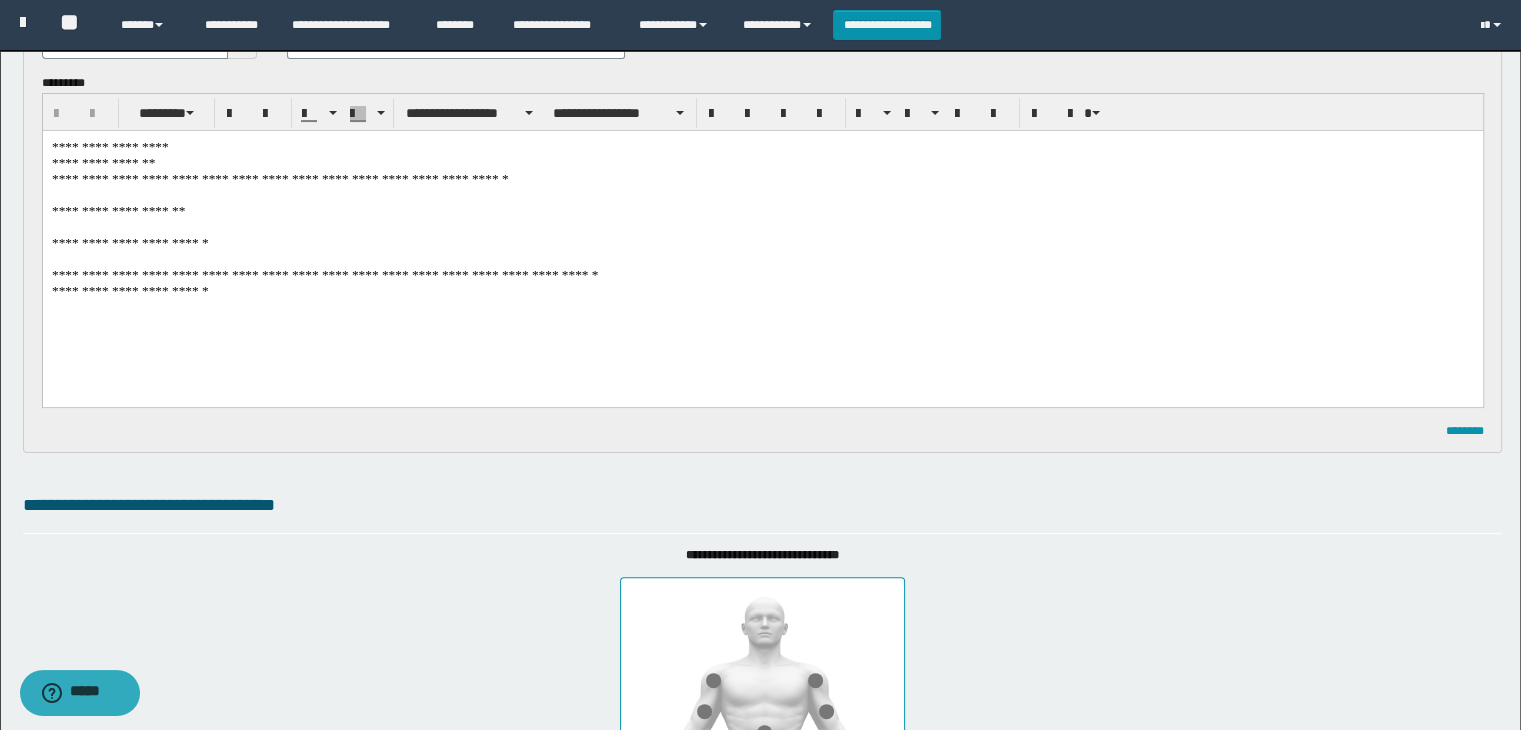 drag, startPoint x: 149, startPoint y: 210, endPoint x: 85, endPoint y: 237, distance: 69.46222 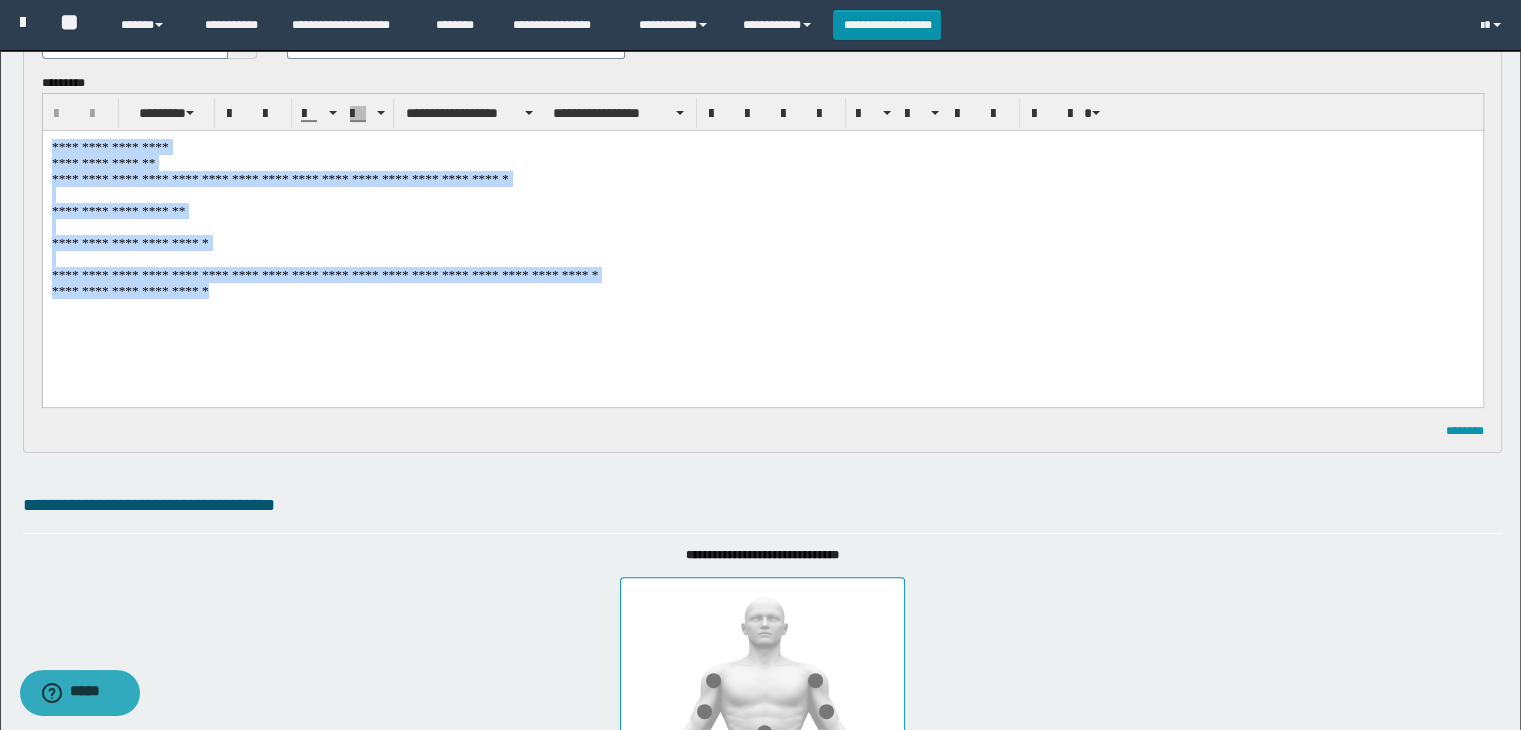drag, startPoint x: 208, startPoint y: 289, endPoint x: 45, endPoint y: 147, distance: 216.17816 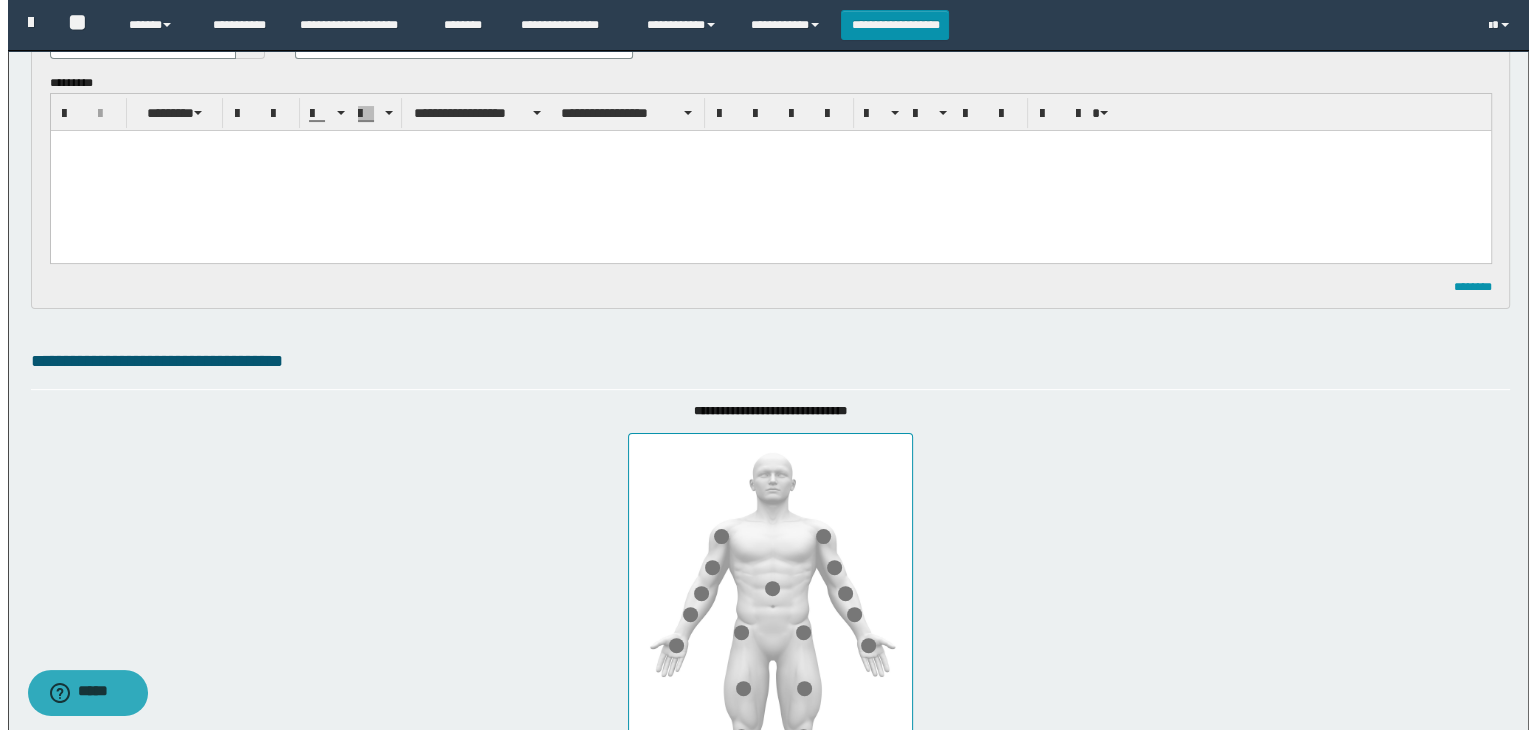 scroll, scrollTop: 0, scrollLeft: 0, axis: both 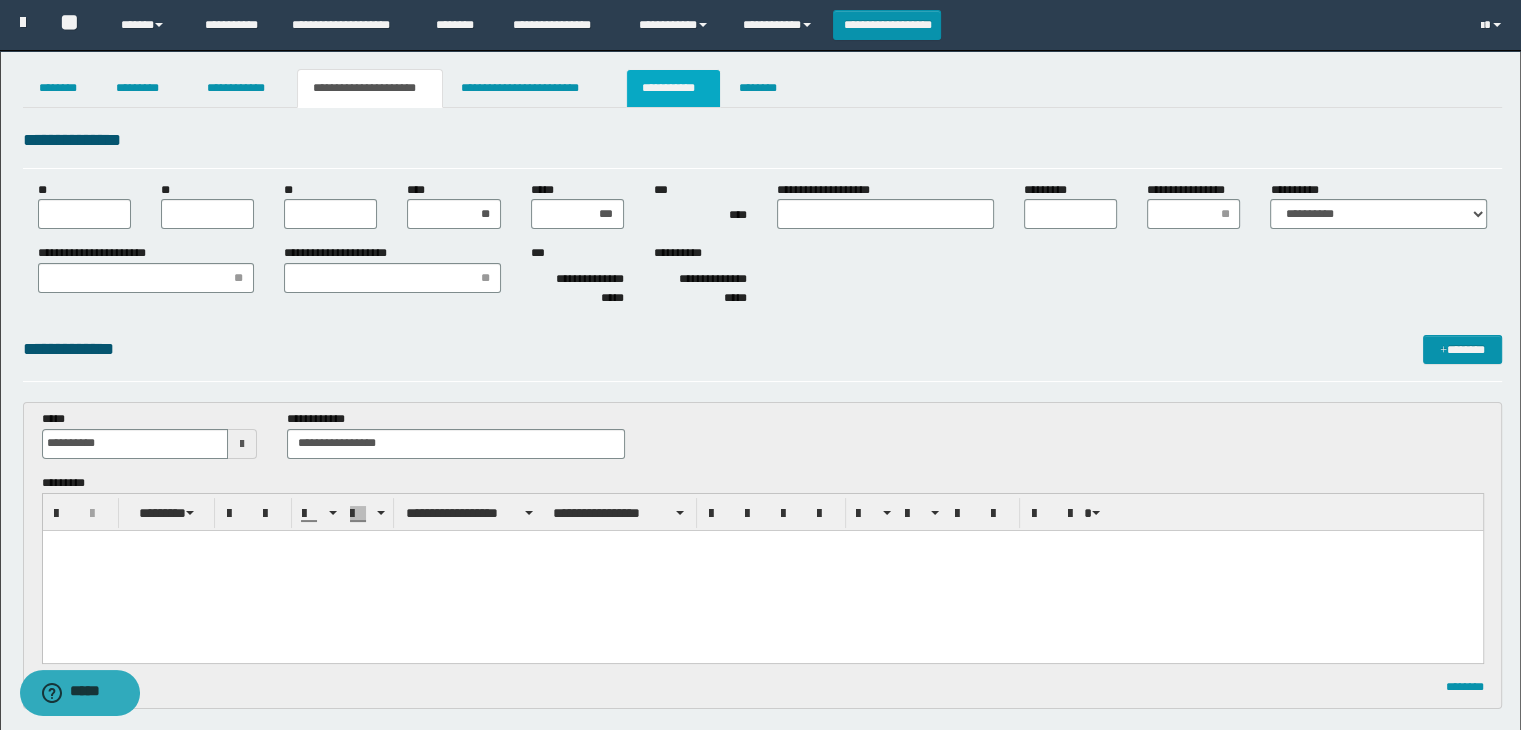 click on "**********" at bounding box center (673, 88) 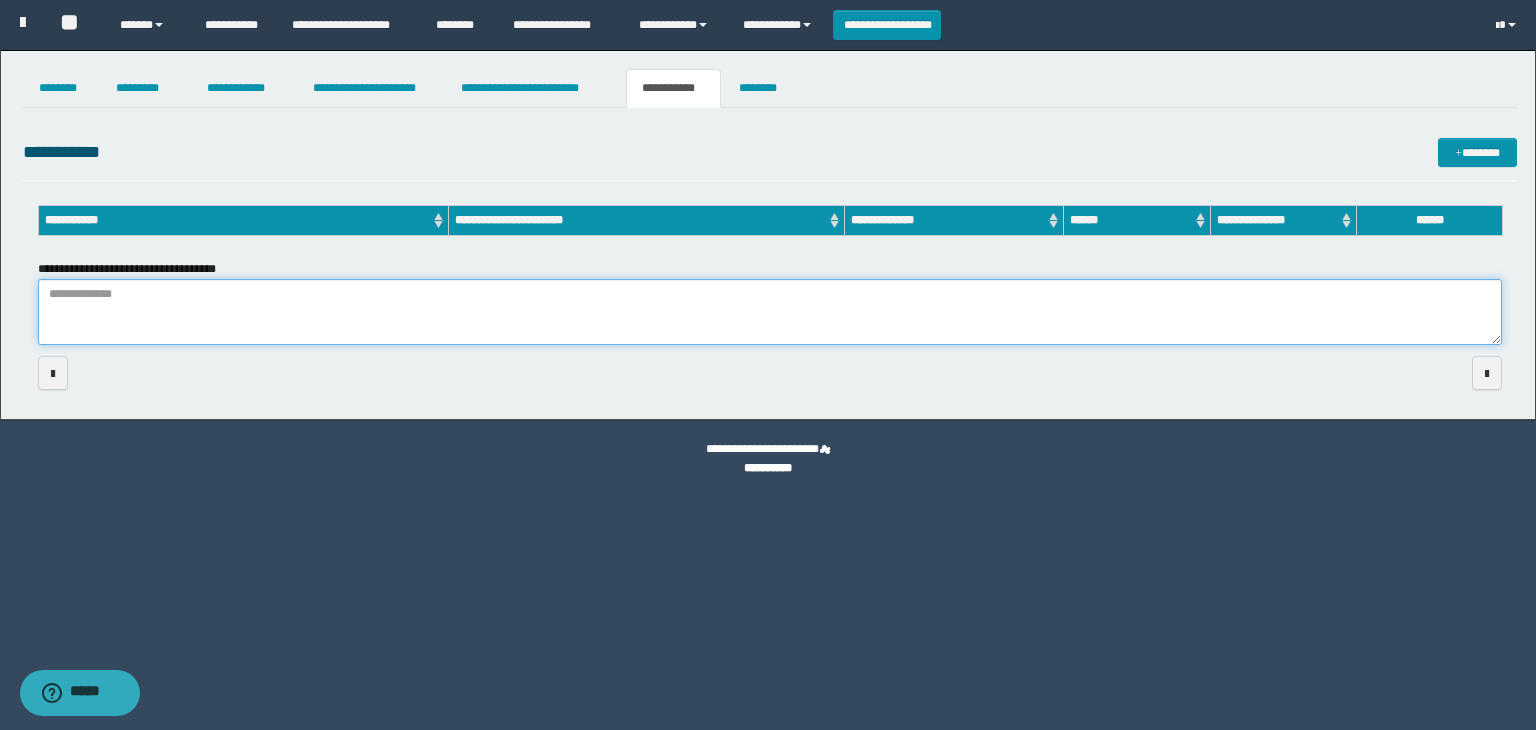 click on "**********" at bounding box center [770, 312] 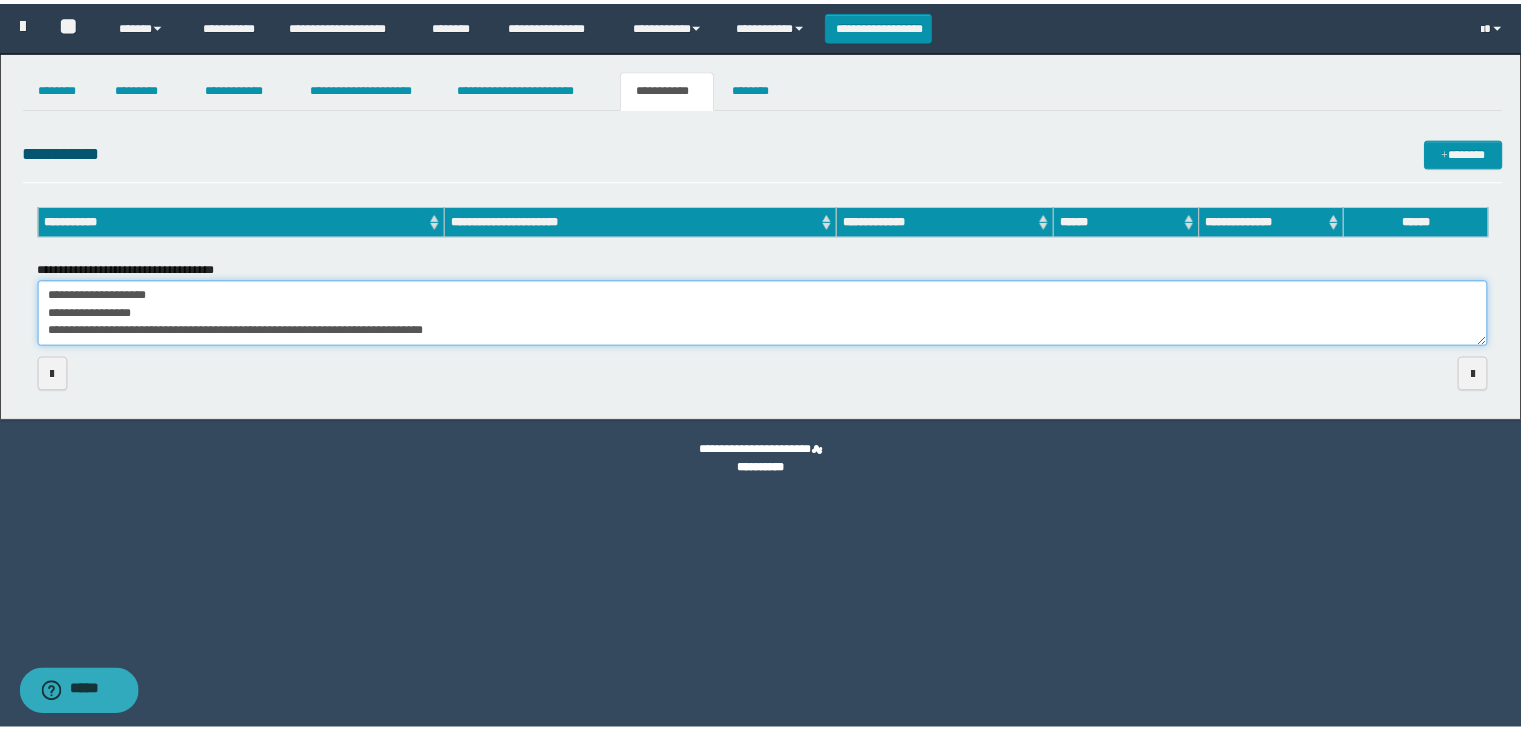 scroll, scrollTop: 120, scrollLeft: 0, axis: vertical 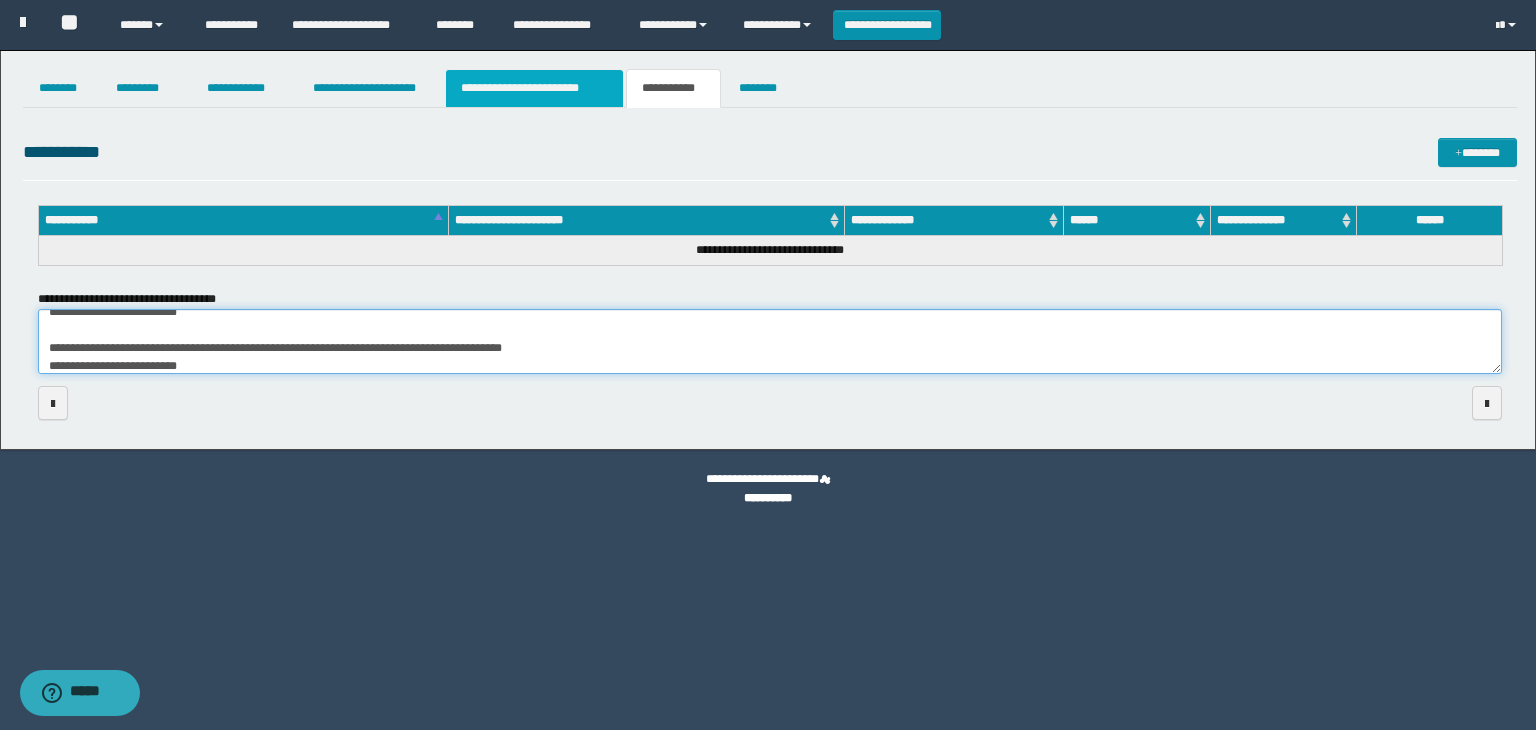 type on "**********" 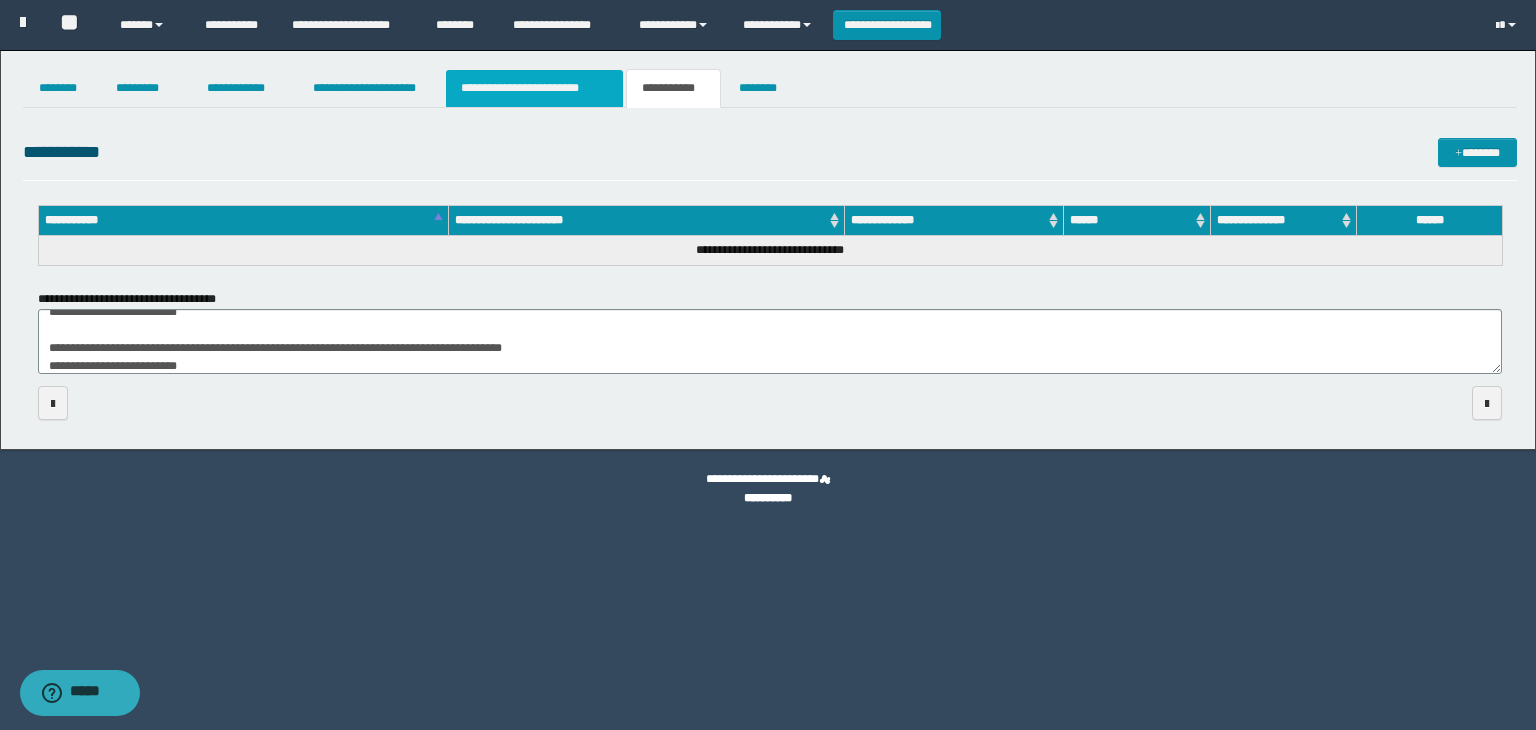 click on "**********" at bounding box center [534, 88] 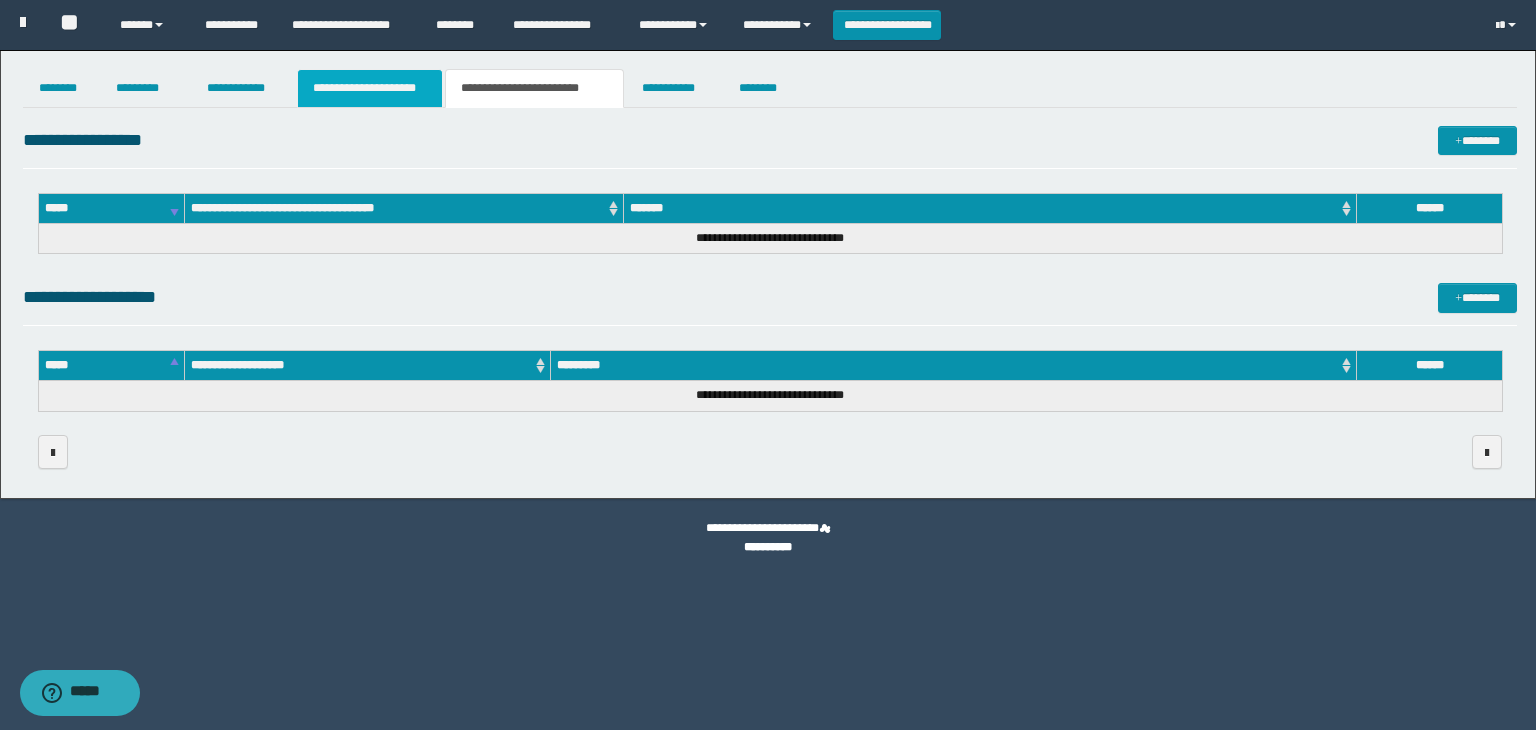 click on "**********" at bounding box center [370, 88] 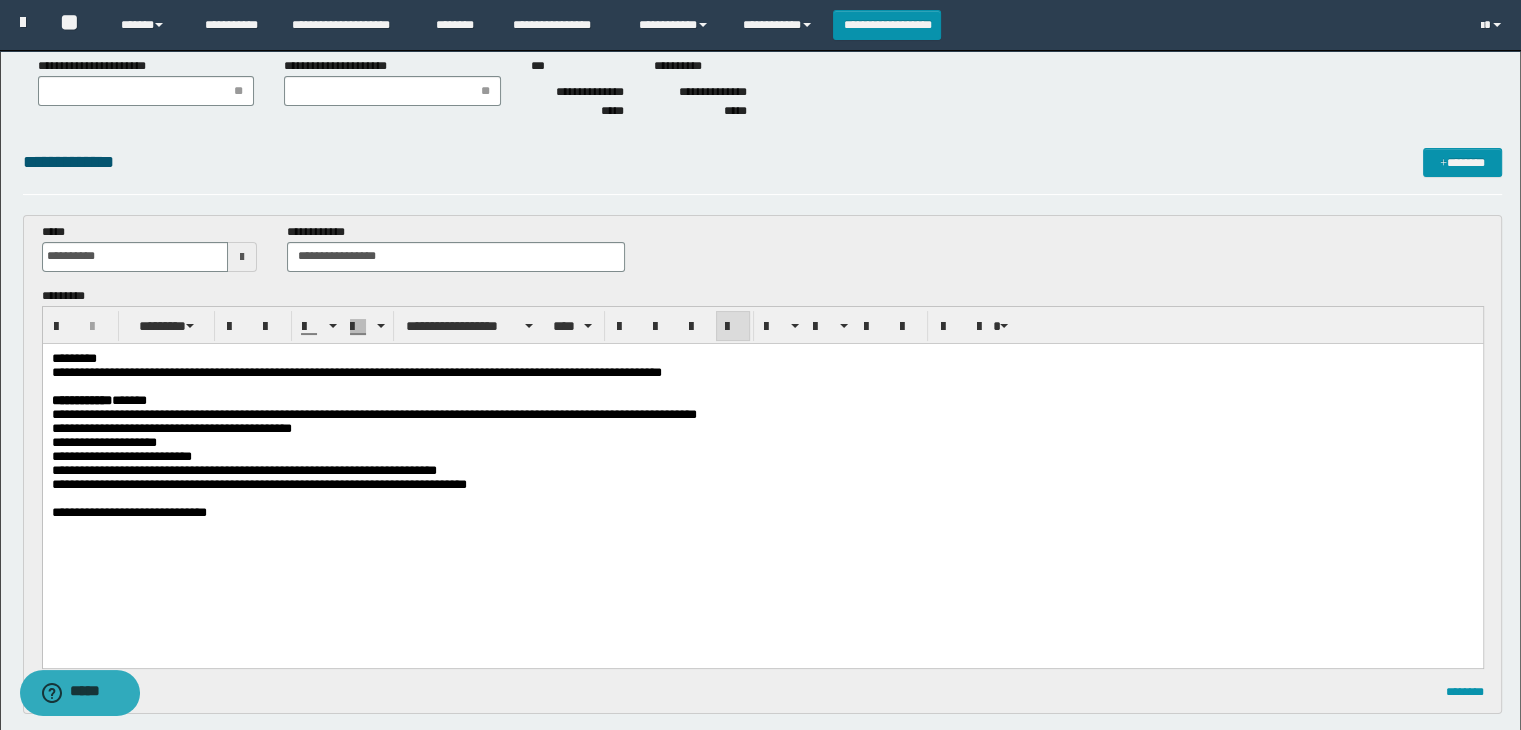 scroll, scrollTop: 200, scrollLeft: 0, axis: vertical 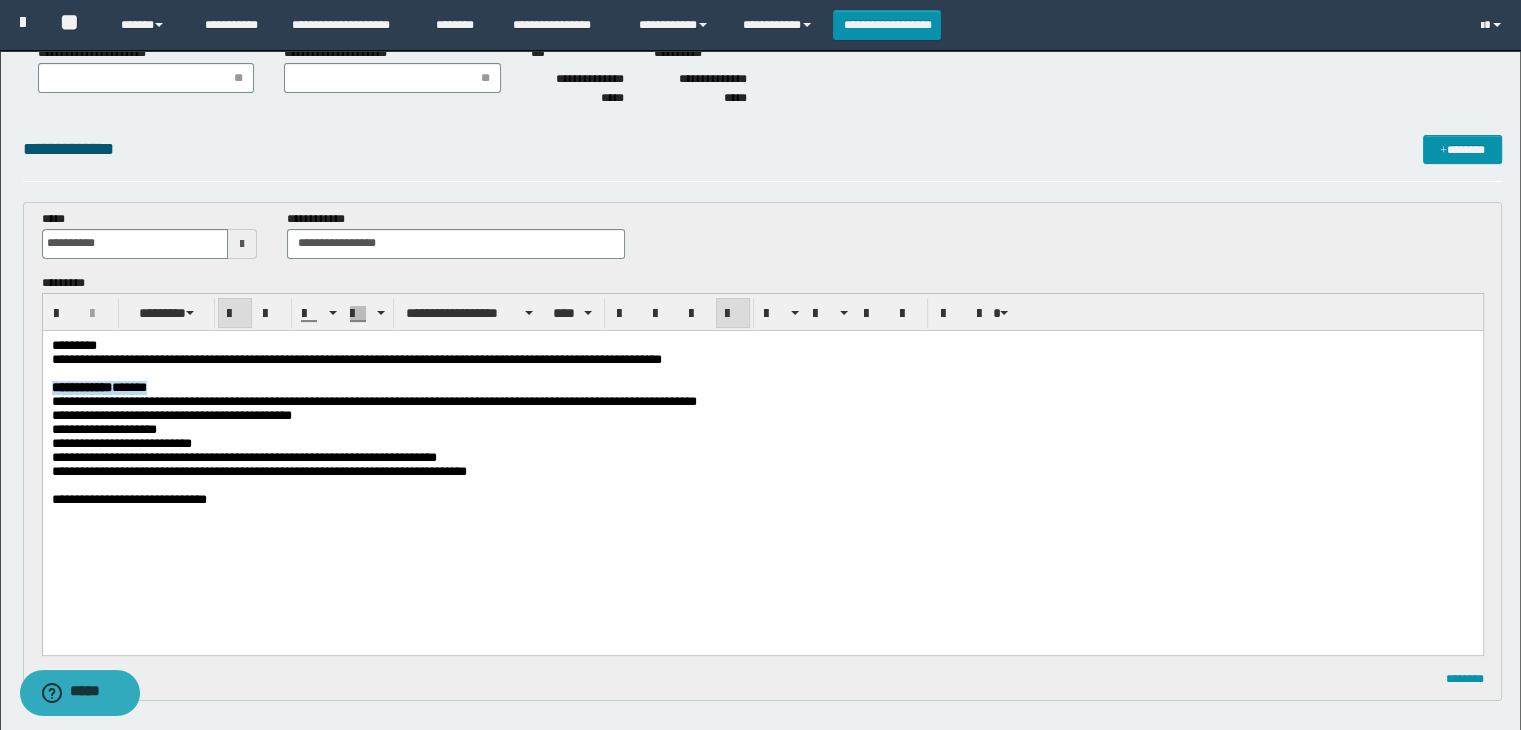 drag, startPoint x: 152, startPoint y: 398, endPoint x: 141, endPoint y: 351, distance: 48.270073 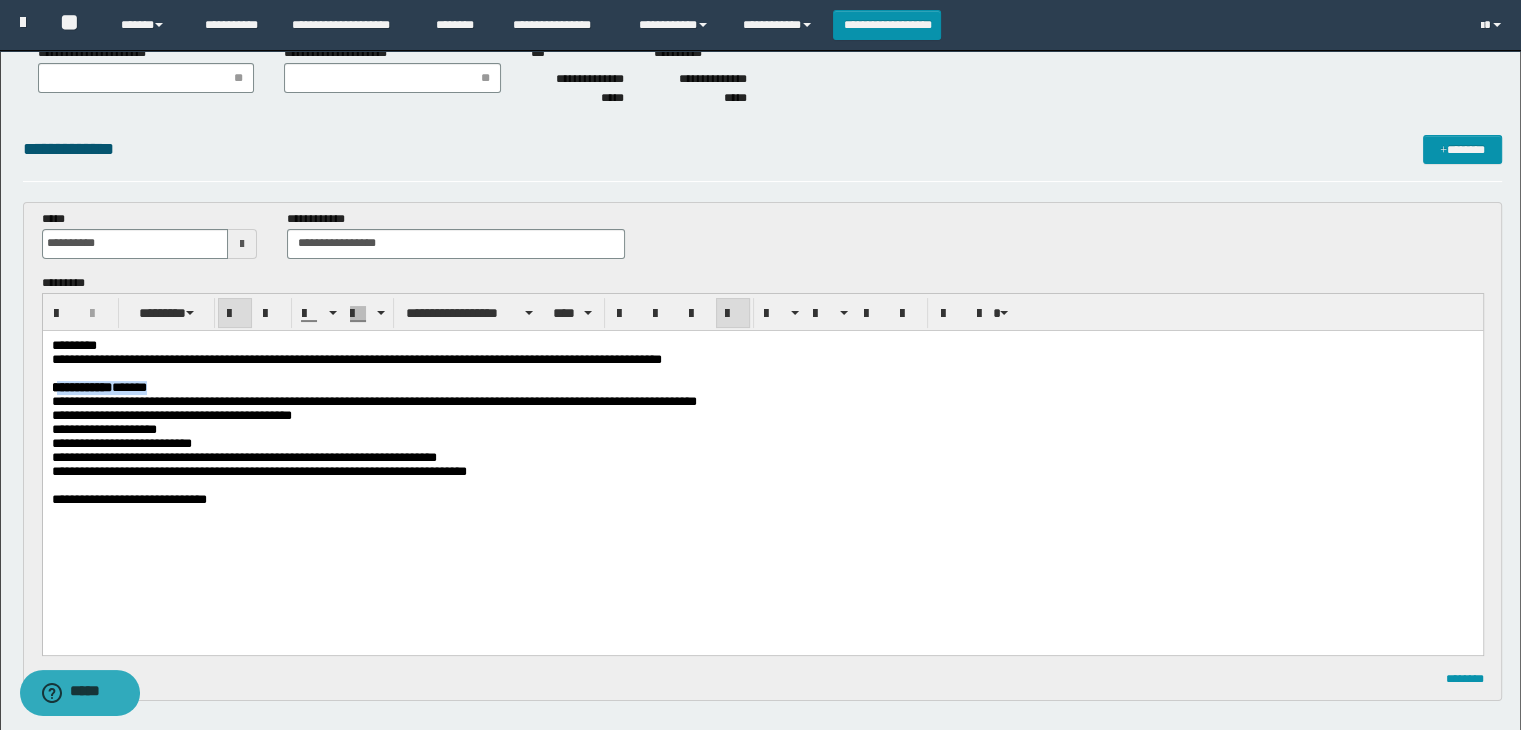 click at bounding box center [235, 314] 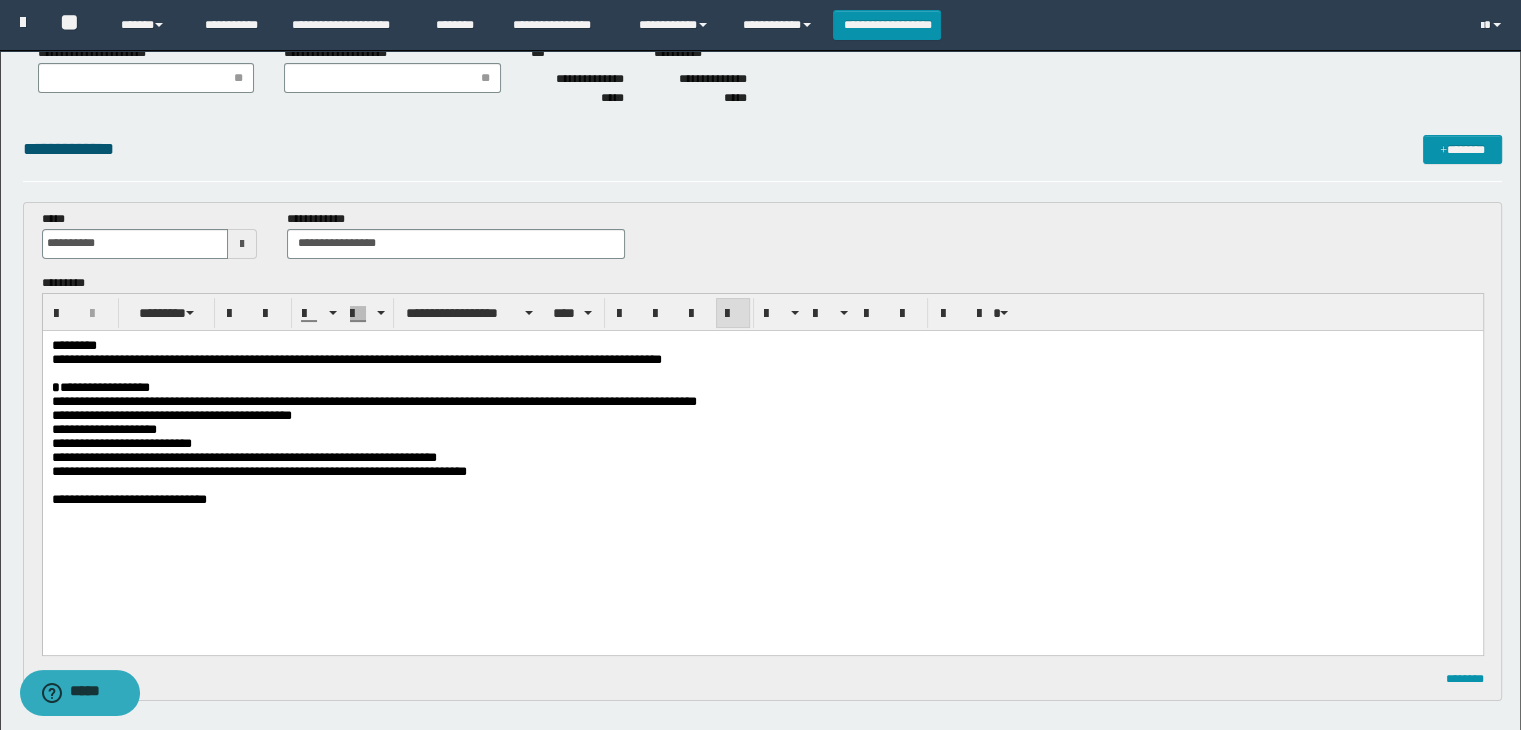 click on "**********" at bounding box center [86, 386] 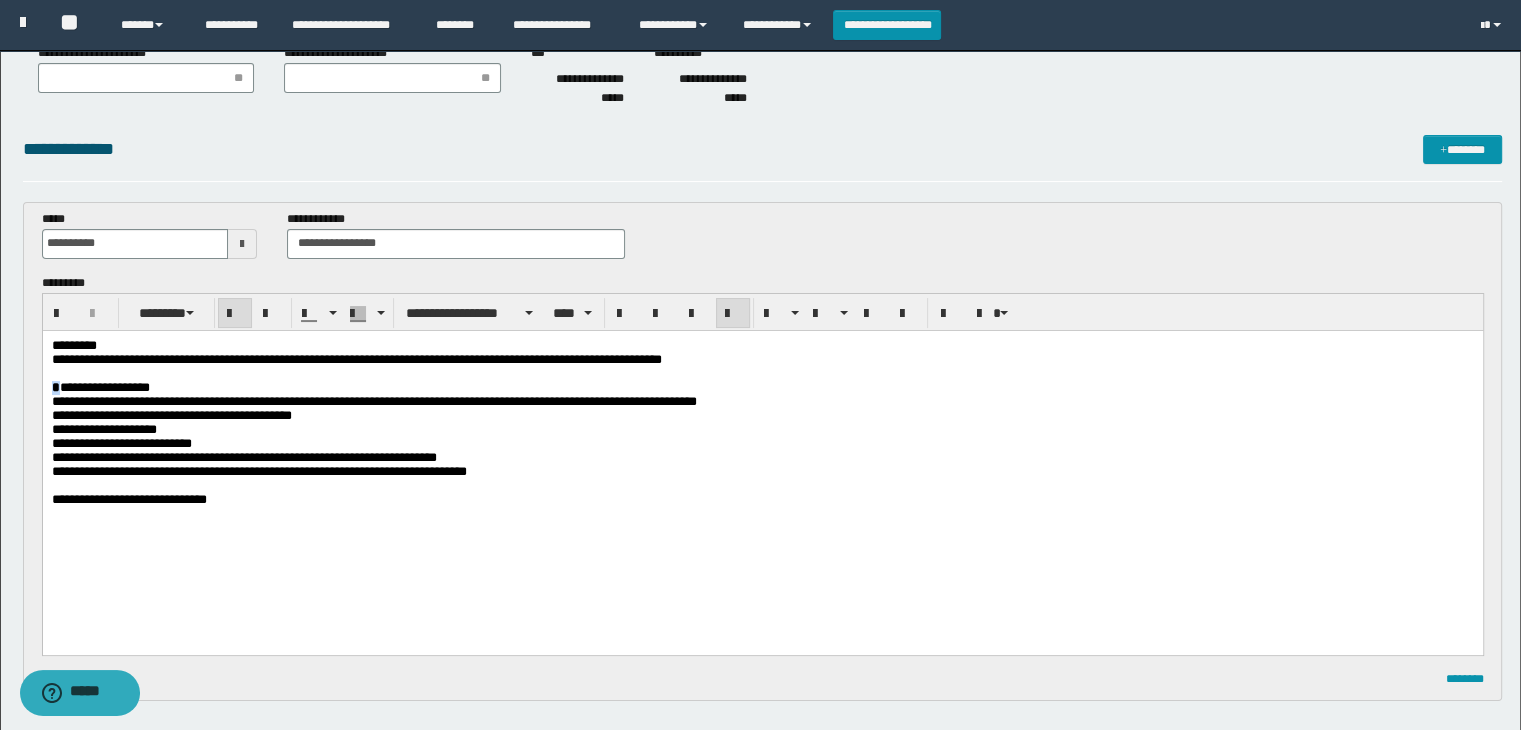 click on "*" at bounding box center (55, 386) 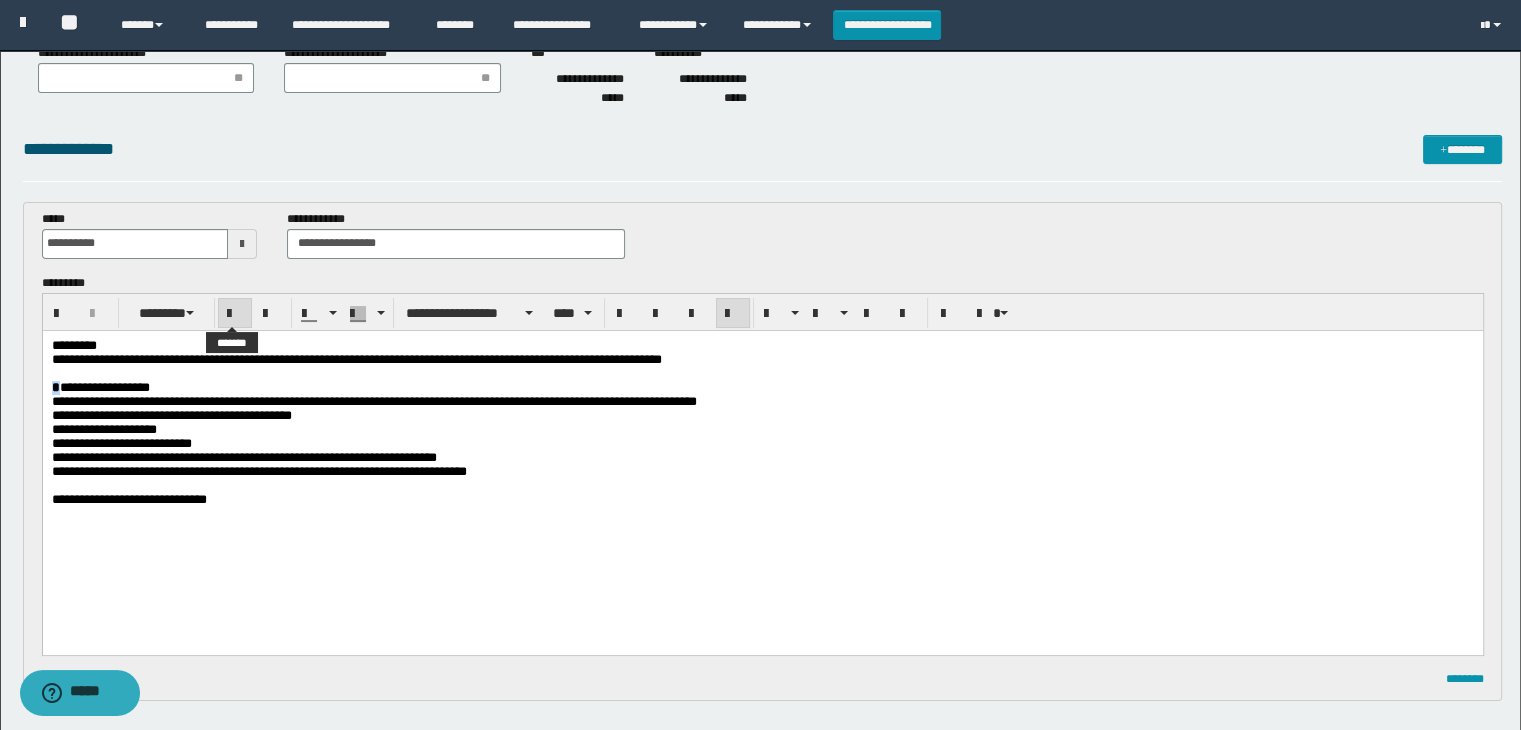 click at bounding box center (235, 314) 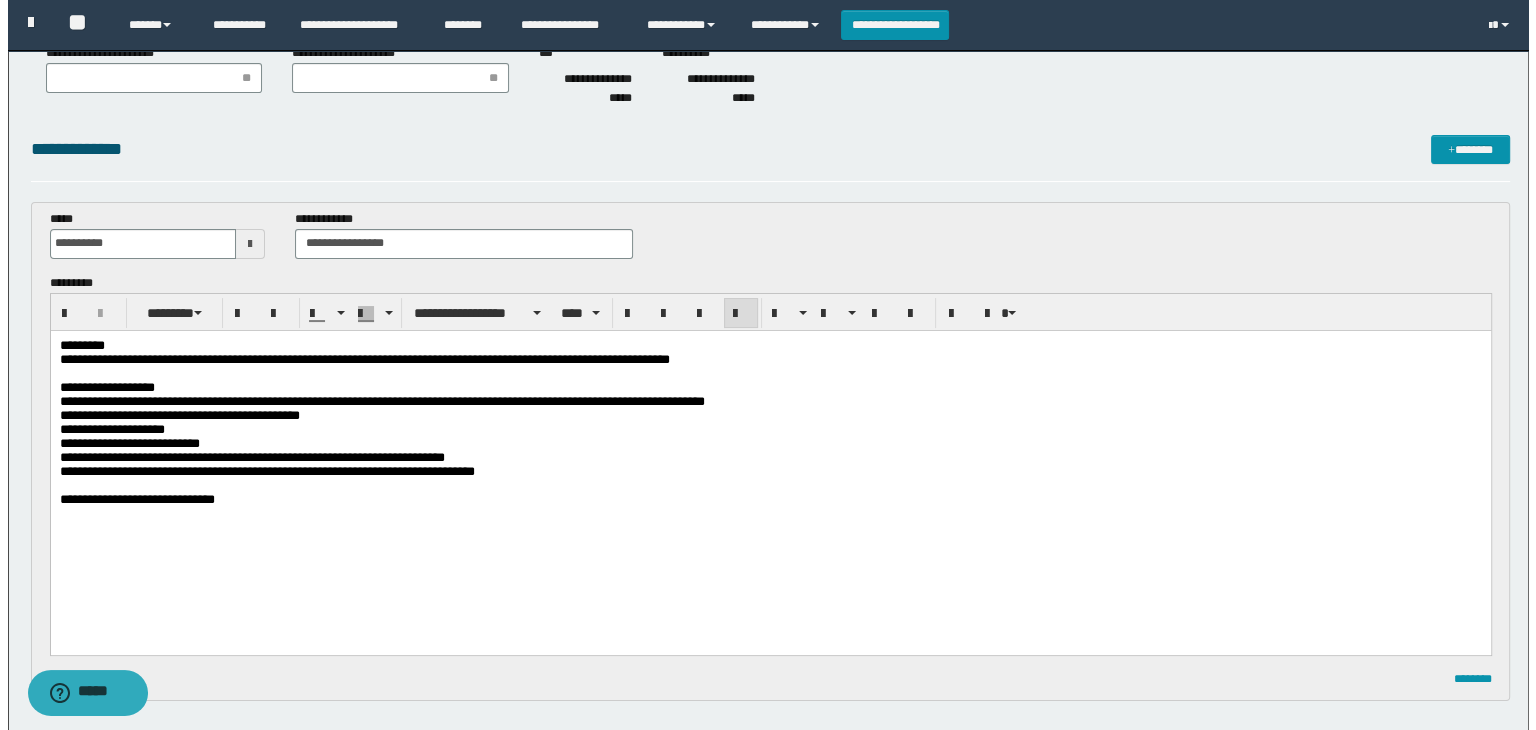 scroll, scrollTop: 0, scrollLeft: 0, axis: both 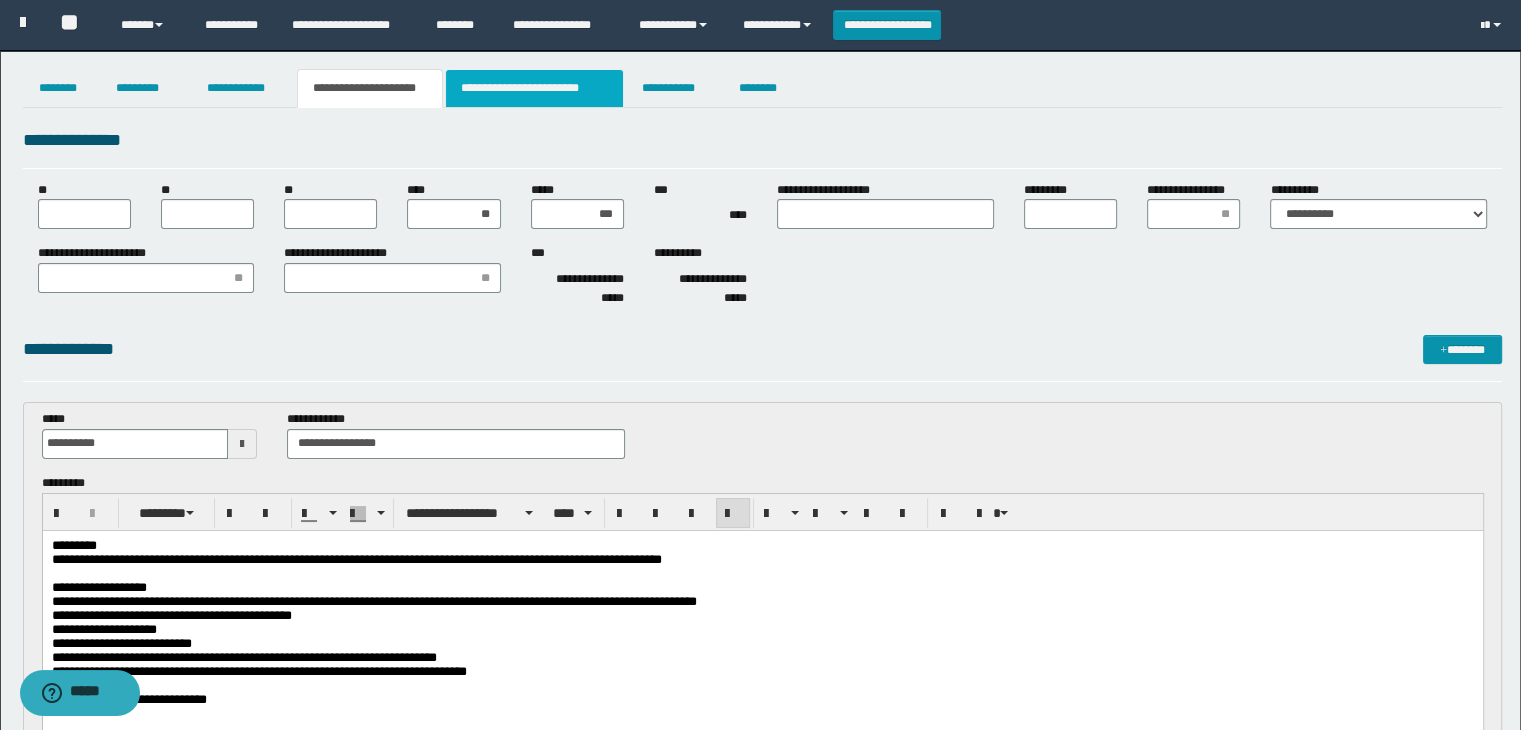 click on "**********" at bounding box center (534, 88) 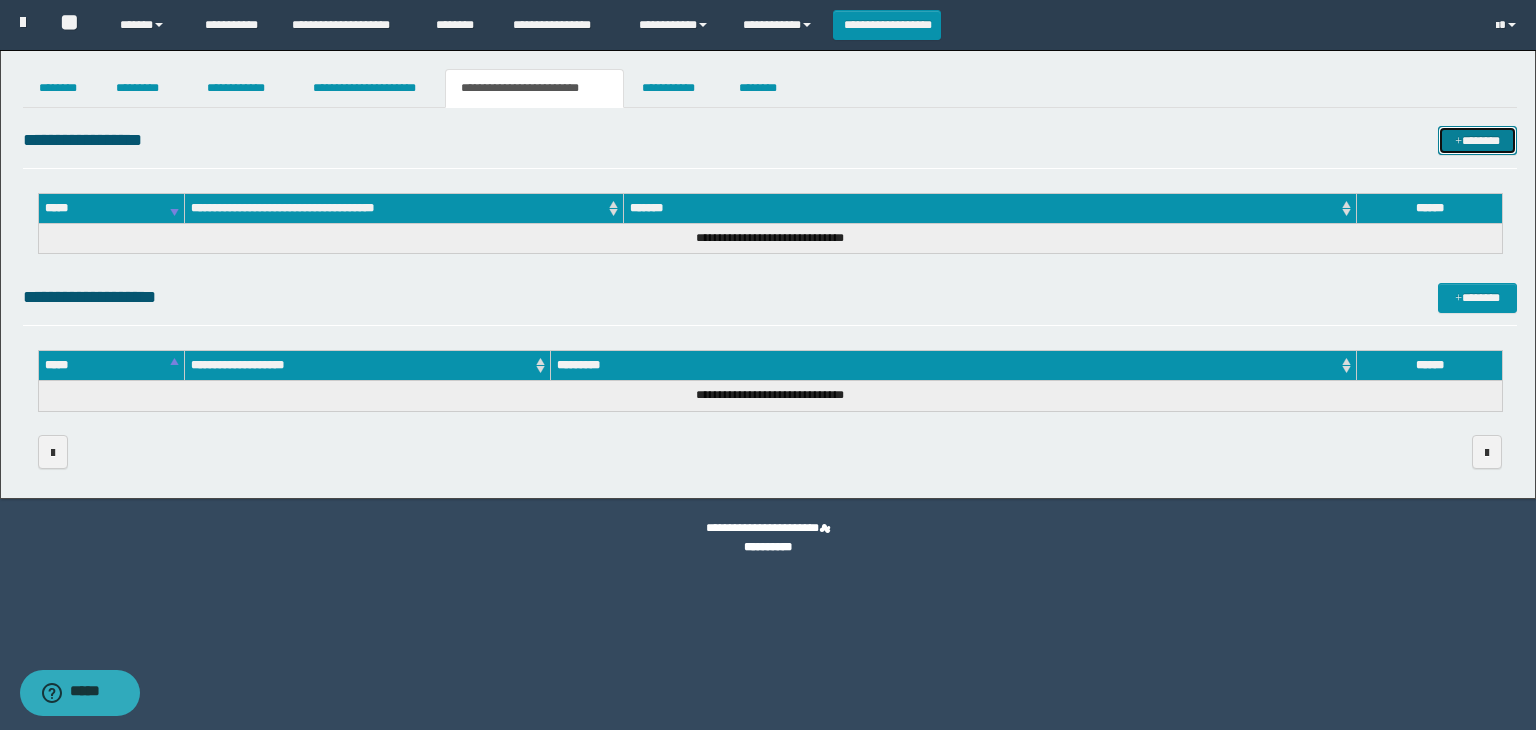 click at bounding box center (1458, 142) 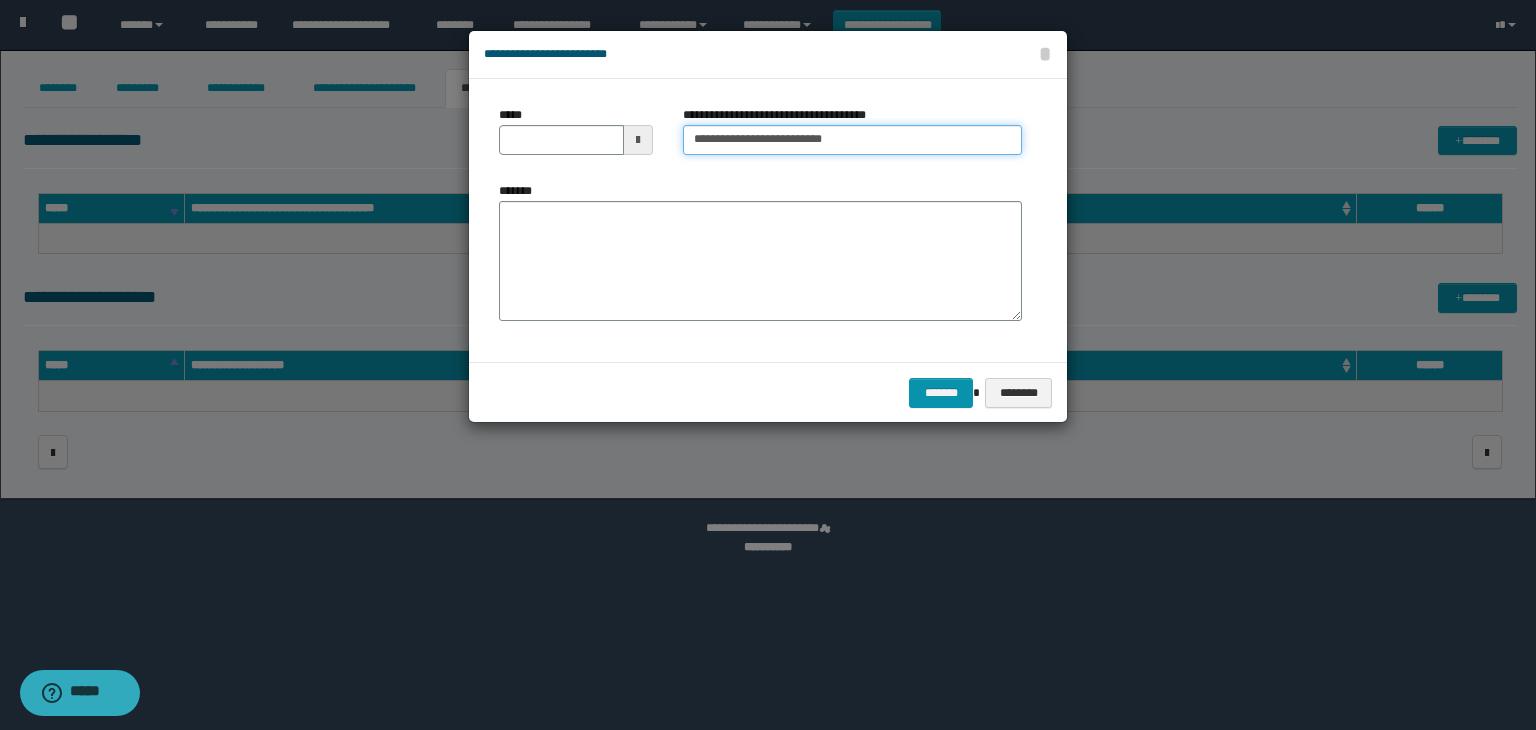 type on "**********" 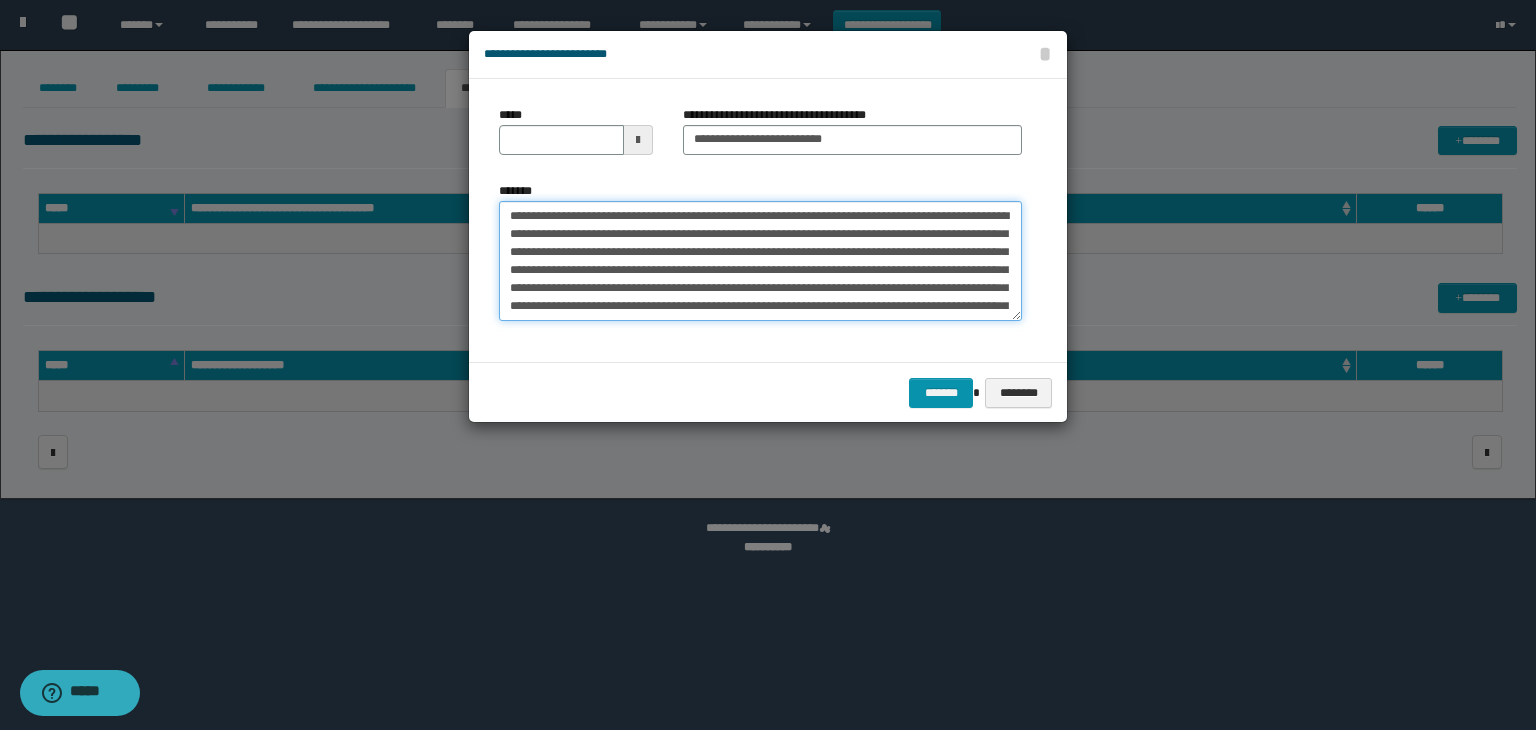 click on "*******" at bounding box center (760, 261) 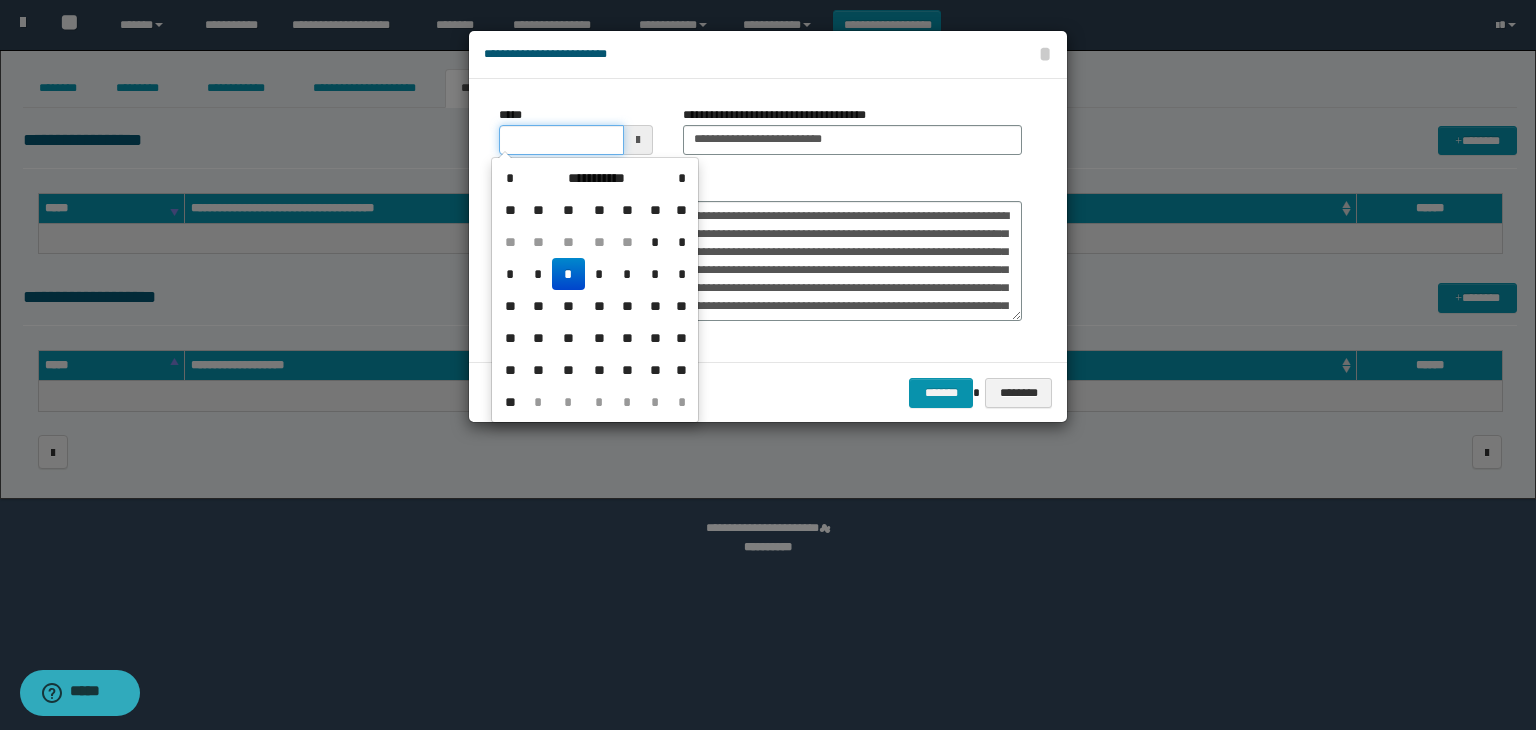 click on "*****" at bounding box center [561, 140] 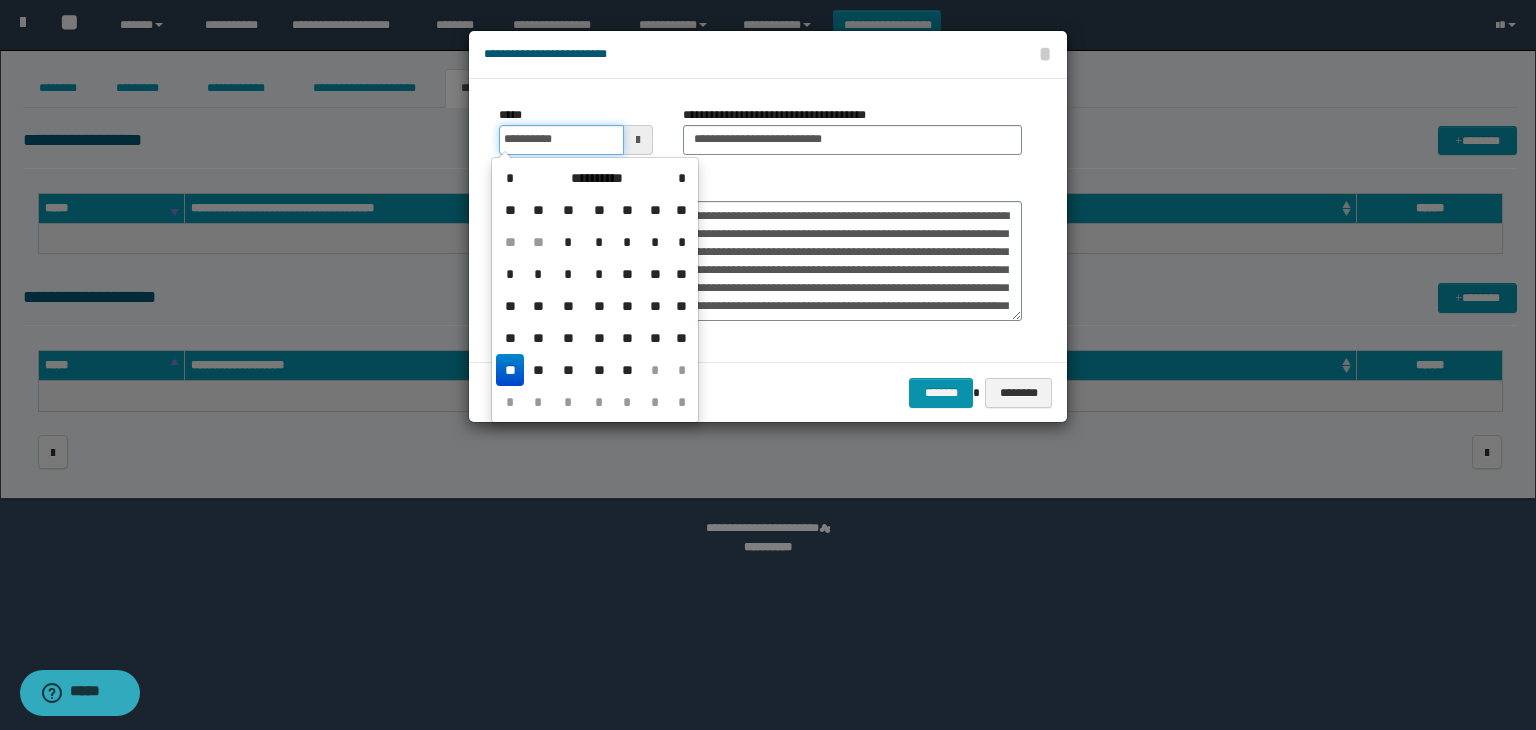 click on "**********" at bounding box center (561, 140) 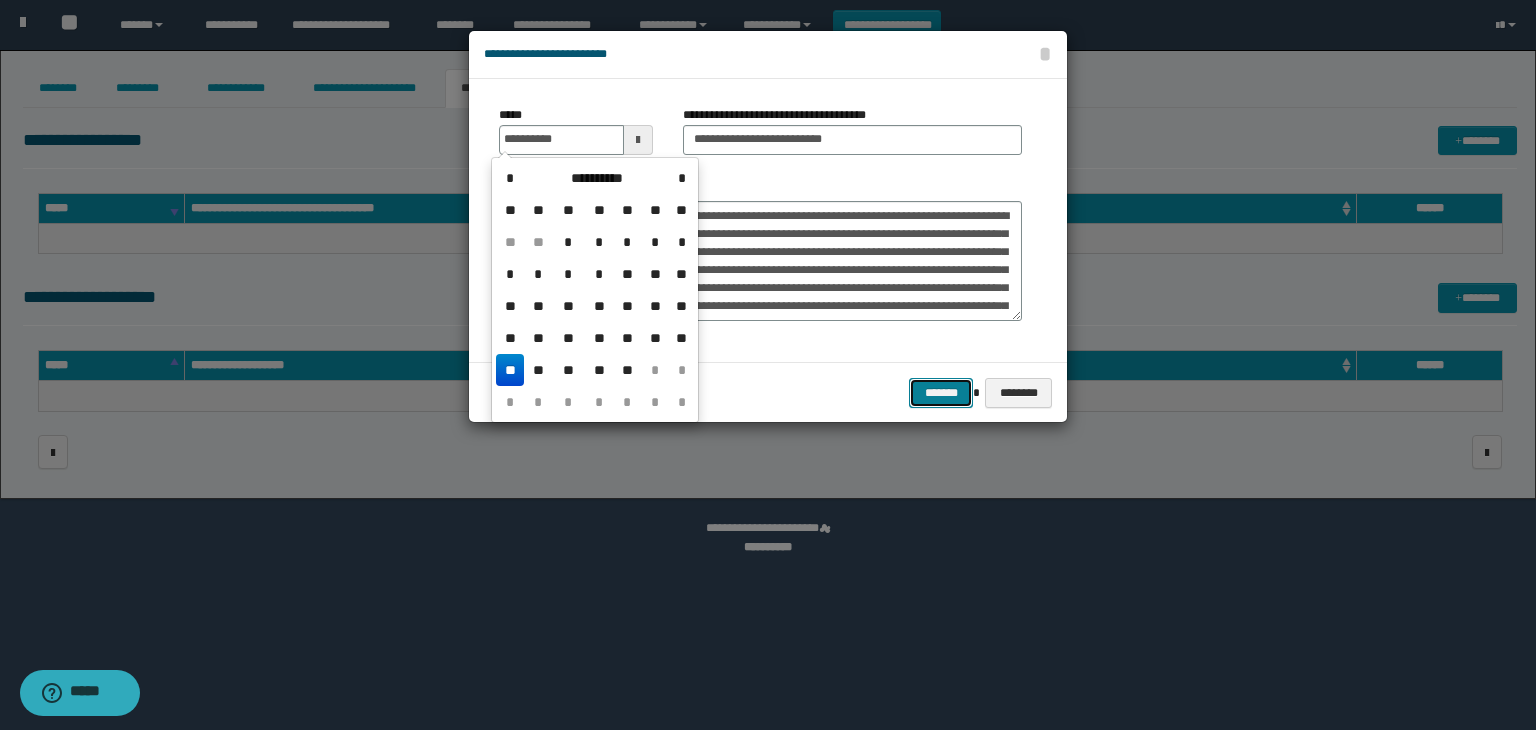 type on "**********" 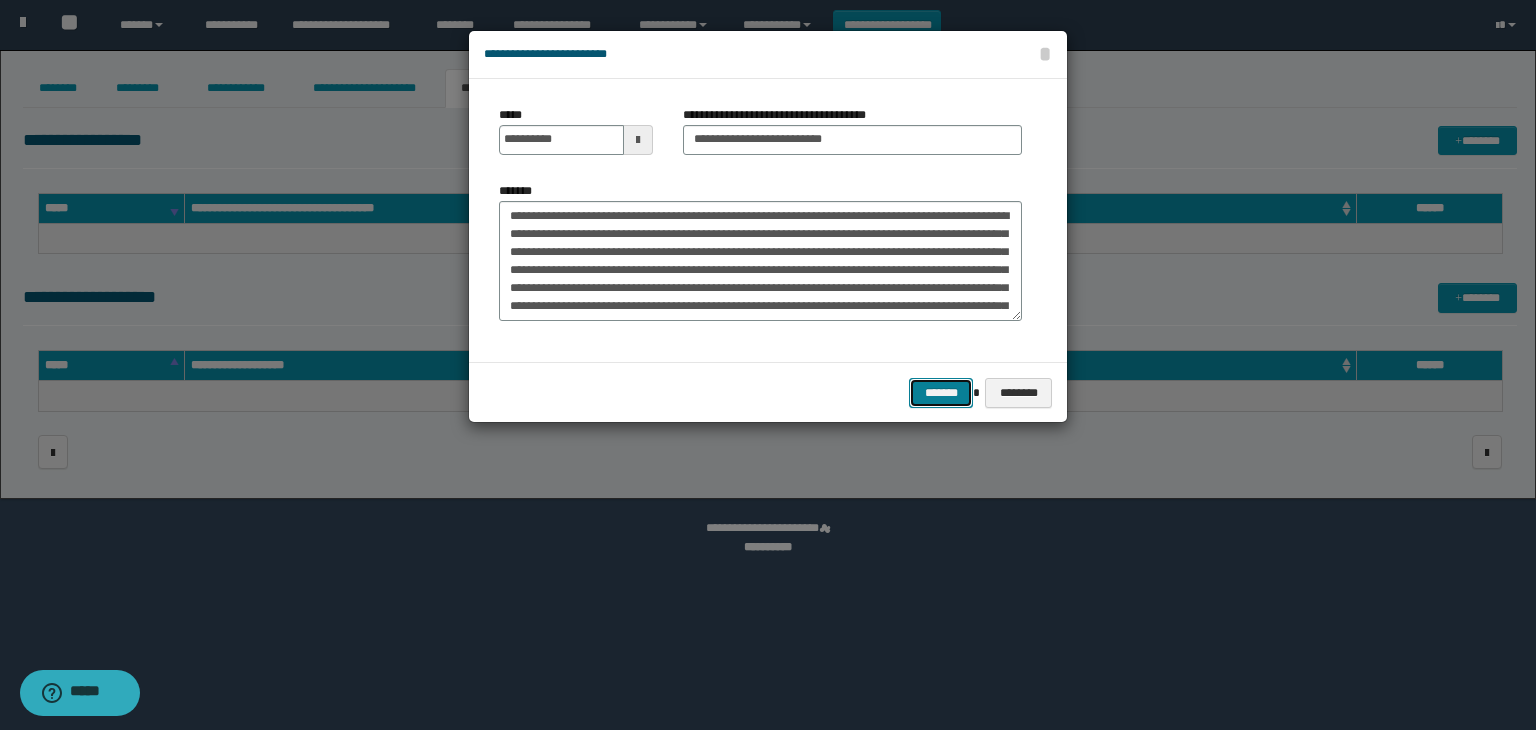 click on "*******" at bounding box center (941, 393) 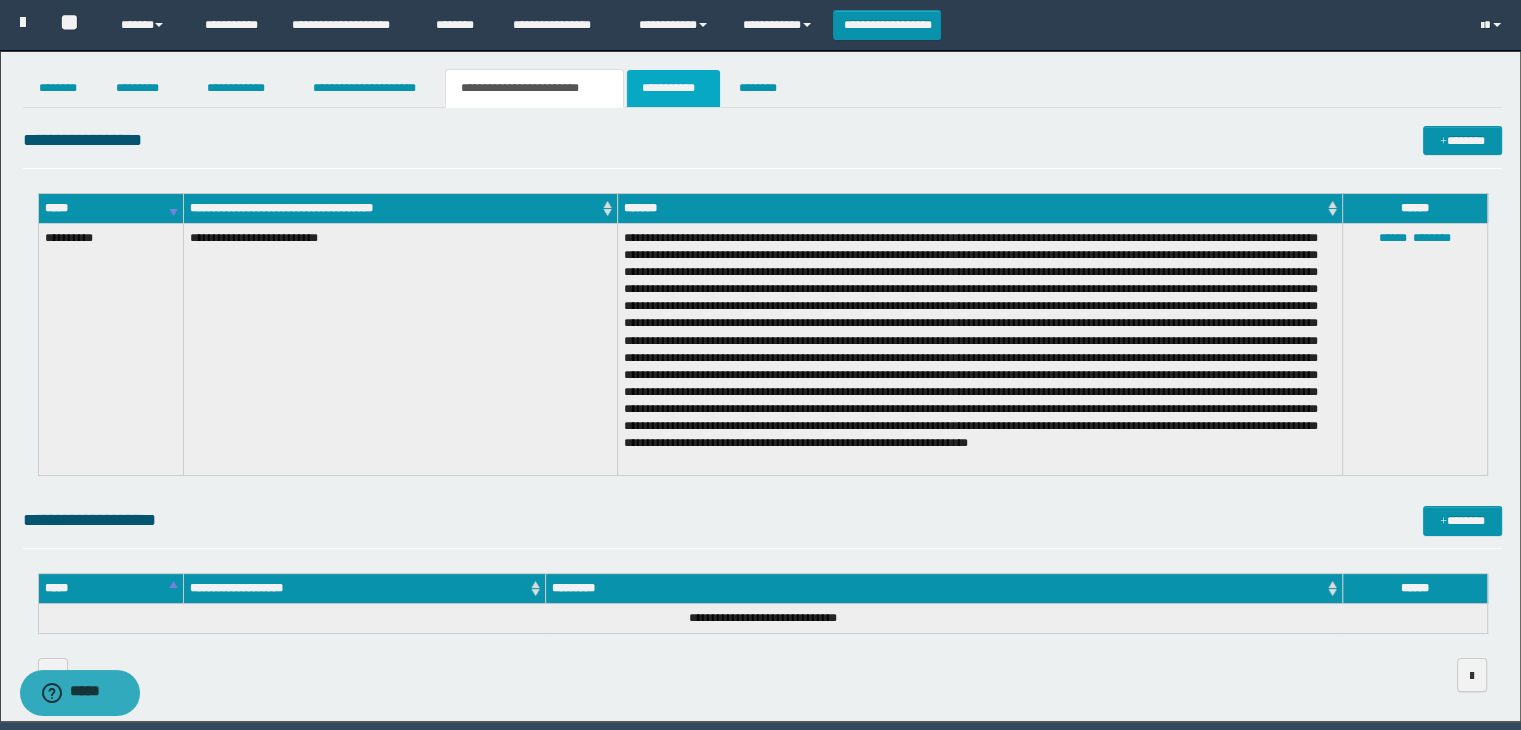 click on "**********" at bounding box center [673, 88] 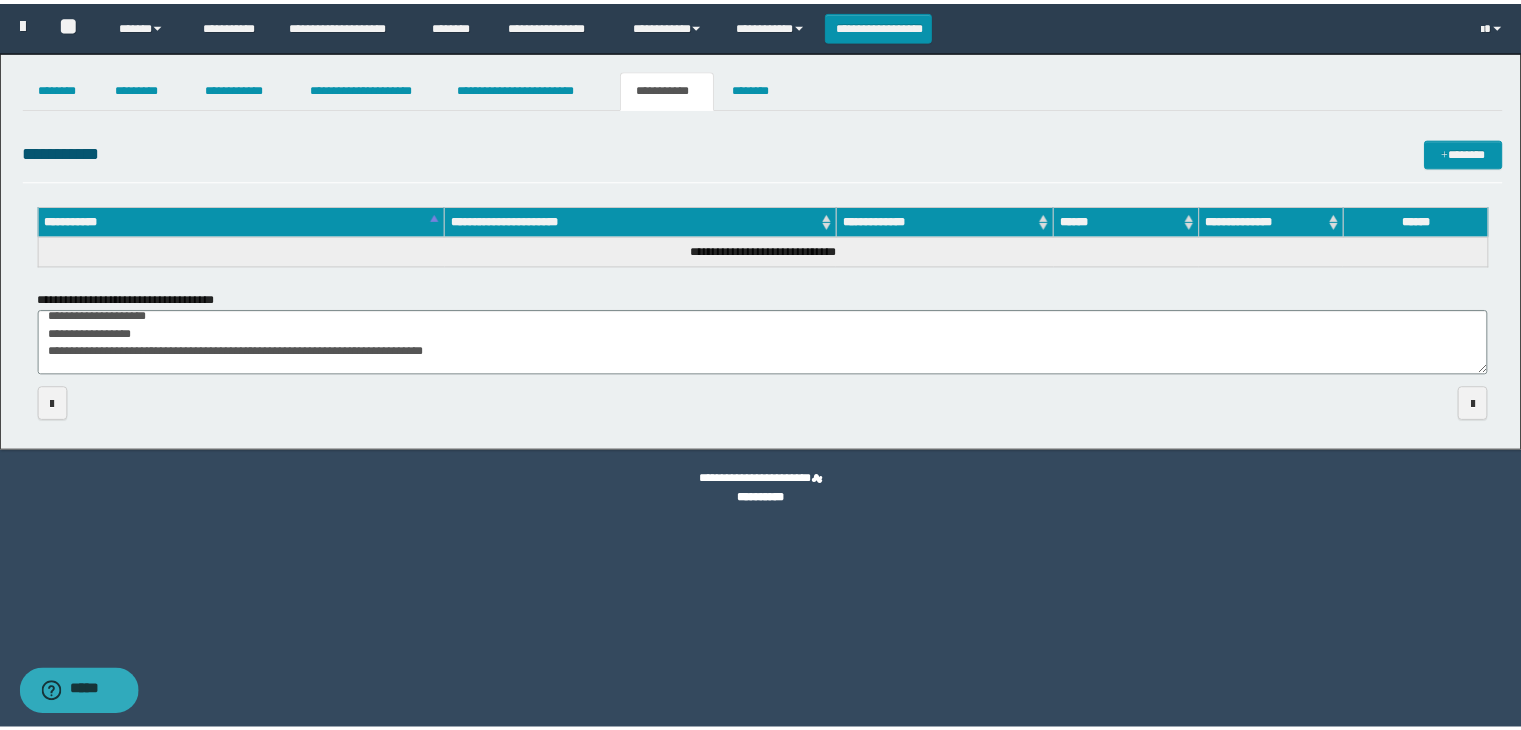 scroll, scrollTop: 0, scrollLeft: 0, axis: both 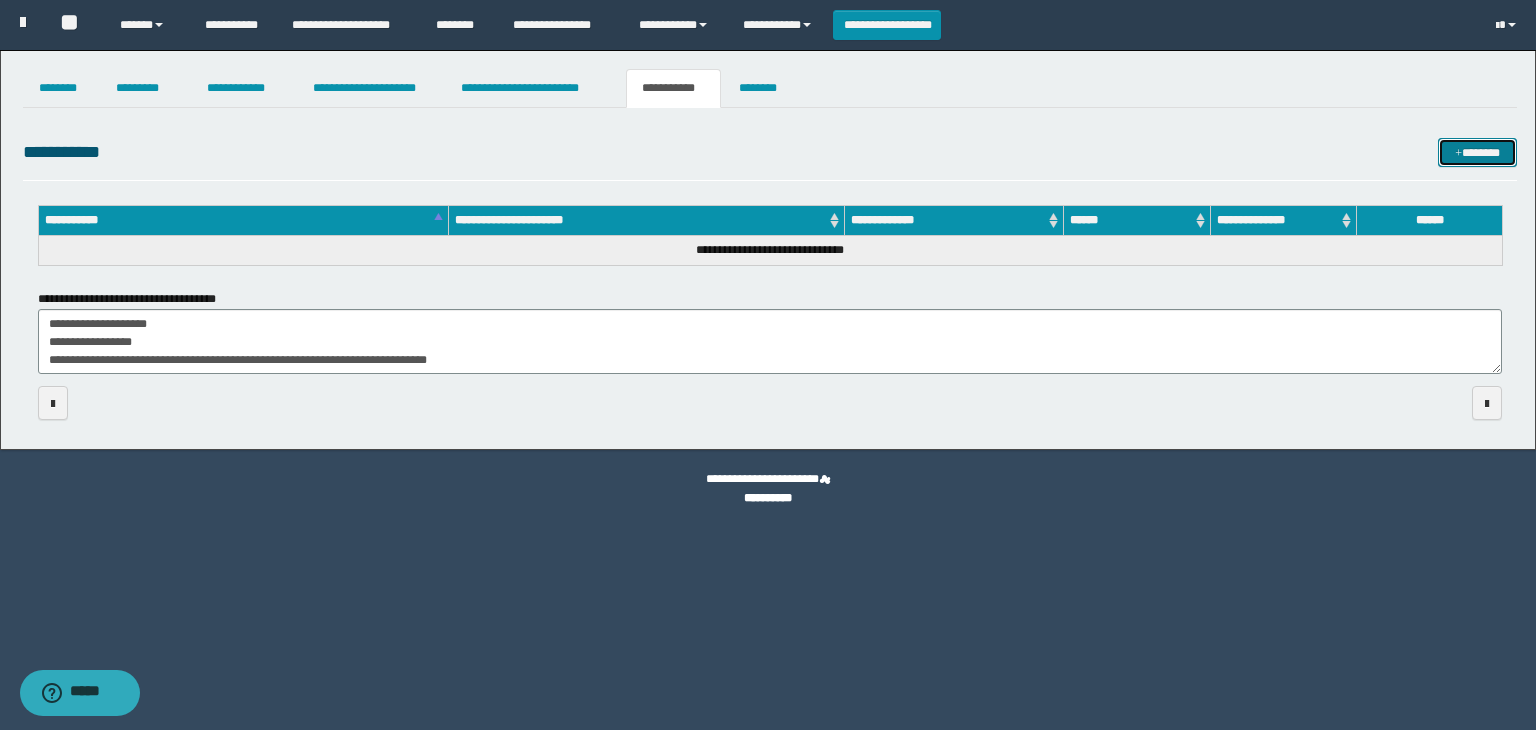 click on "*******" at bounding box center (1477, 153) 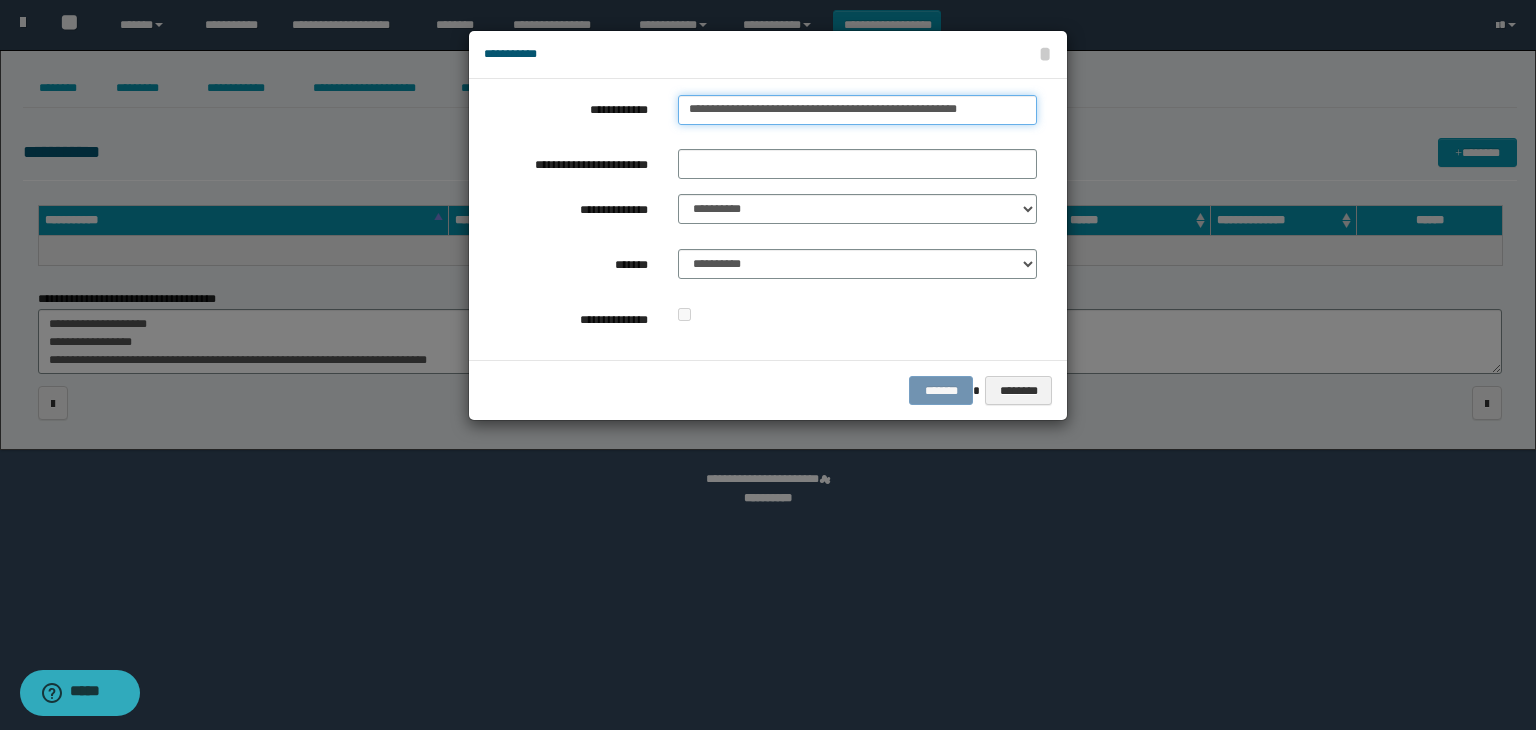 drag, startPoint x: 764, startPoint y: 110, endPoint x: 770, endPoint y: 124, distance: 15.231546 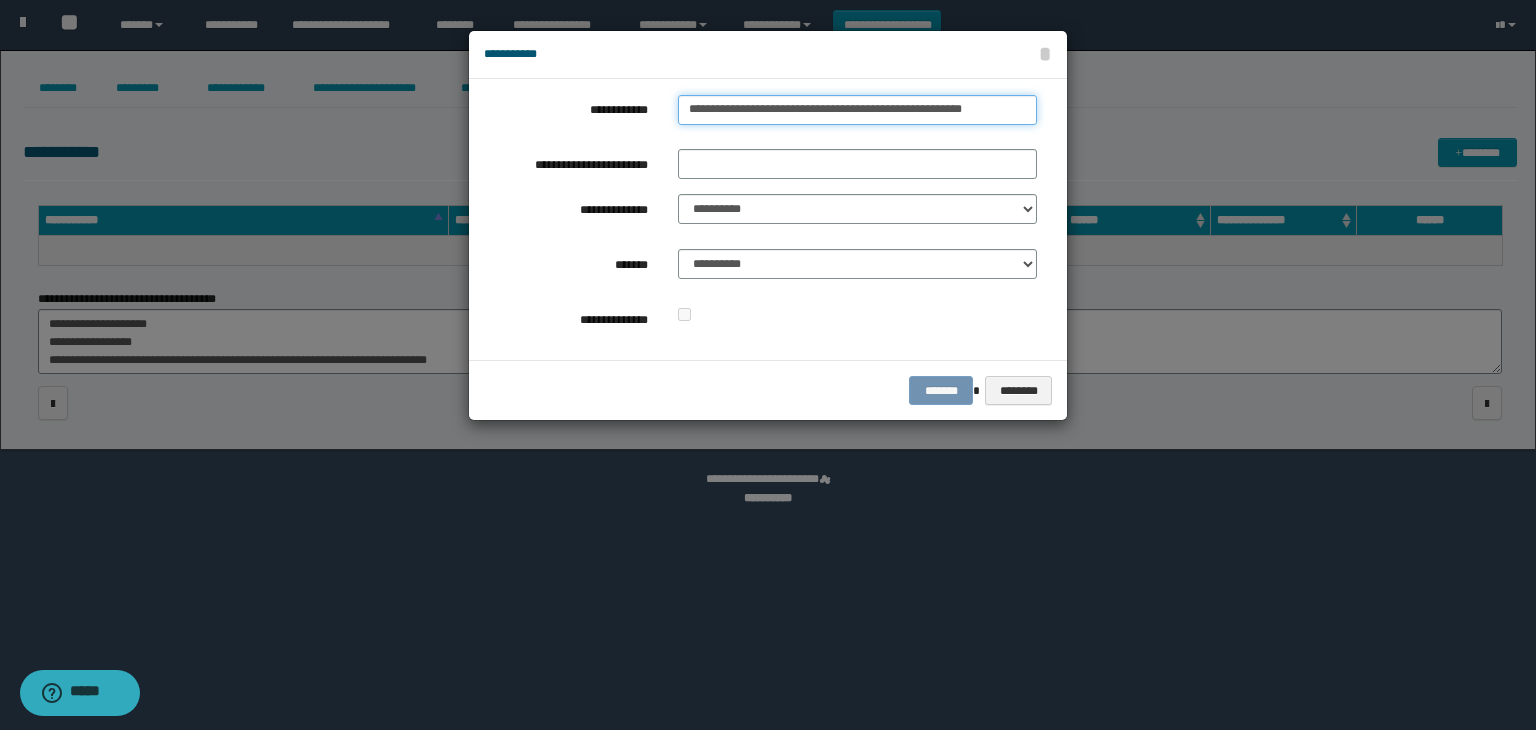 click on "**********" at bounding box center (857, 110) 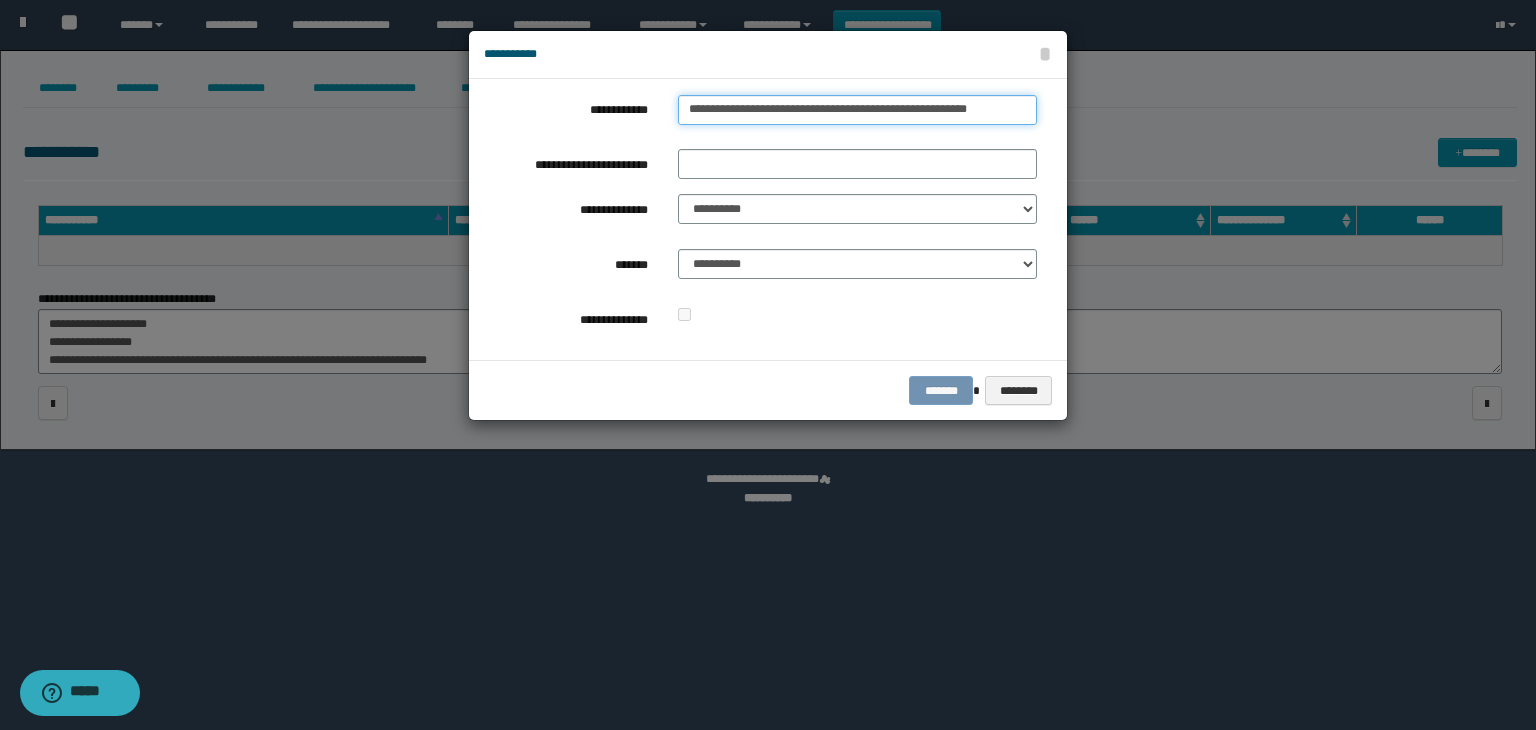 click on "**********" at bounding box center [857, 110] 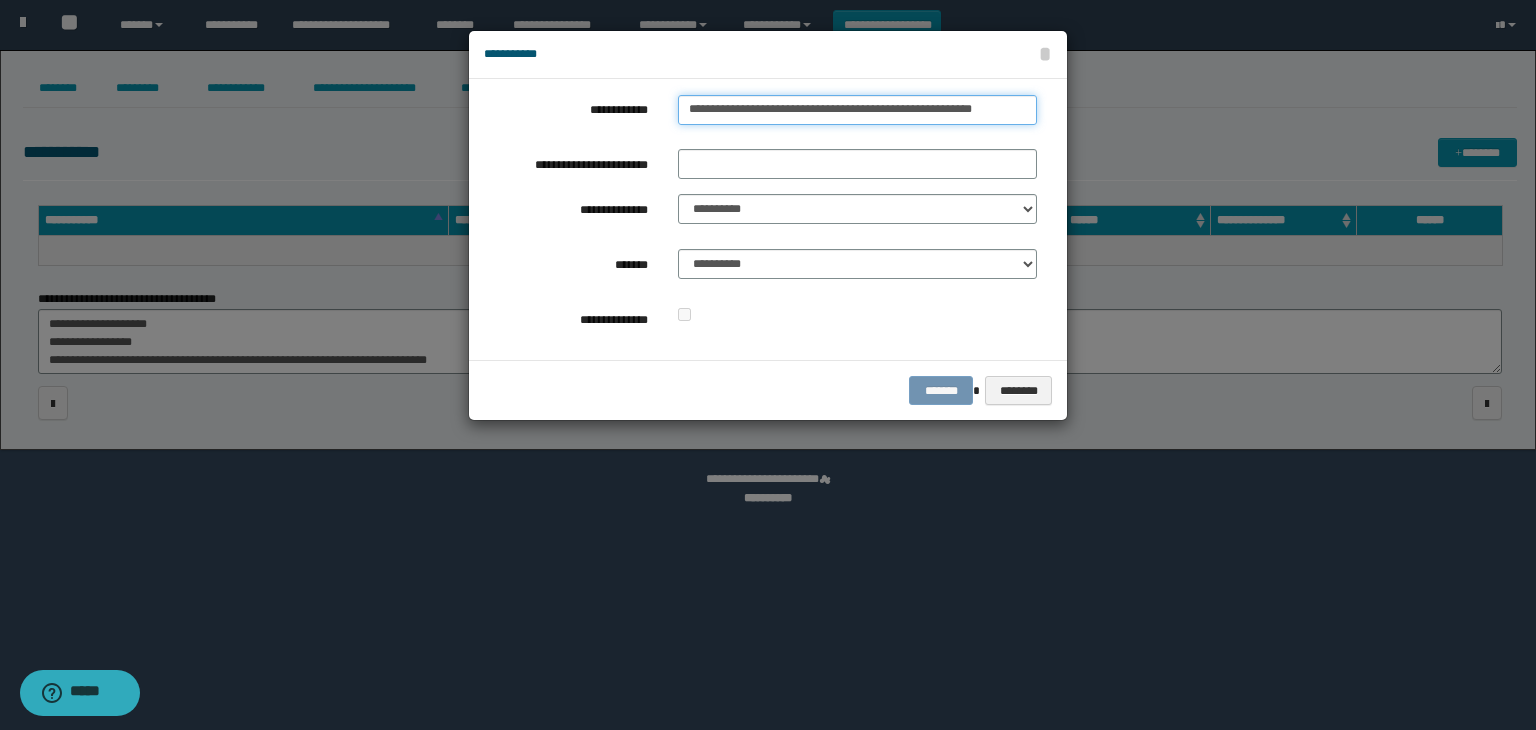 type on "**********" 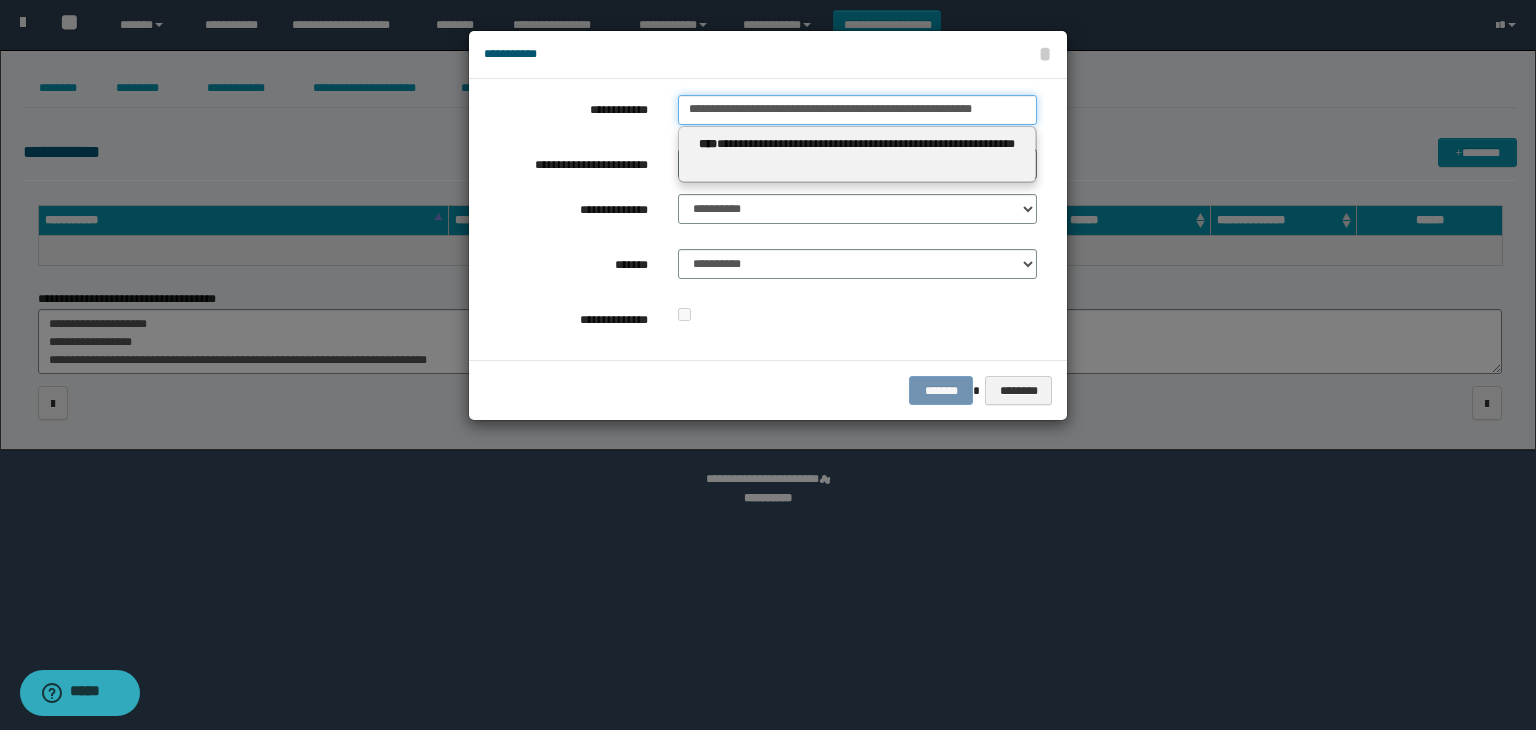 click on "**********" at bounding box center [857, 110] 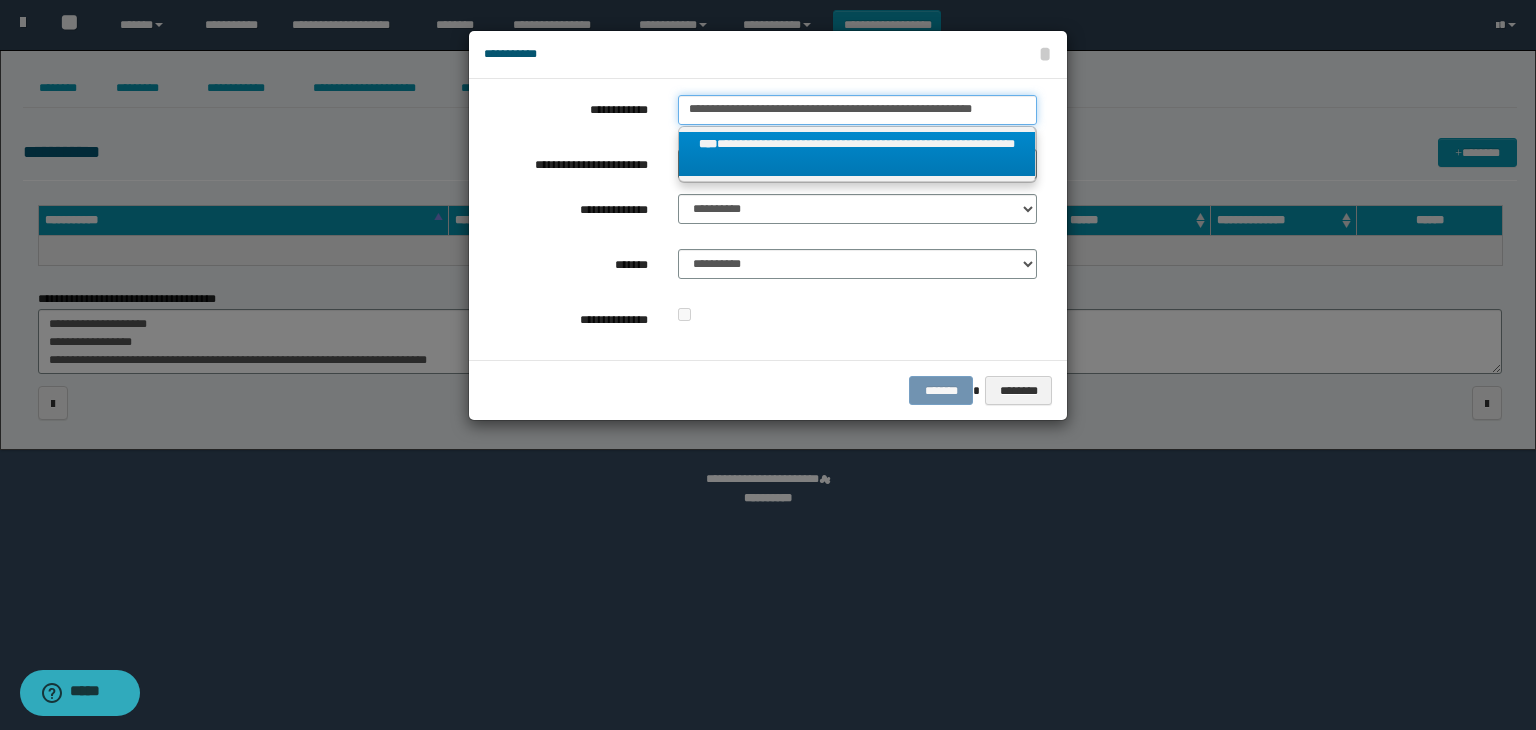 type on "**********" 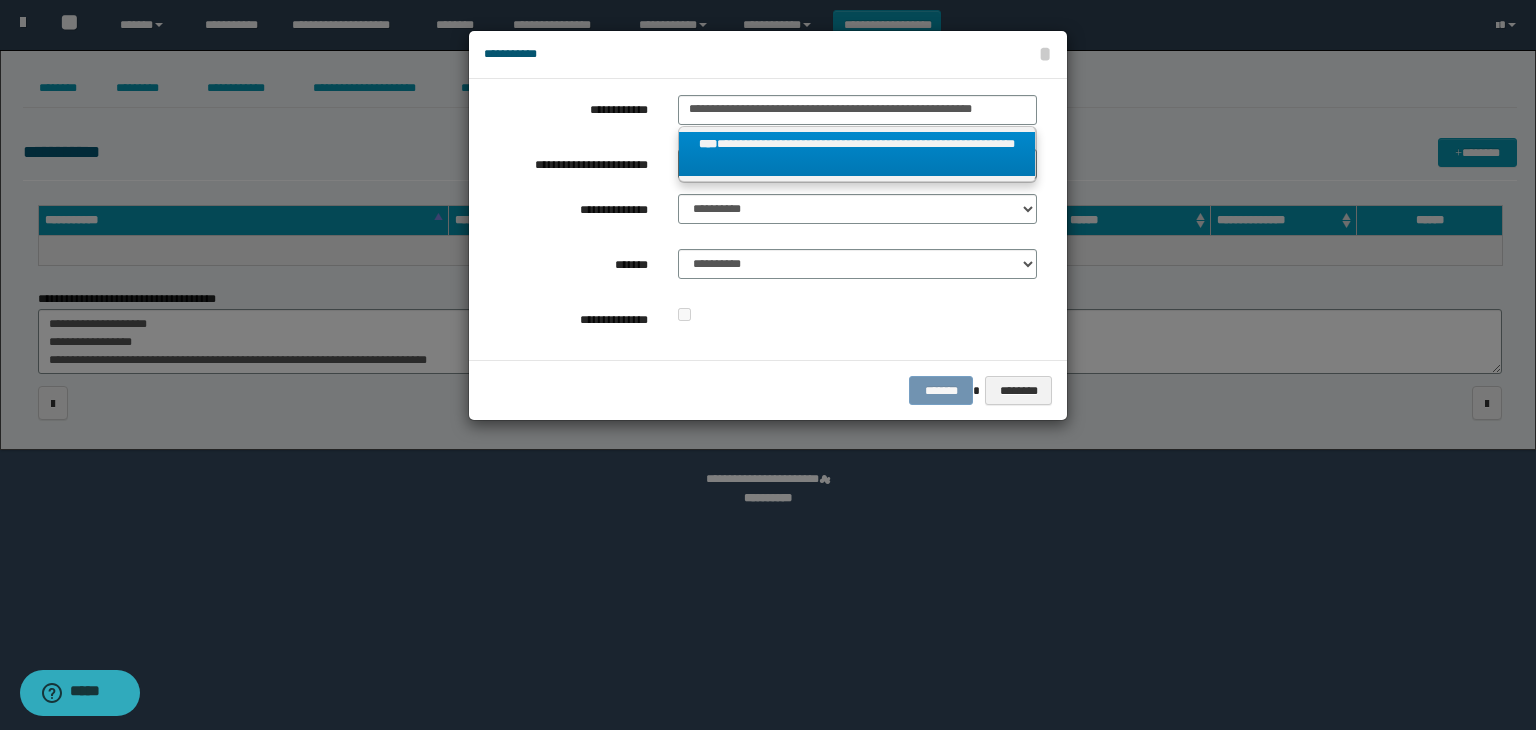 click on "**********" at bounding box center (857, 154) 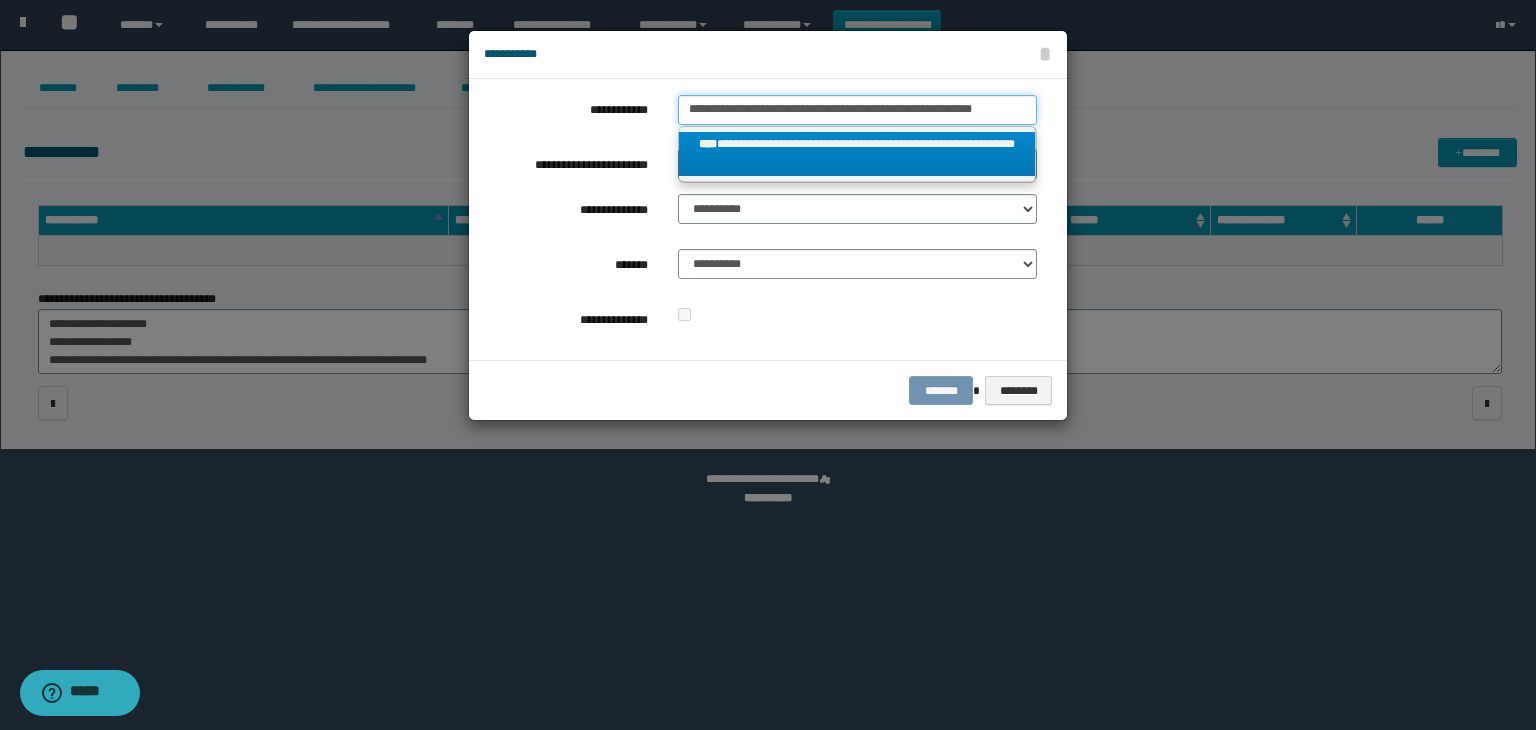 type 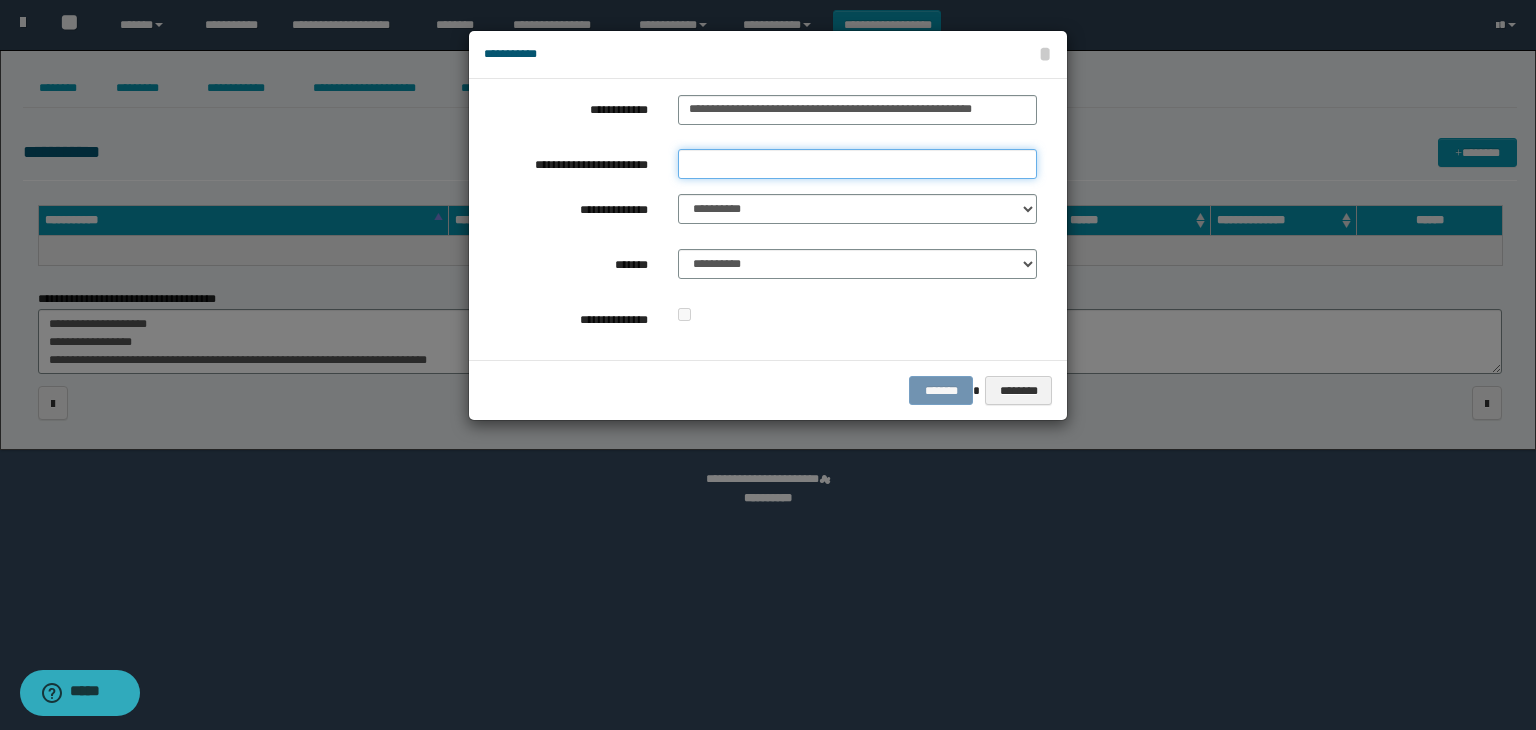 click on "**********" at bounding box center [857, 164] 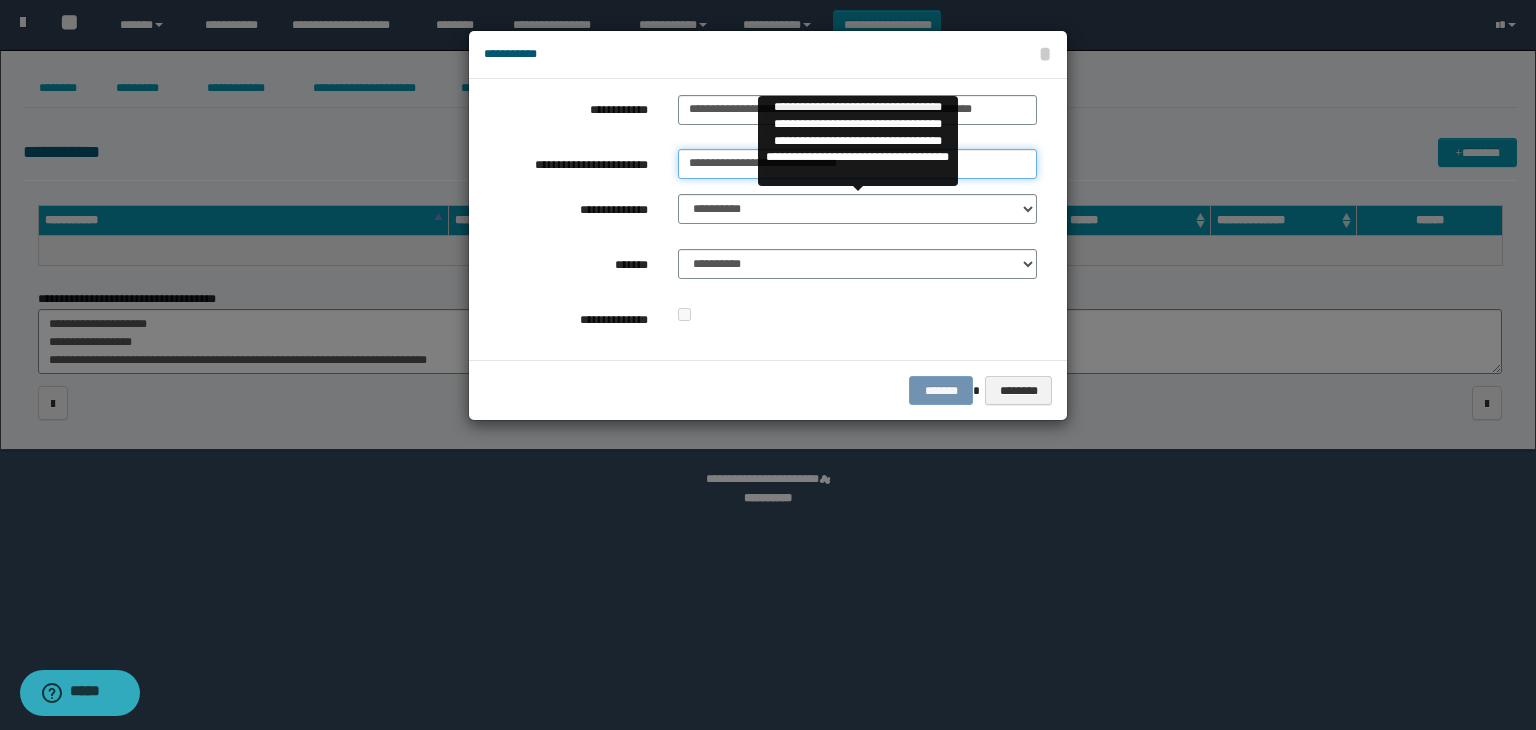 type on "**********" 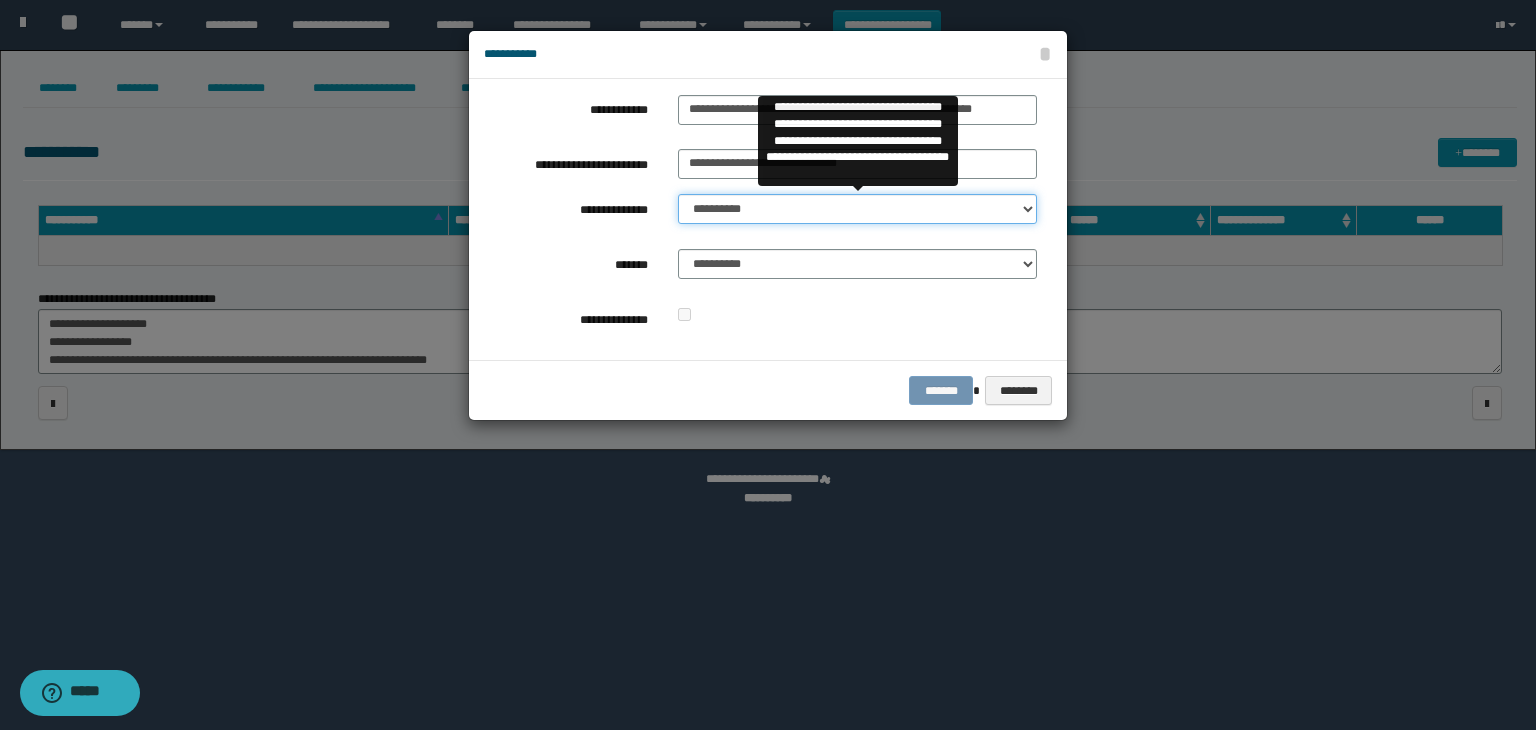 click on "**********" at bounding box center [857, 209] 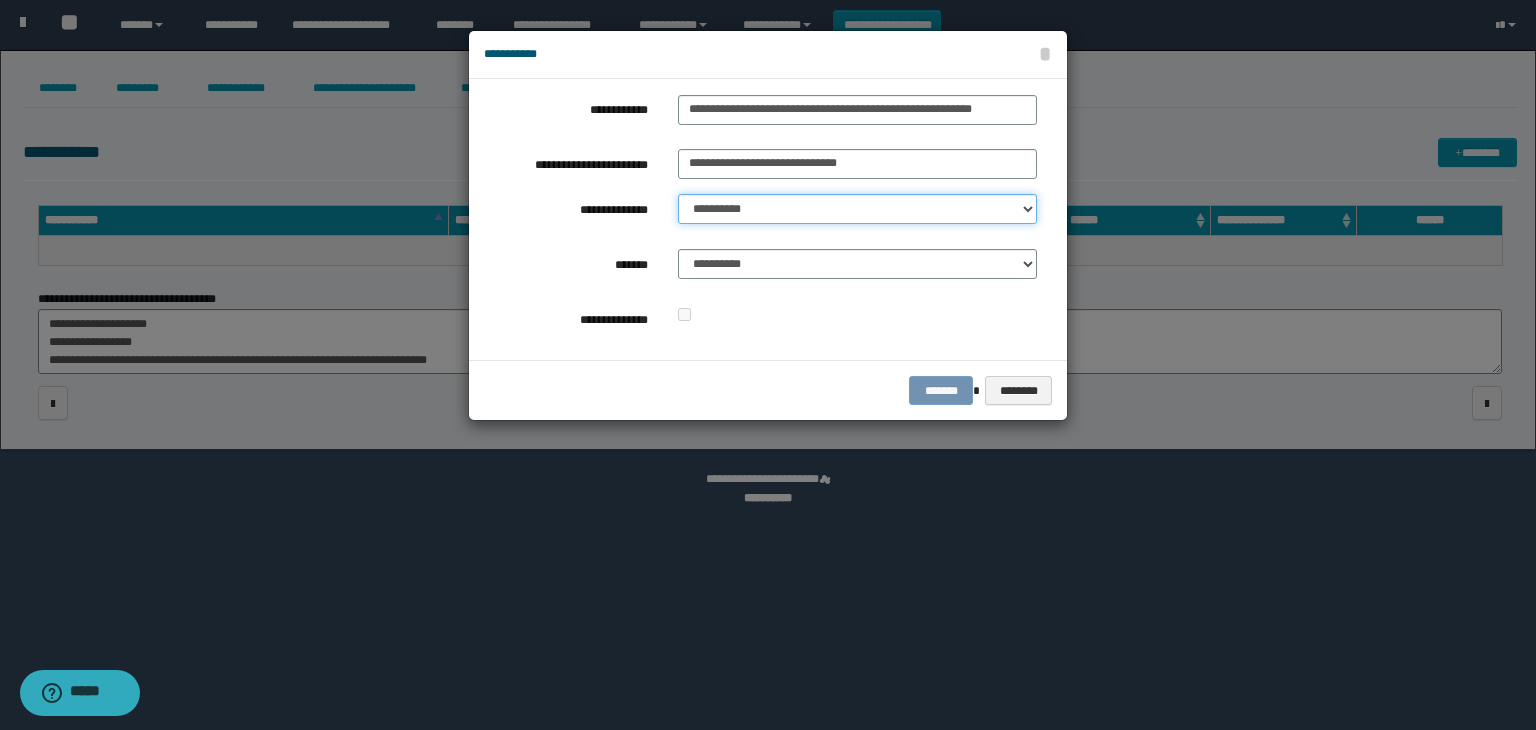 select on "*" 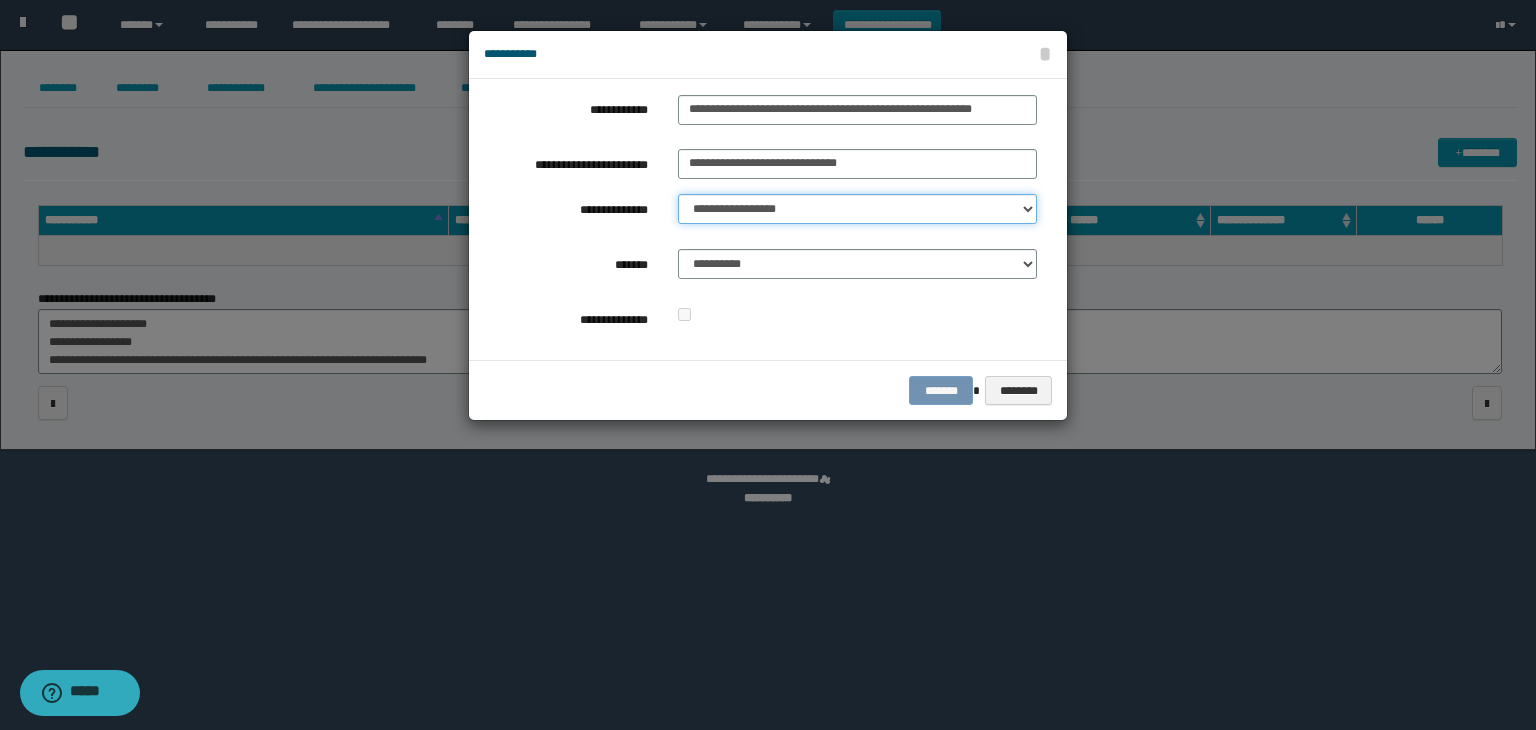 click on "**********" at bounding box center (857, 209) 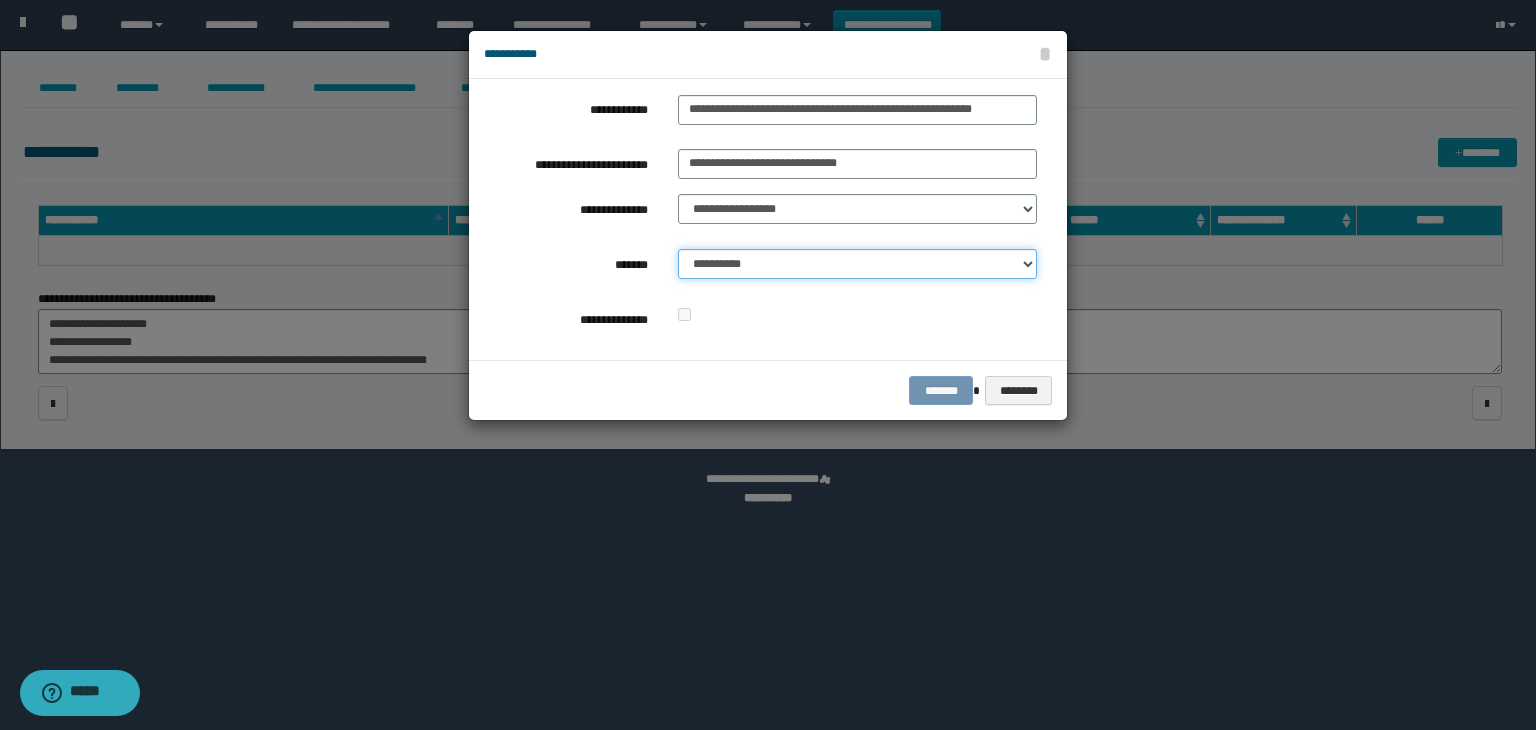 click on "**********" at bounding box center [857, 264] 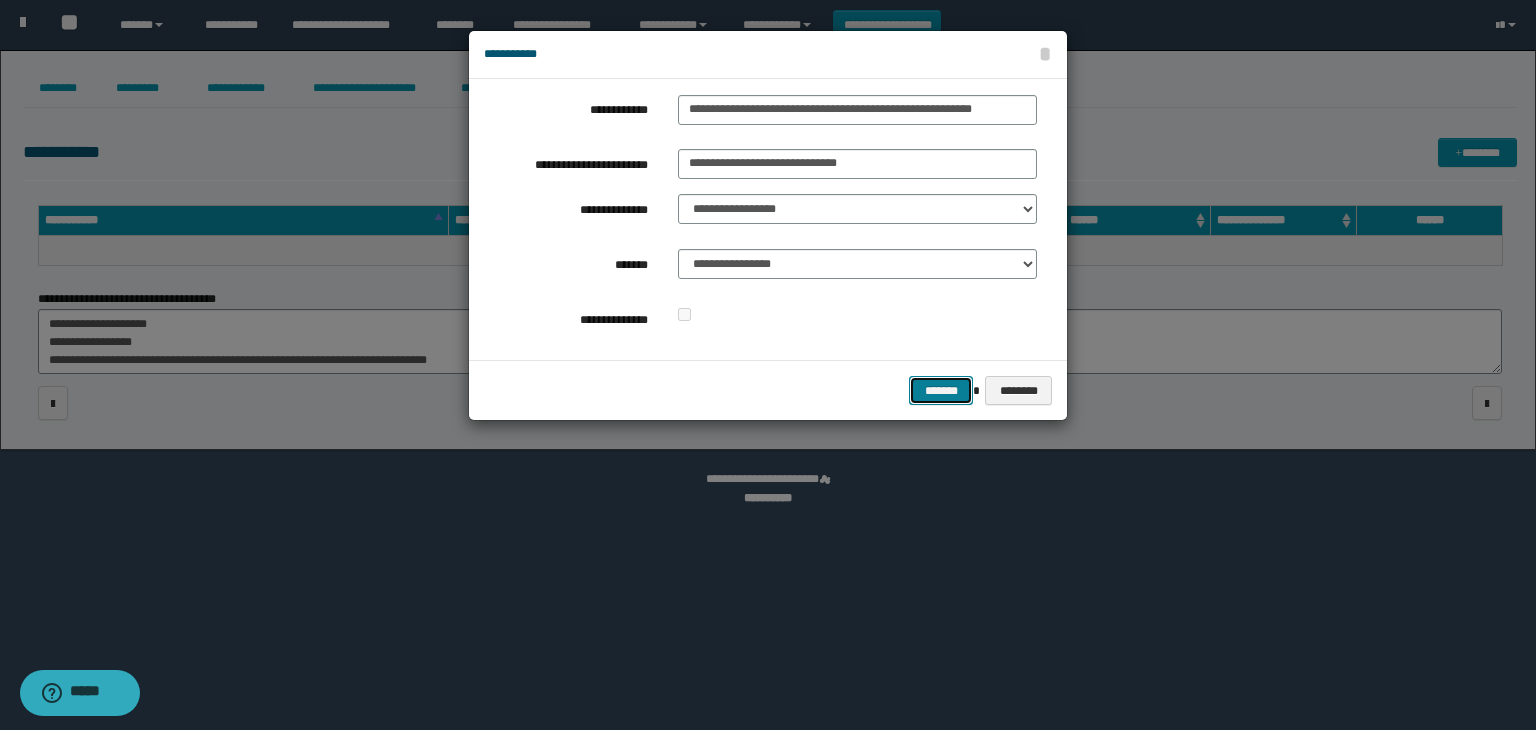 click on "*******" at bounding box center [941, 391] 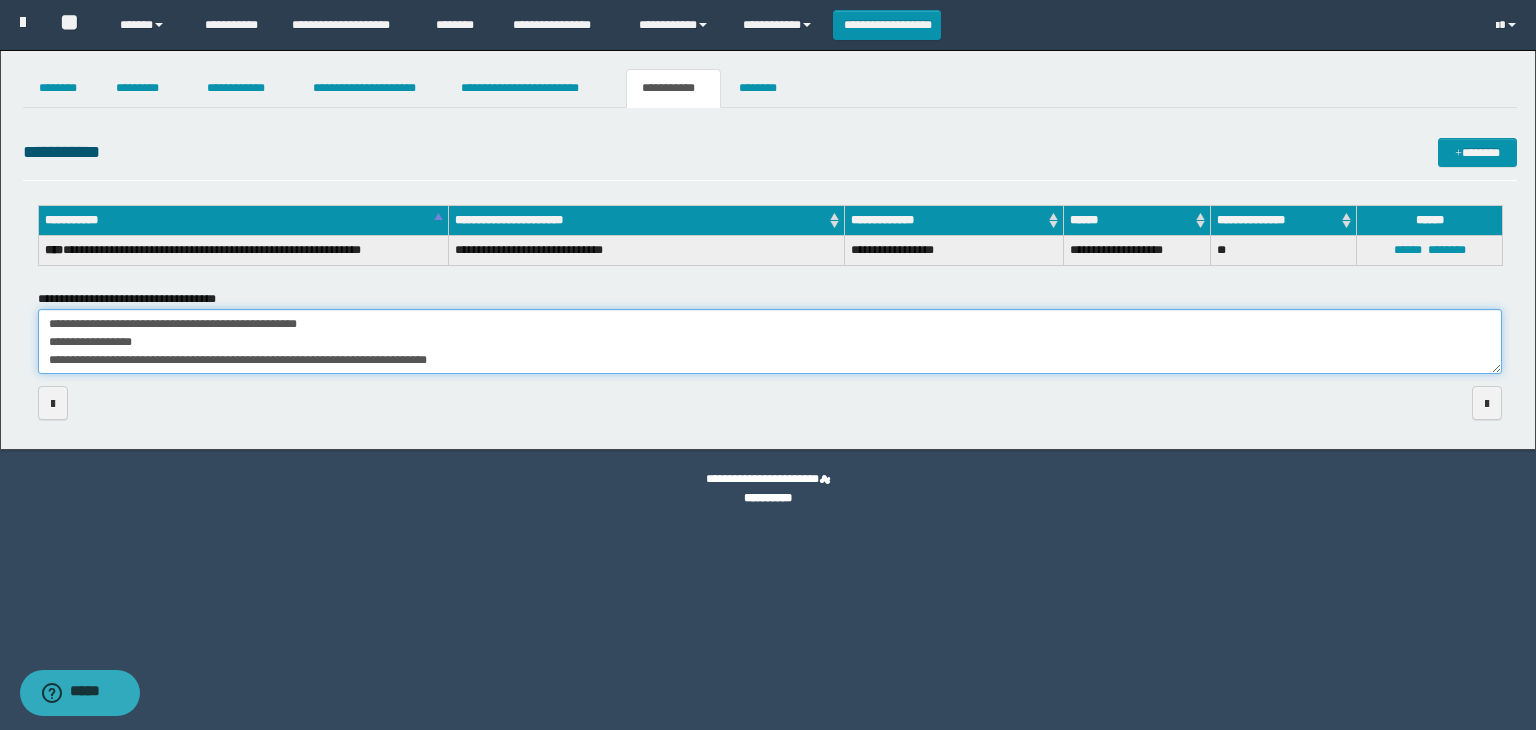 click on "**********" at bounding box center [770, 342] 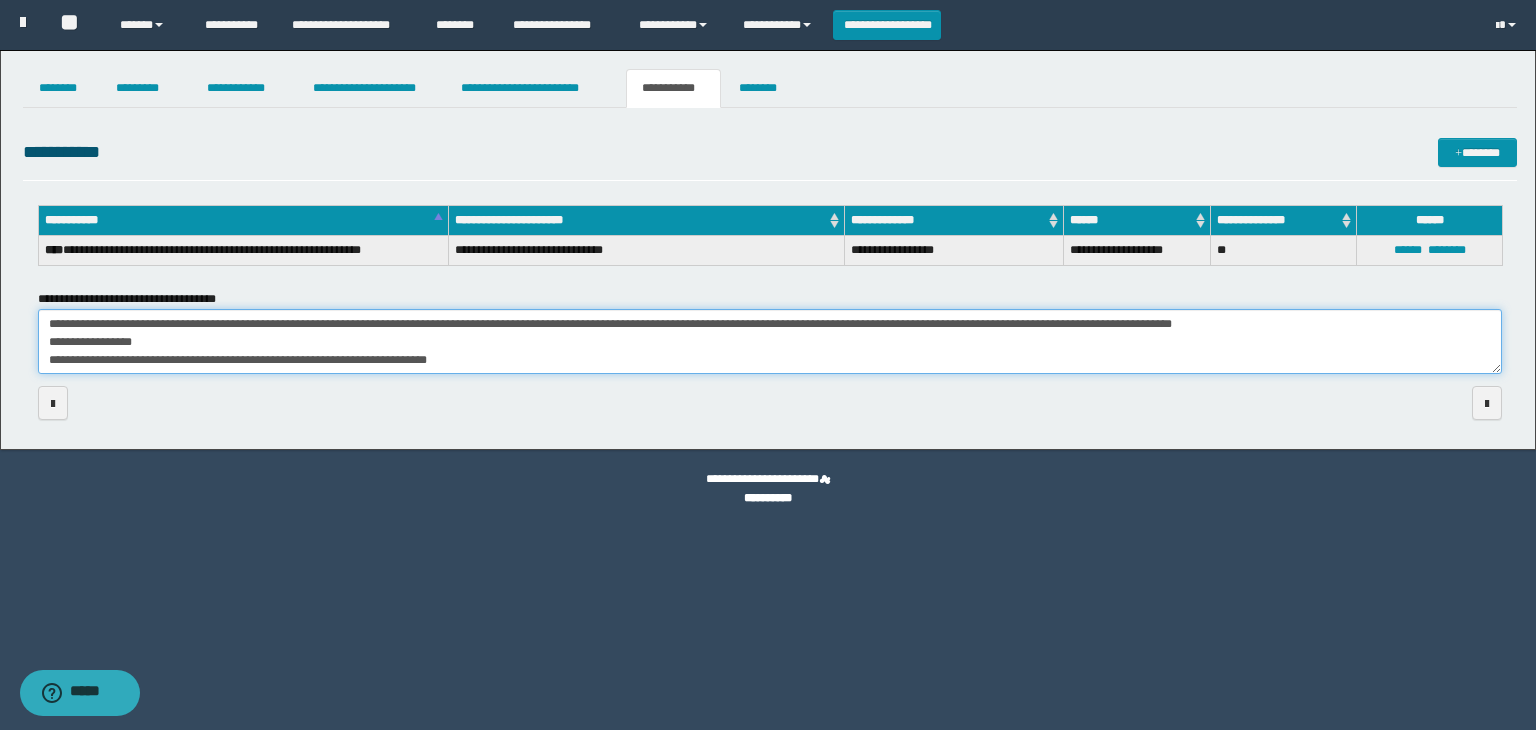 click on "**********" at bounding box center (770, 342) 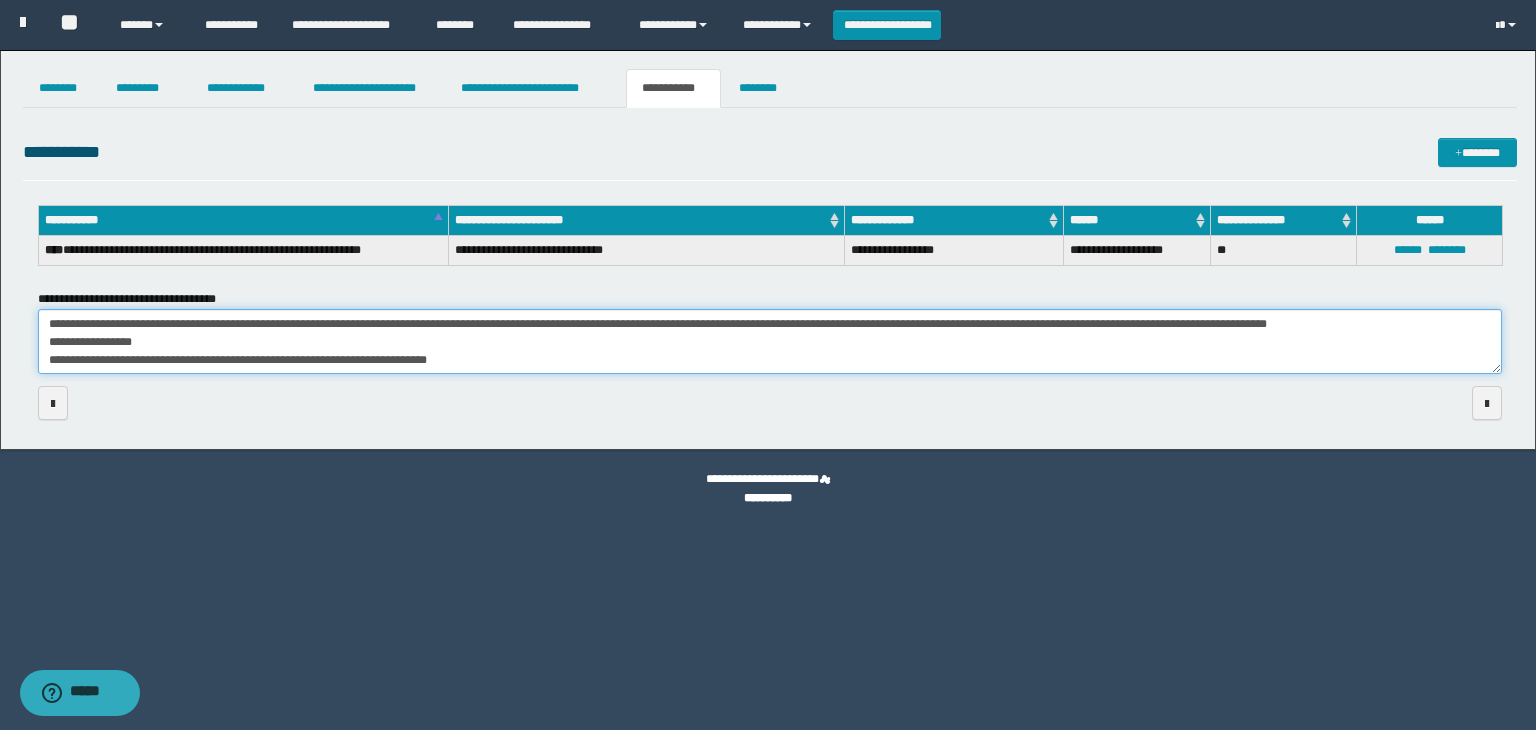 click on "**********" at bounding box center (770, 342) 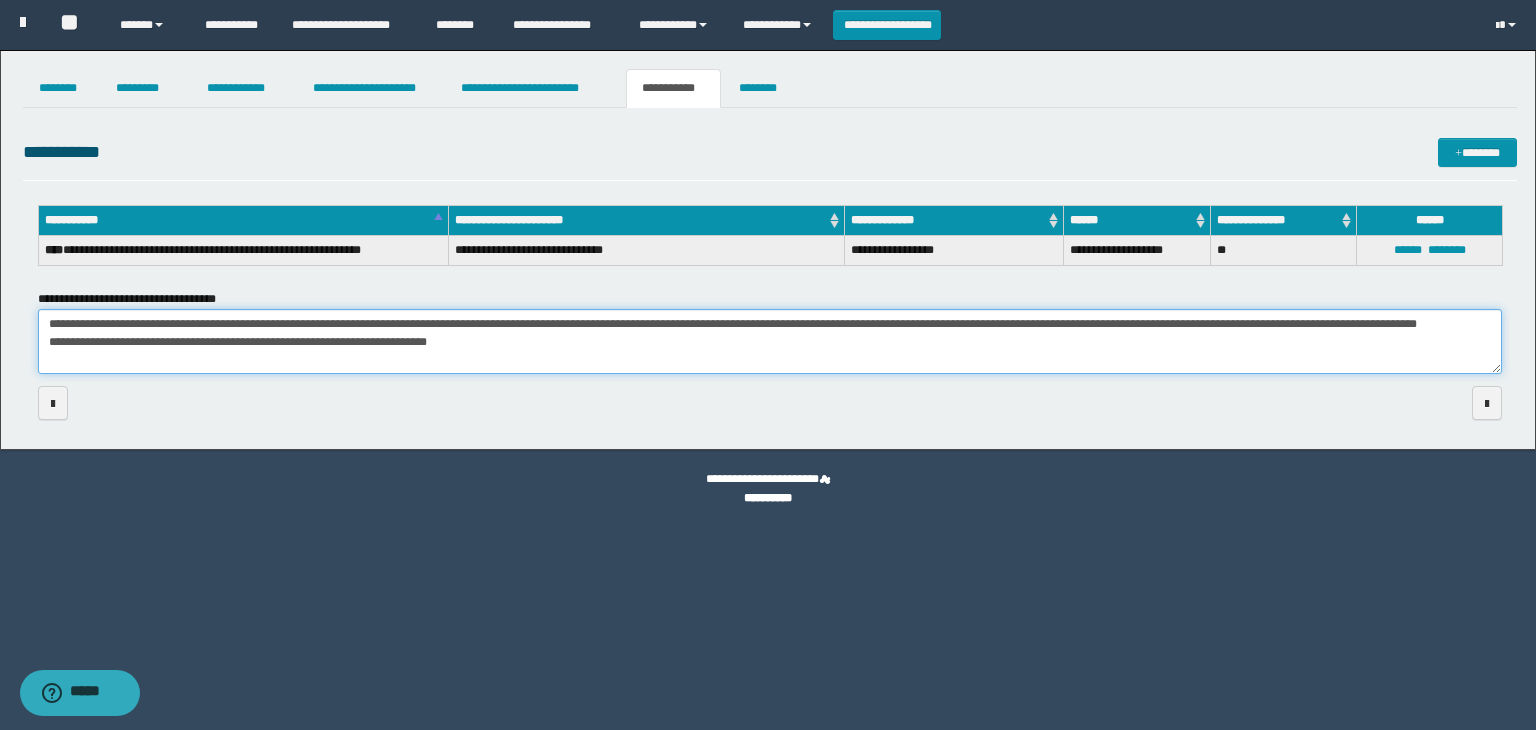 click on "**********" at bounding box center [770, 342] 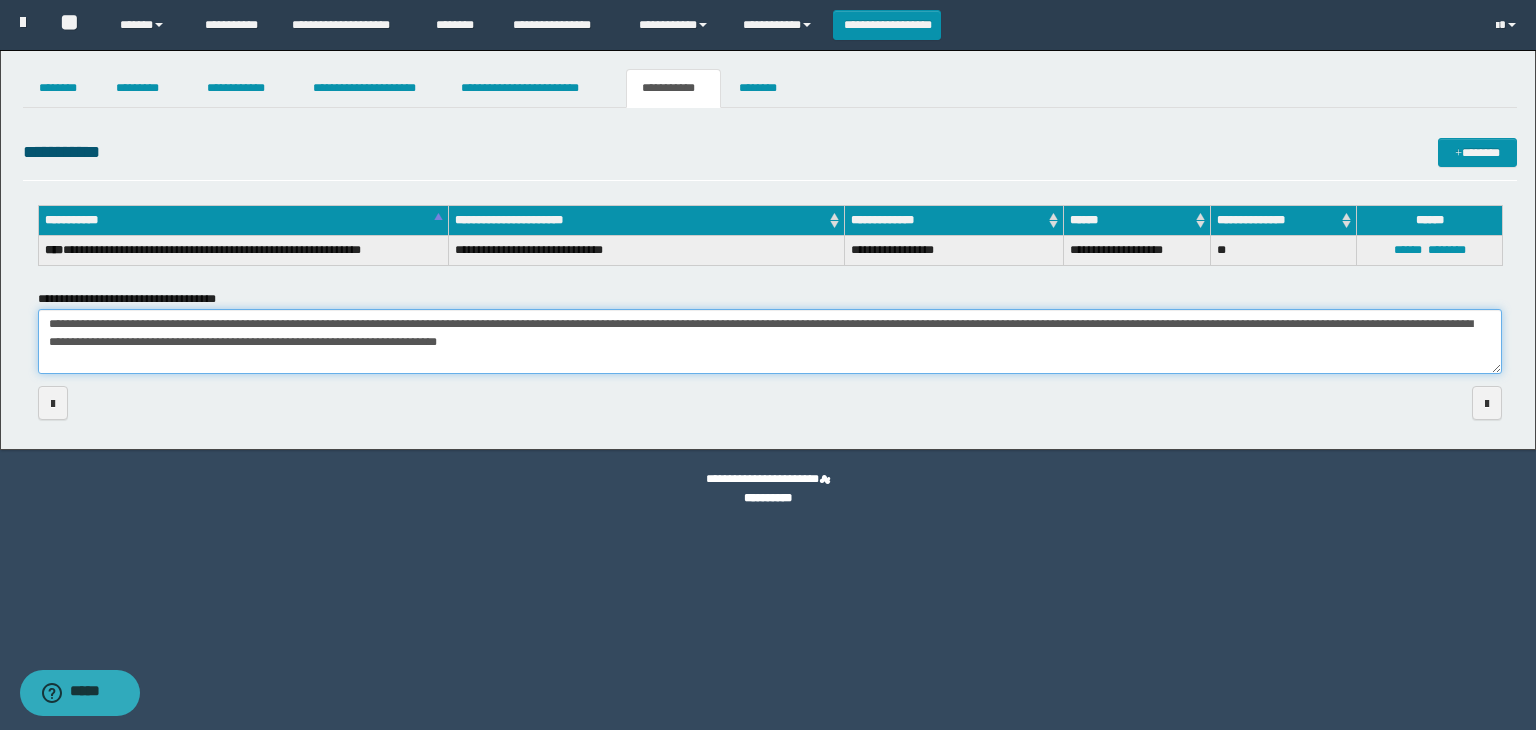 click on "**********" at bounding box center [770, 342] 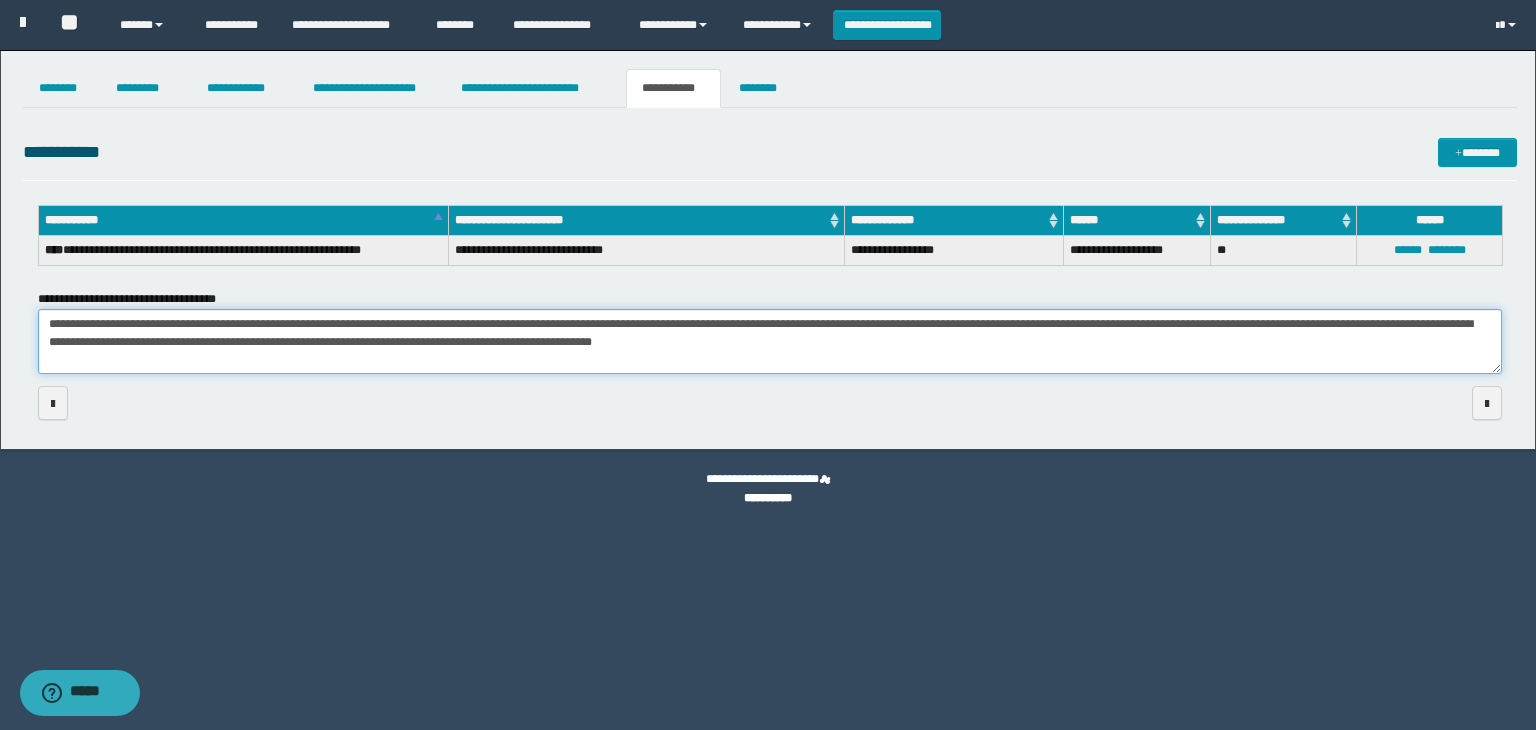 click on "**********" at bounding box center (770, 342) 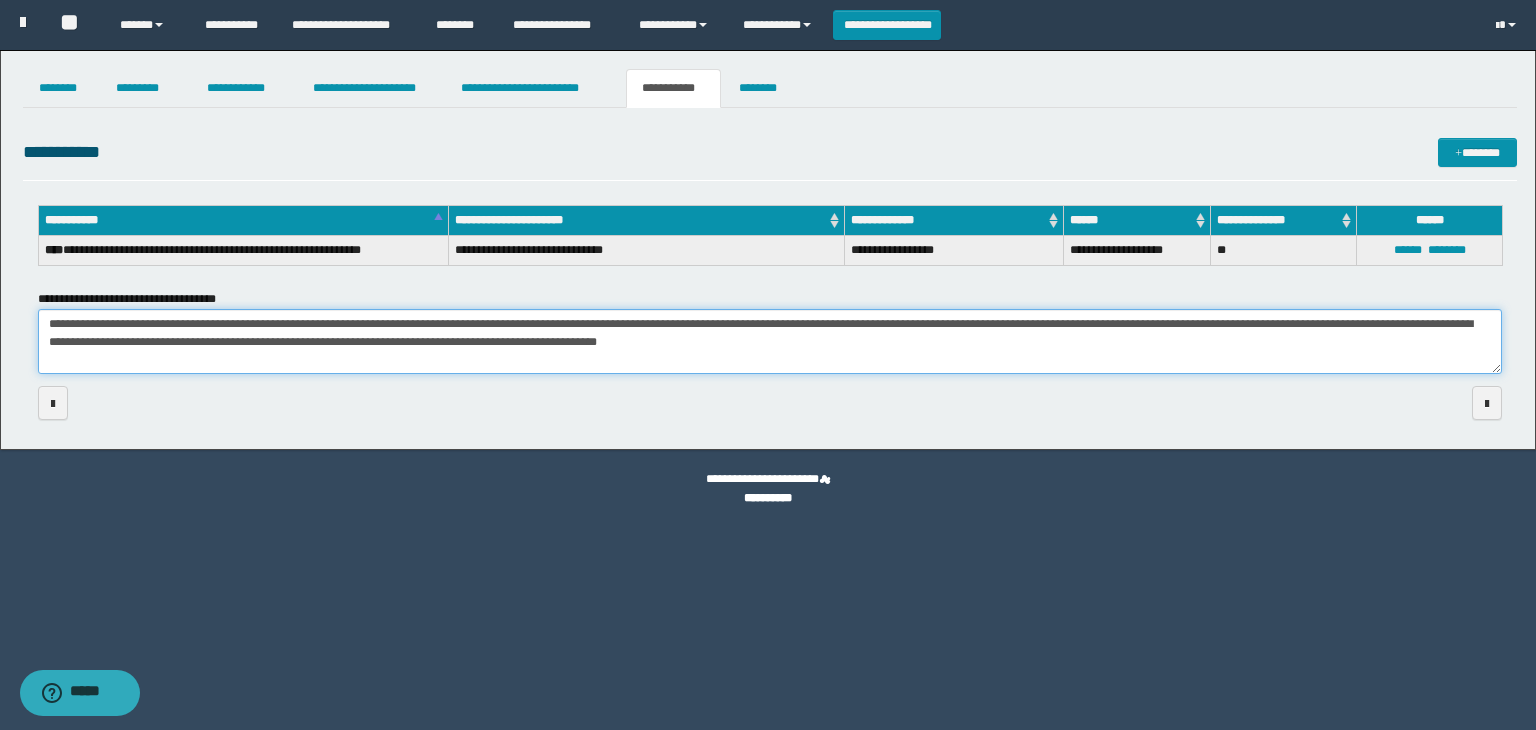 drag, startPoint x: 570, startPoint y: 341, endPoint x: 771, endPoint y: 335, distance: 201.08954 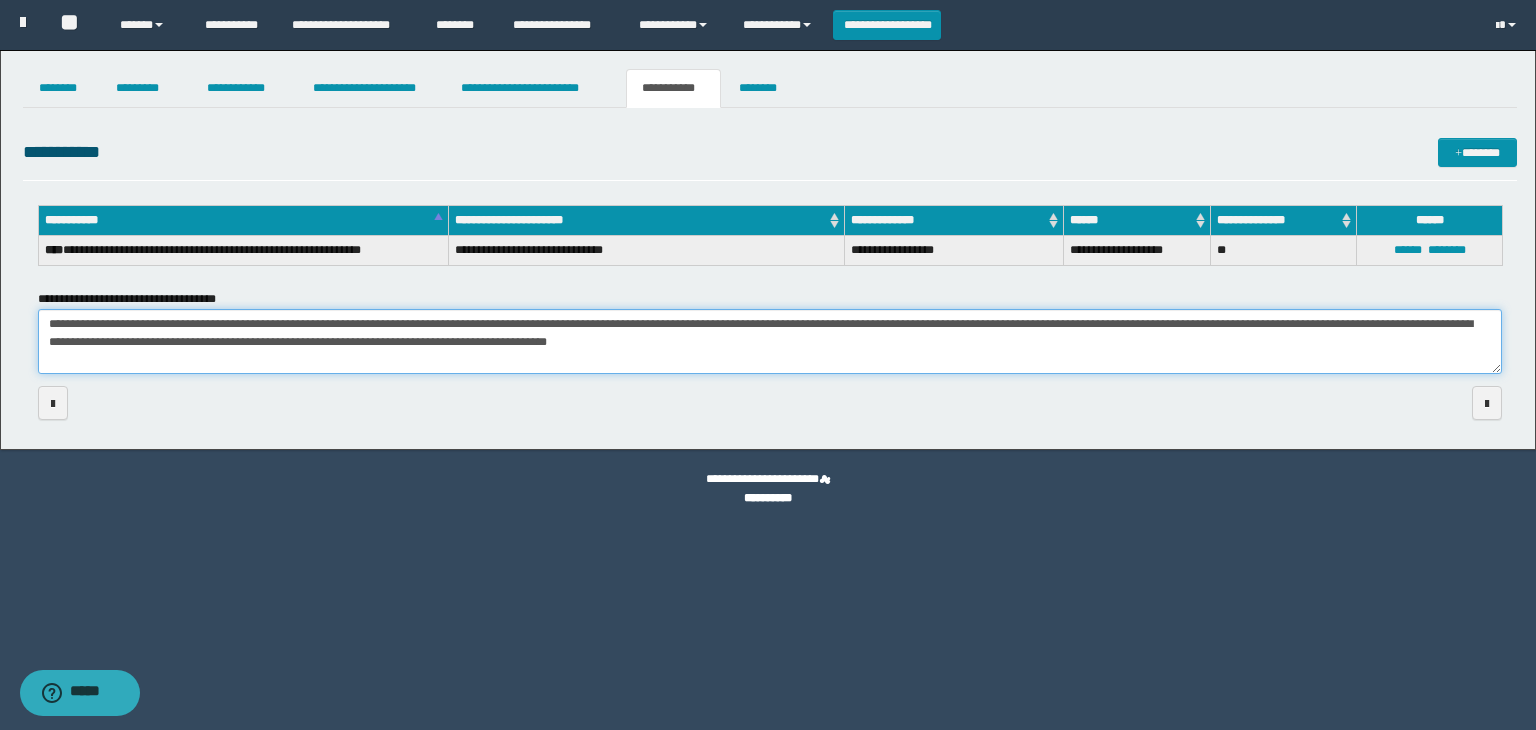 click on "**********" at bounding box center (770, 342) 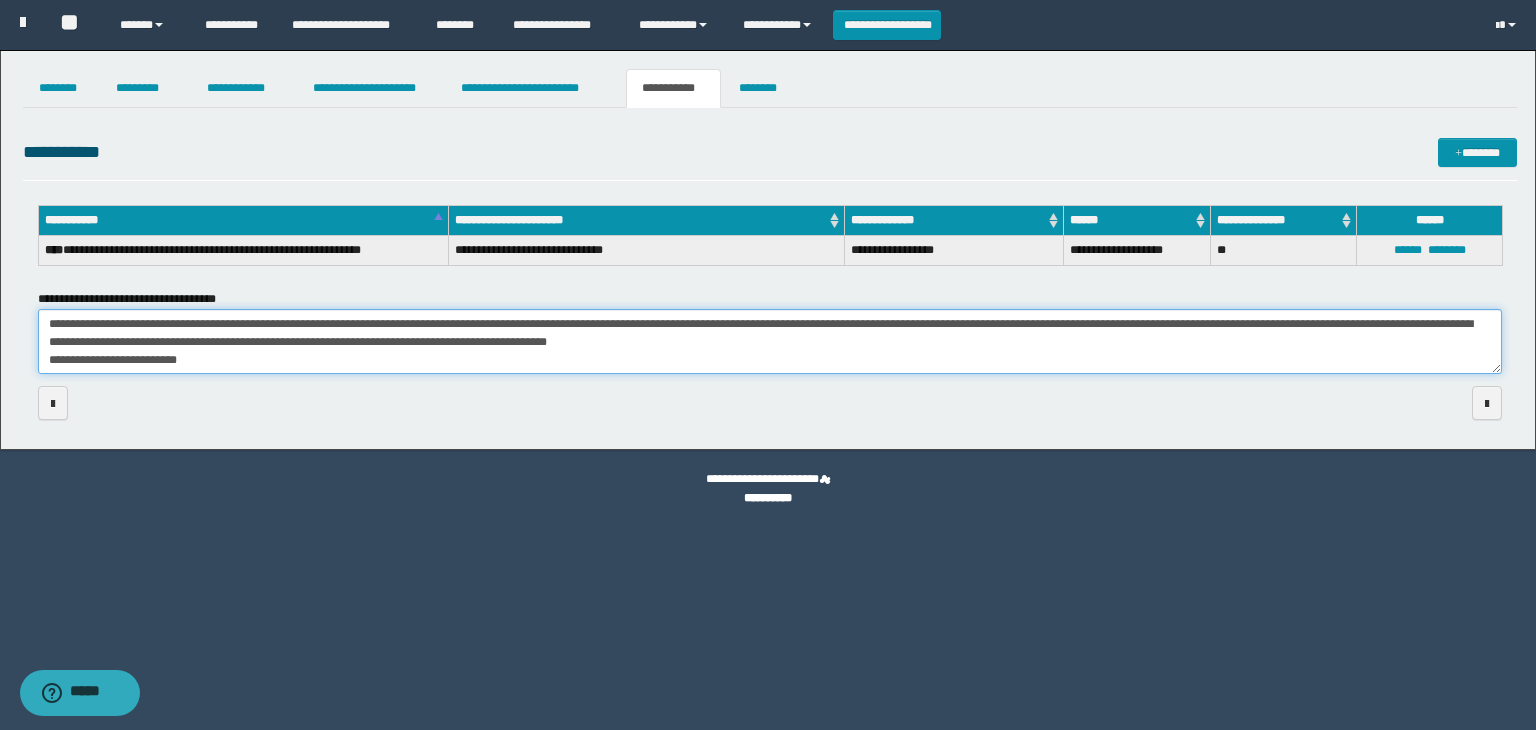 drag, startPoint x: 472, startPoint y: 340, endPoint x: 549, endPoint y: 337, distance: 77.05842 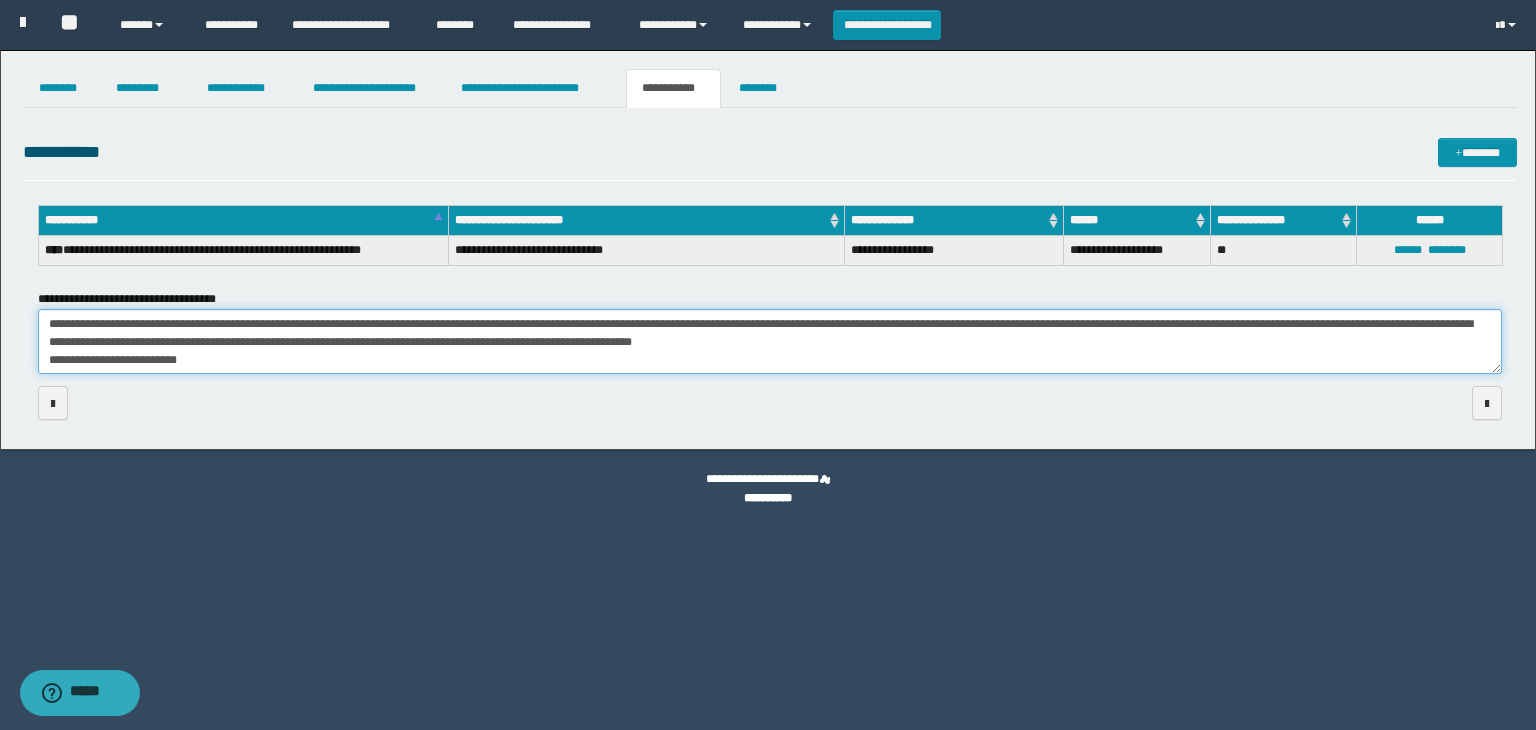 click on "**********" at bounding box center [770, 342] 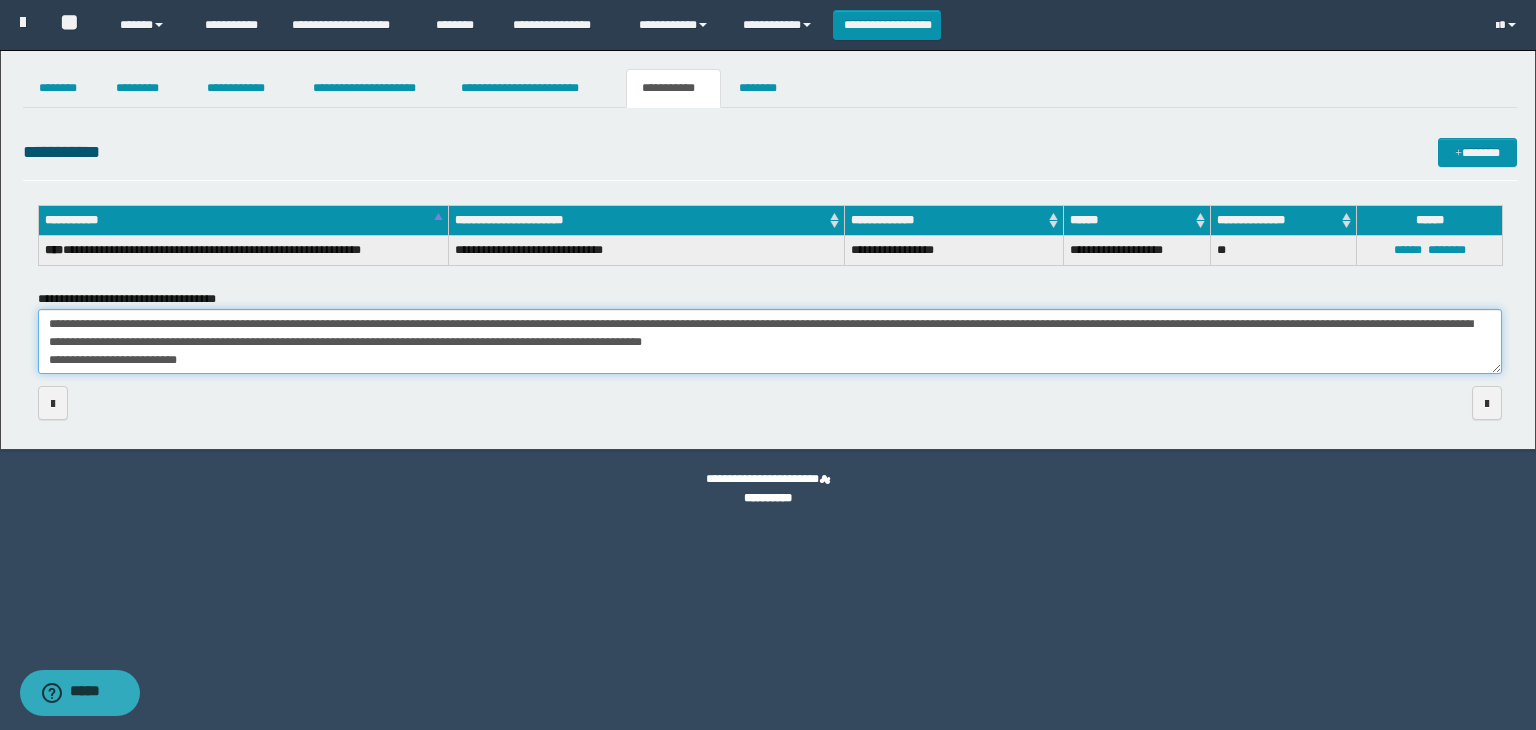 click on "**********" at bounding box center (770, 342) 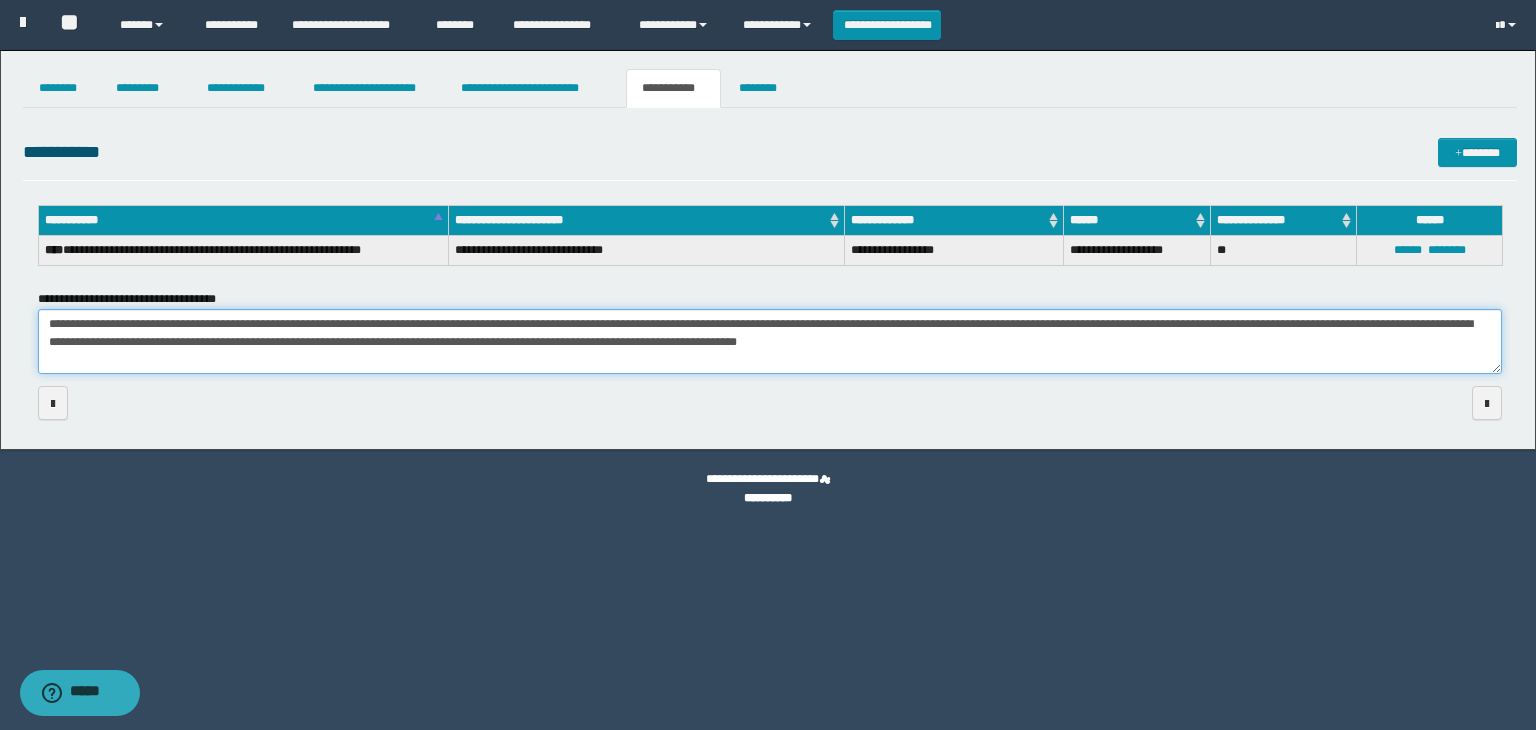 drag, startPoint x: 565, startPoint y: 342, endPoint x: 875, endPoint y: 344, distance: 310.00644 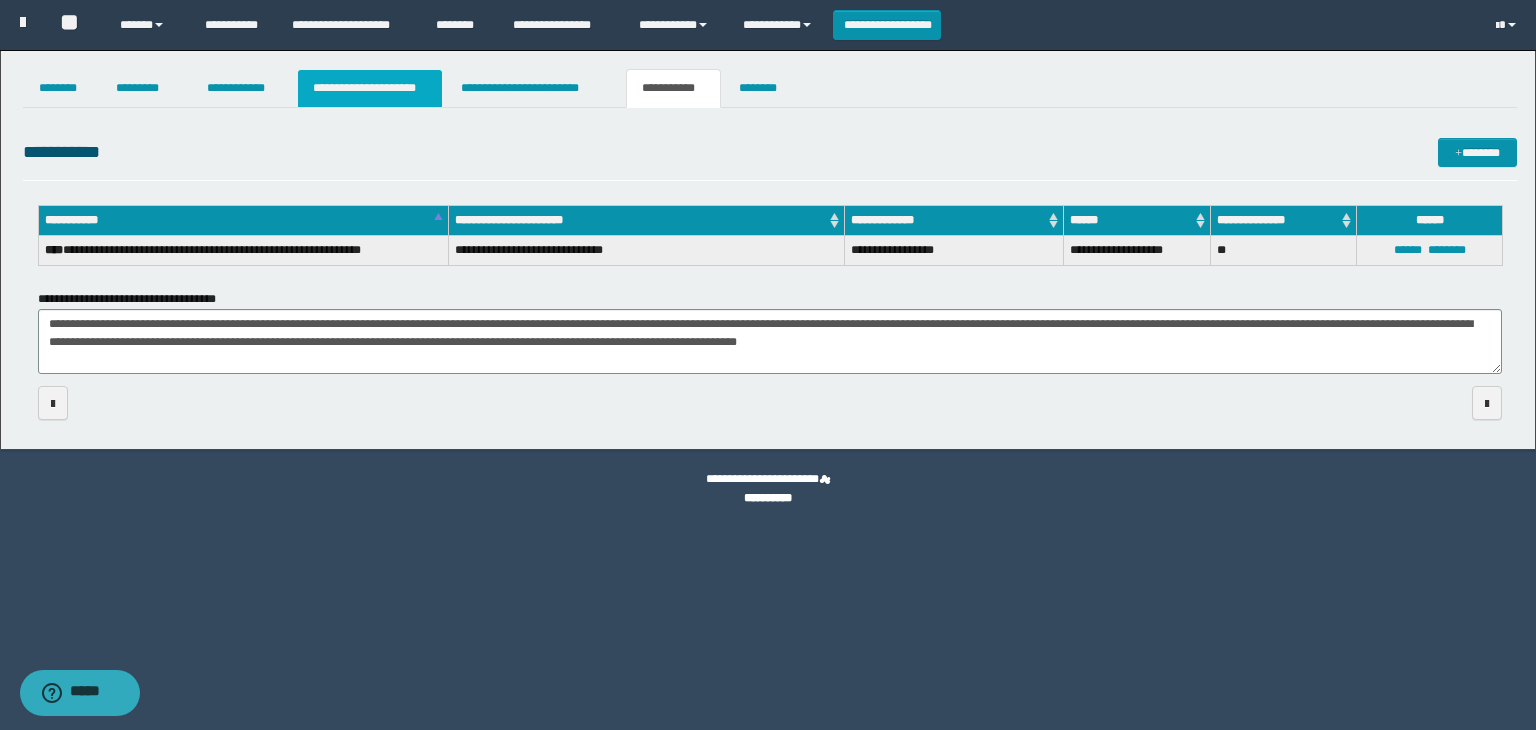 click on "**********" at bounding box center (370, 88) 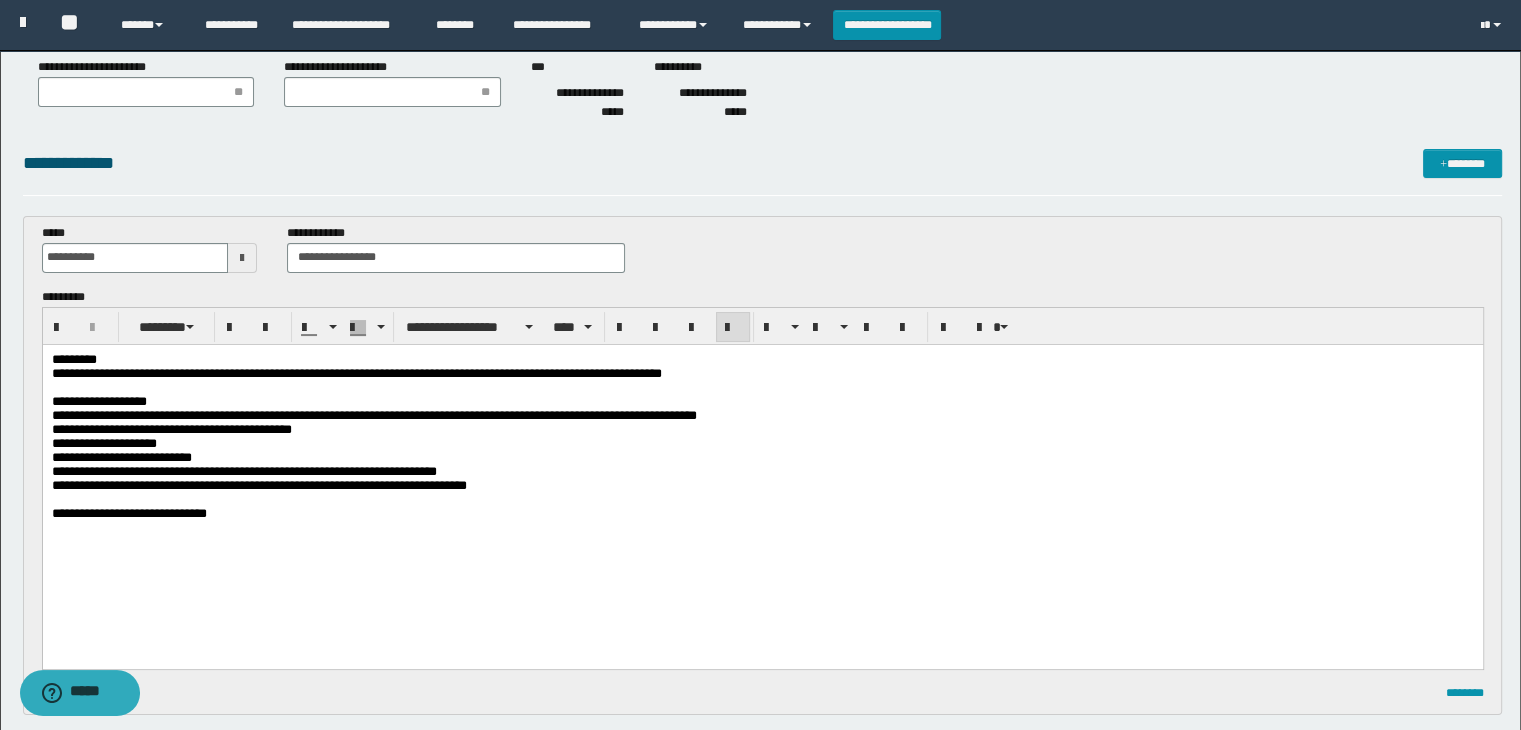 scroll, scrollTop: 200, scrollLeft: 0, axis: vertical 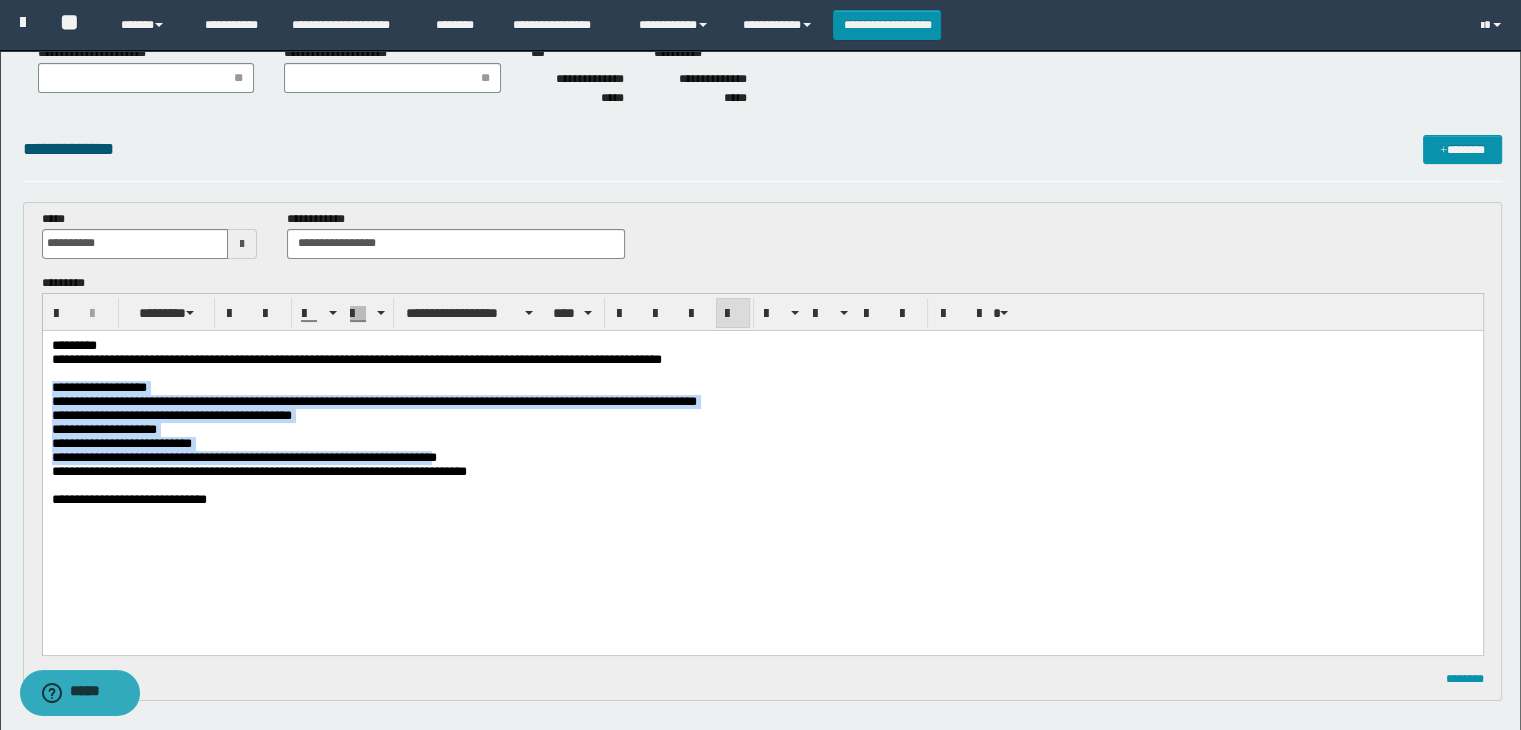 drag, startPoint x: 149, startPoint y: 476, endPoint x: 512, endPoint y: 466, distance: 363.13773 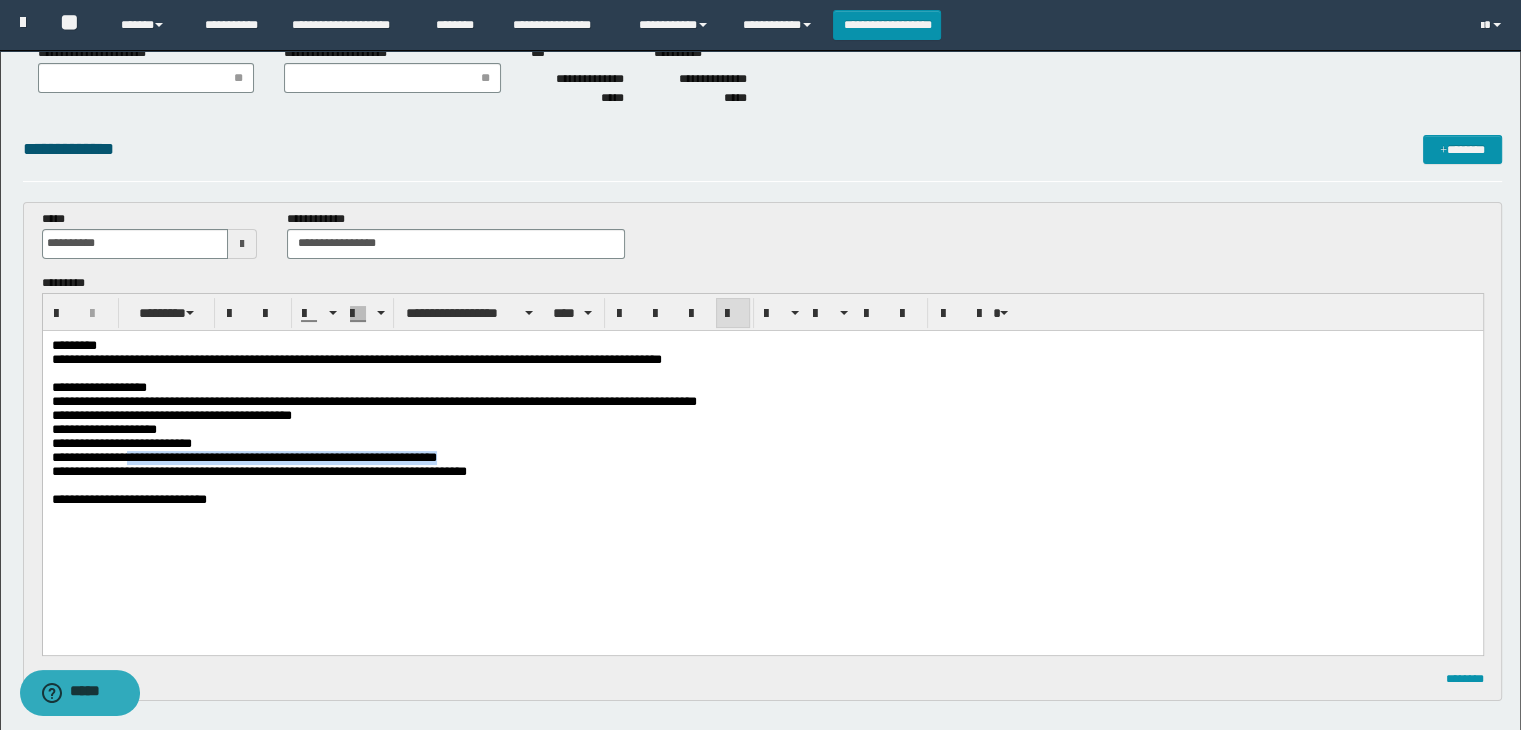 drag, startPoint x: 519, startPoint y: 470, endPoint x: 147, endPoint y: 478, distance: 372.086 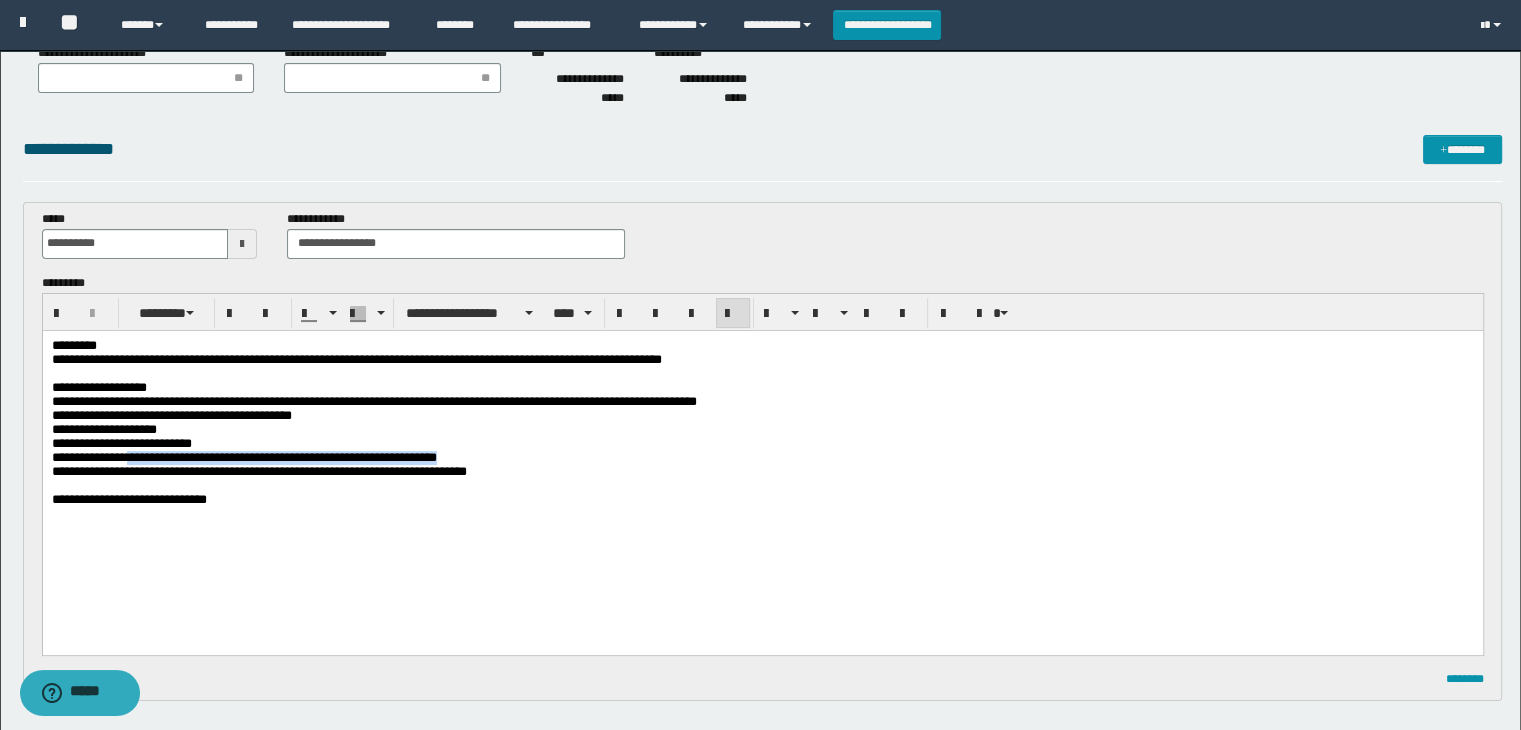 click on "**********" at bounding box center [762, 457] 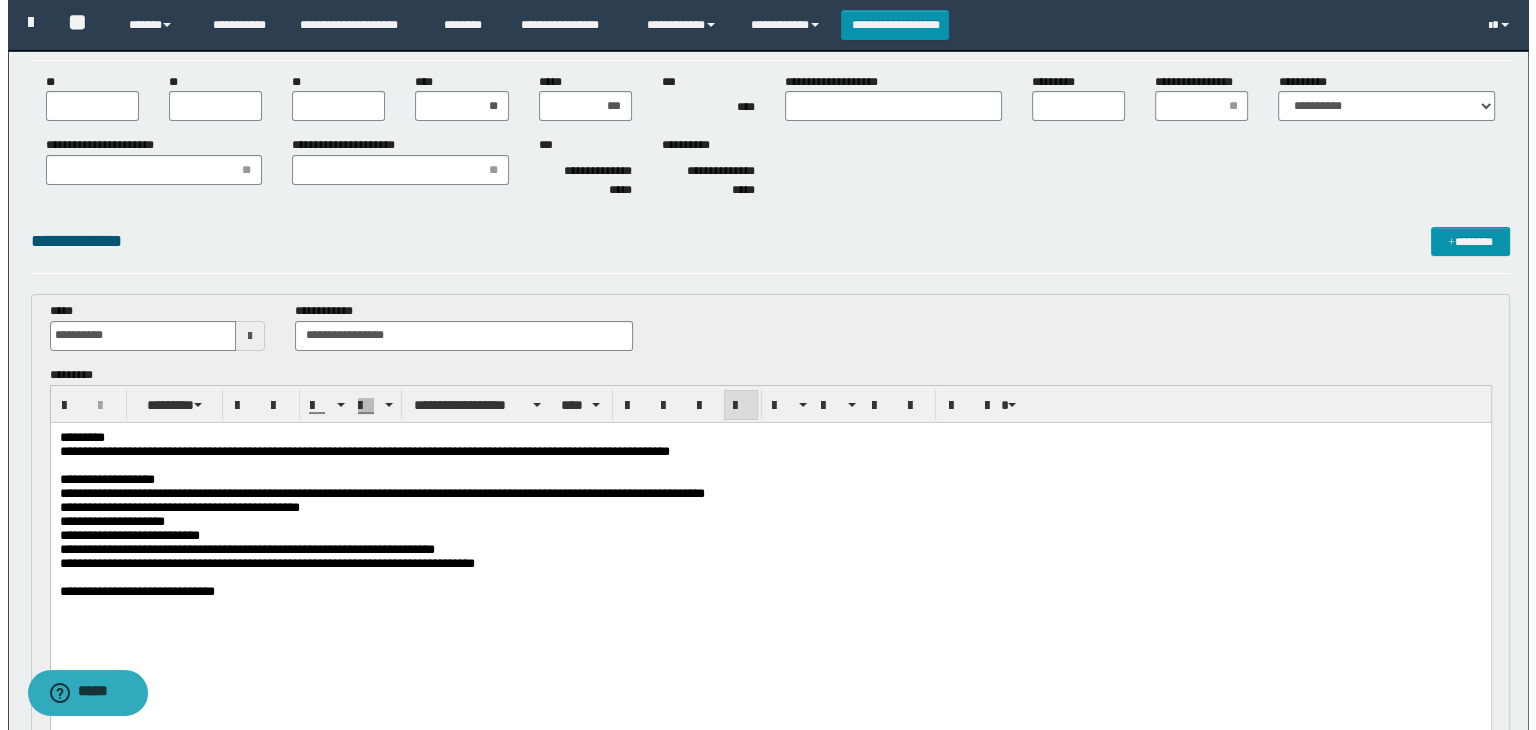 scroll, scrollTop: 0, scrollLeft: 0, axis: both 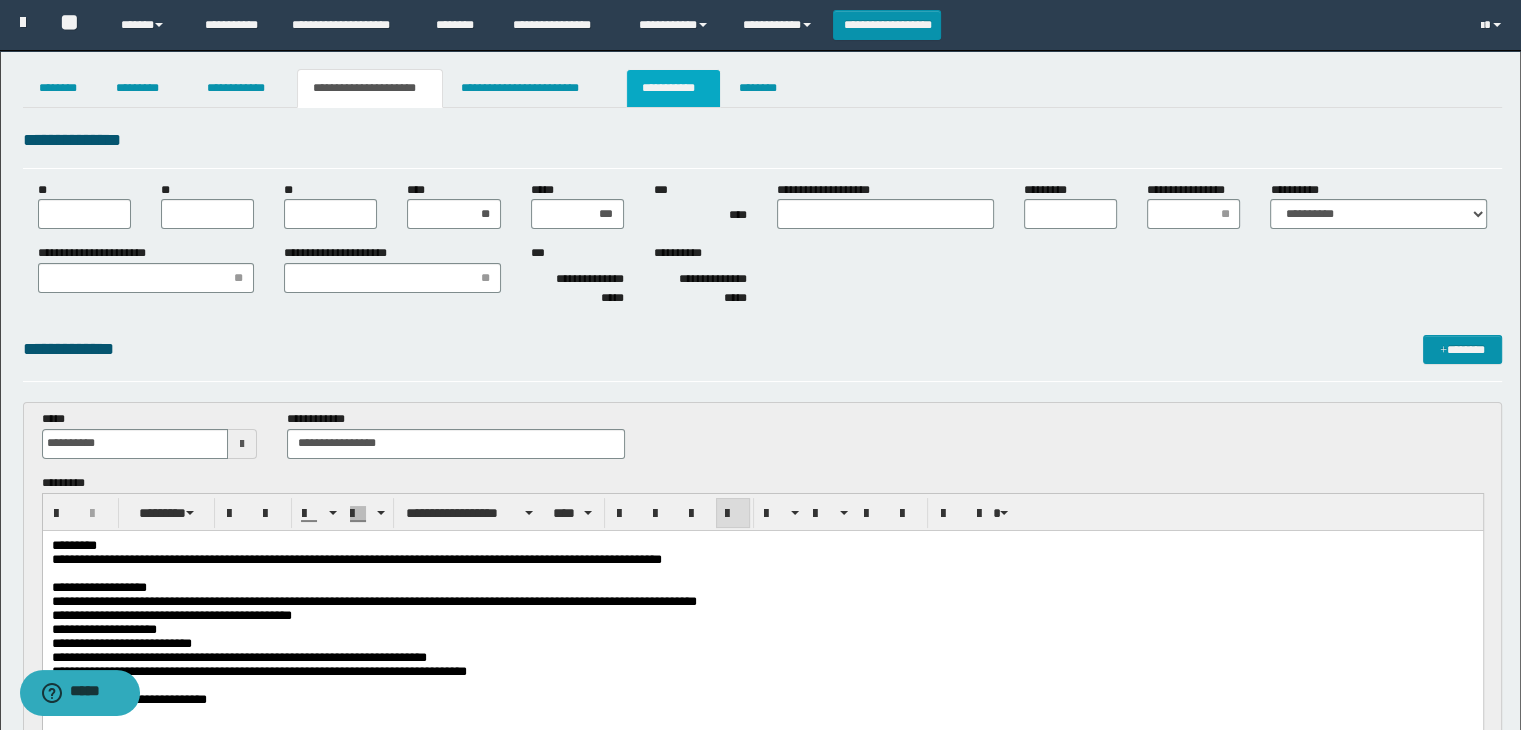 drag, startPoint x: 637, startPoint y: 93, endPoint x: 637, endPoint y: 109, distance: 16 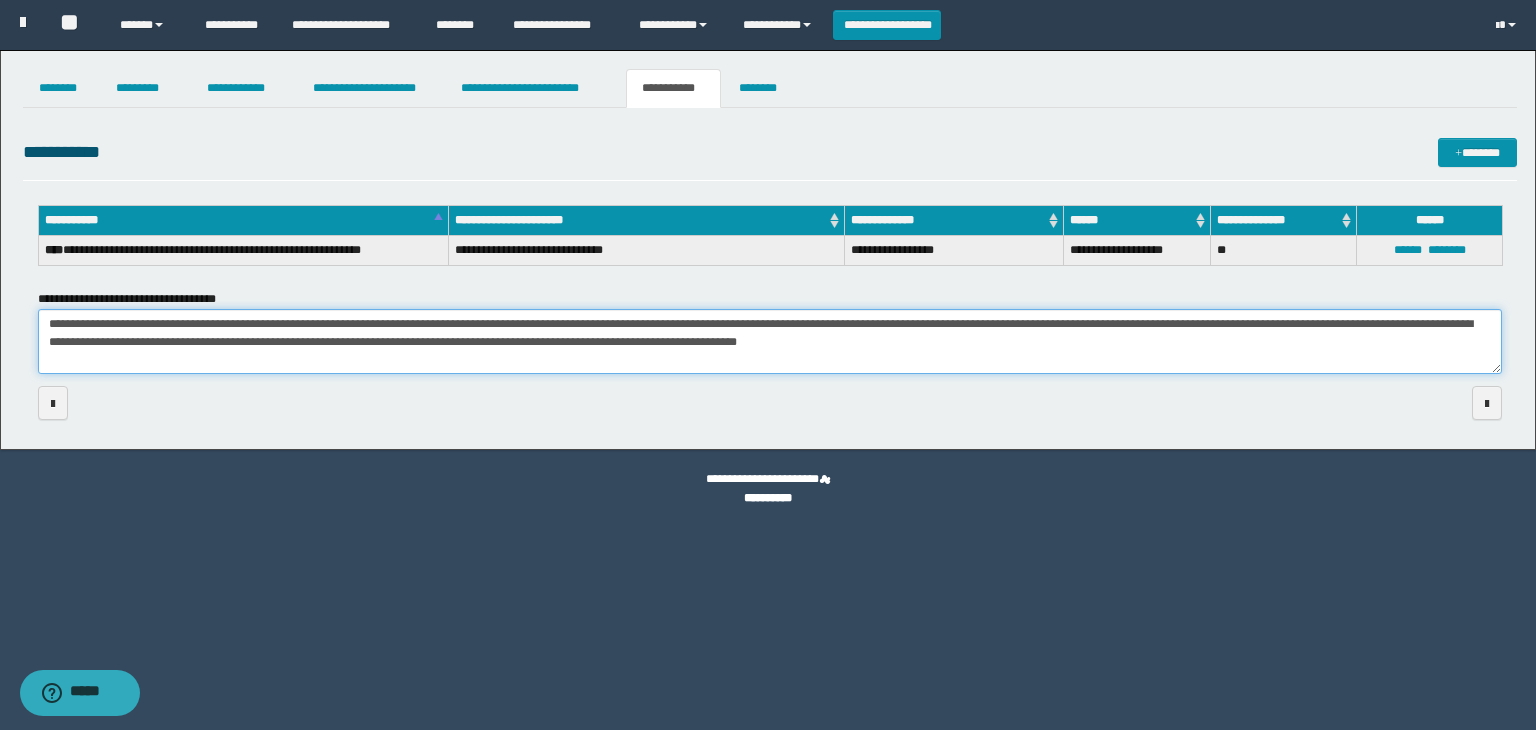 click on "**********" at bounding box center [770, 342] 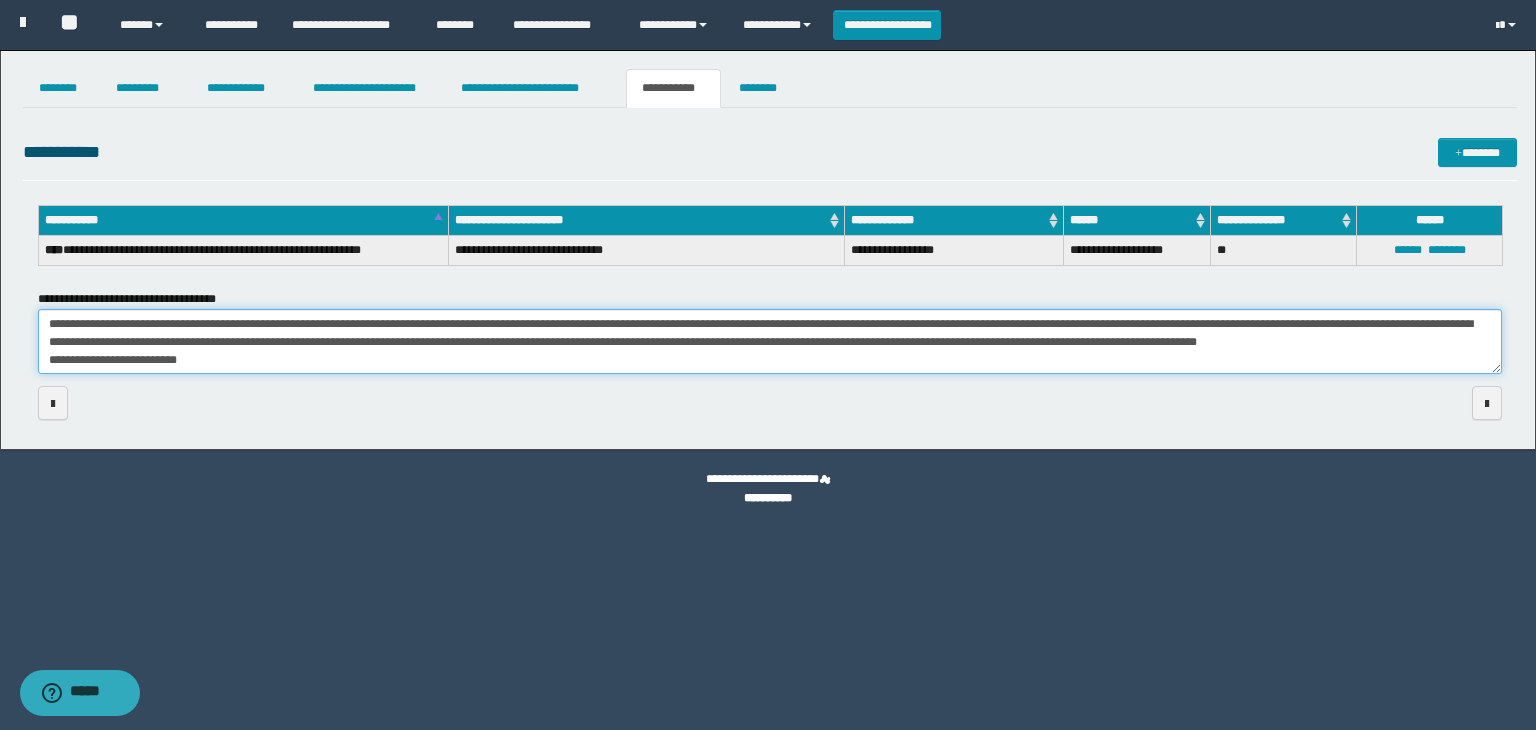 click on "**********" at bounding box center (770, 342) 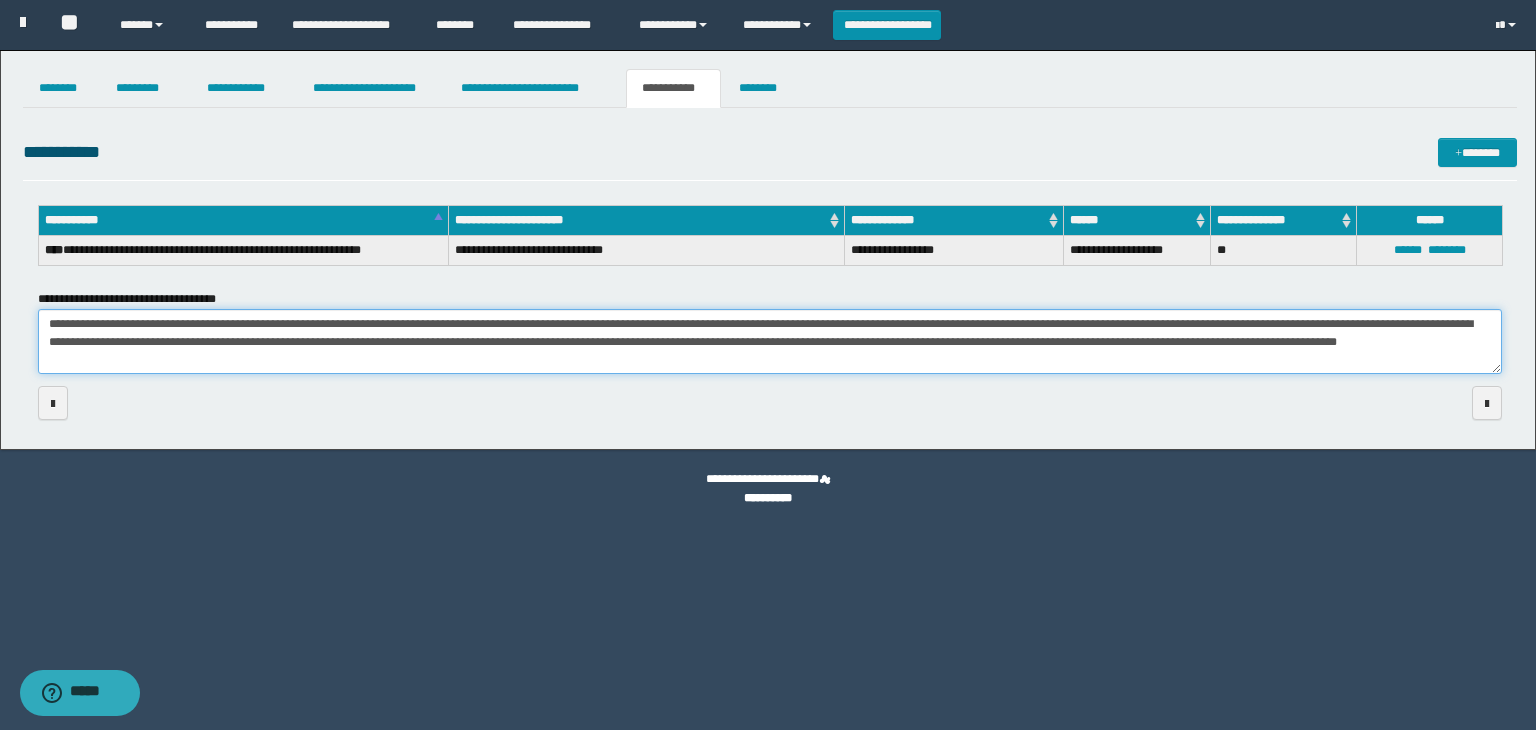 click on "**********" at bounding box center [770, 342] 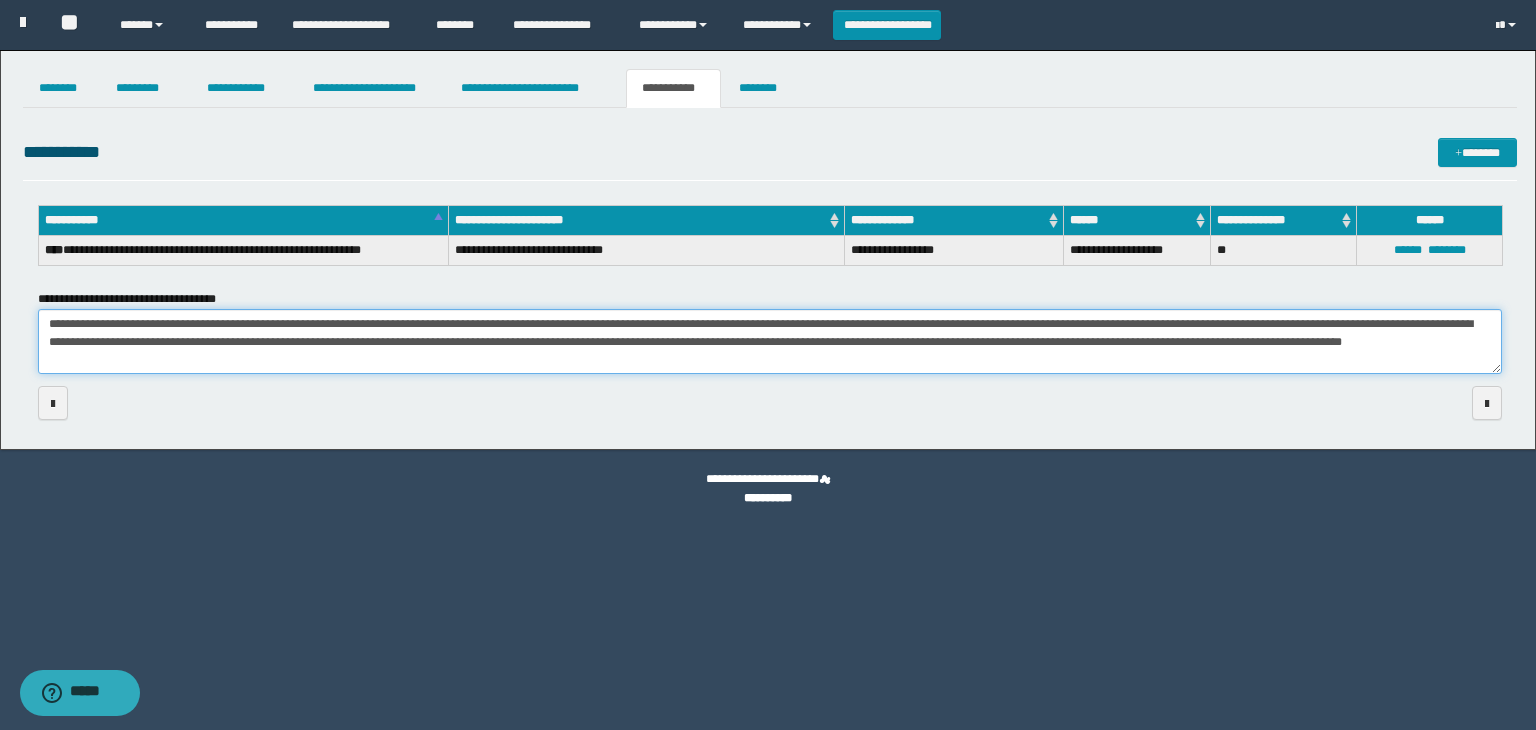 type on "**********" 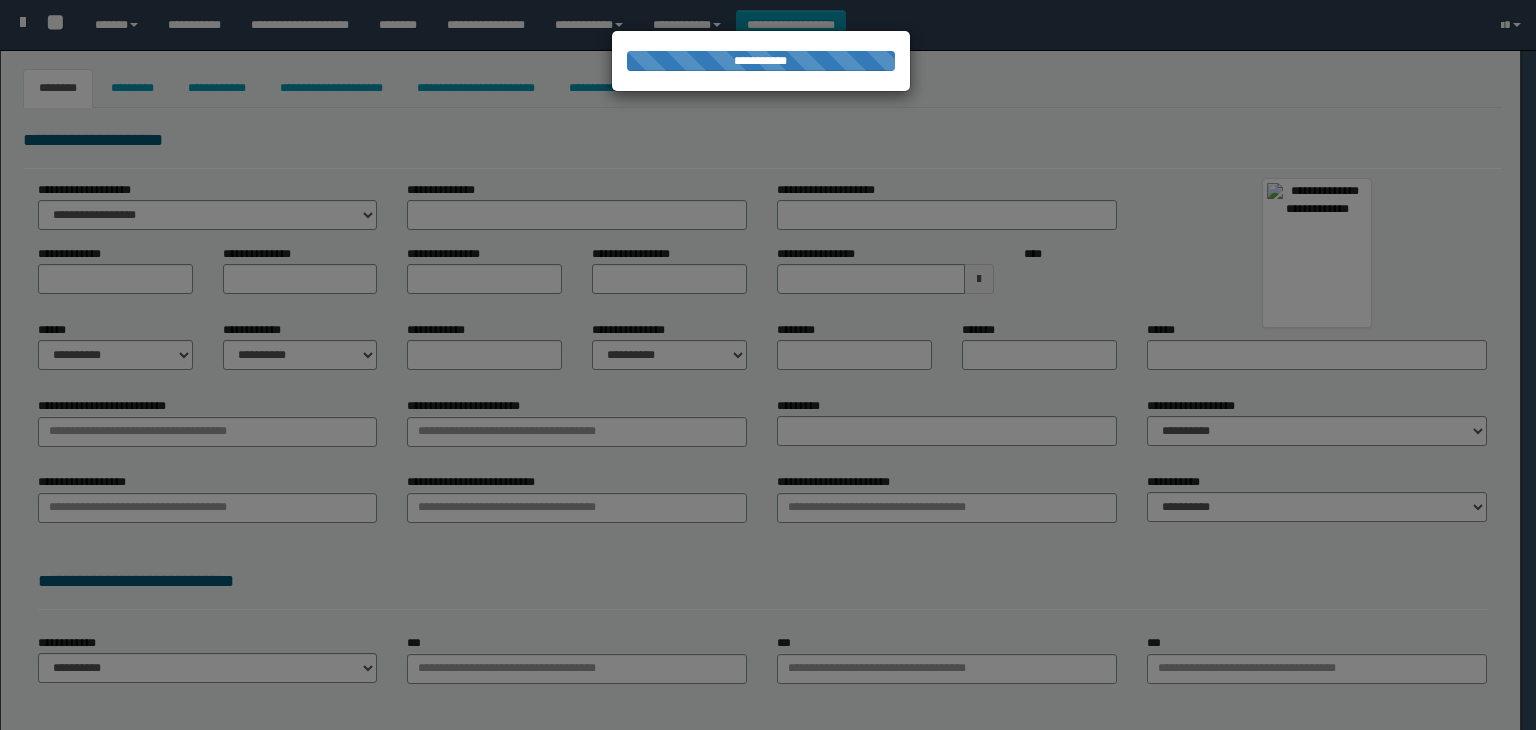 select on "***" 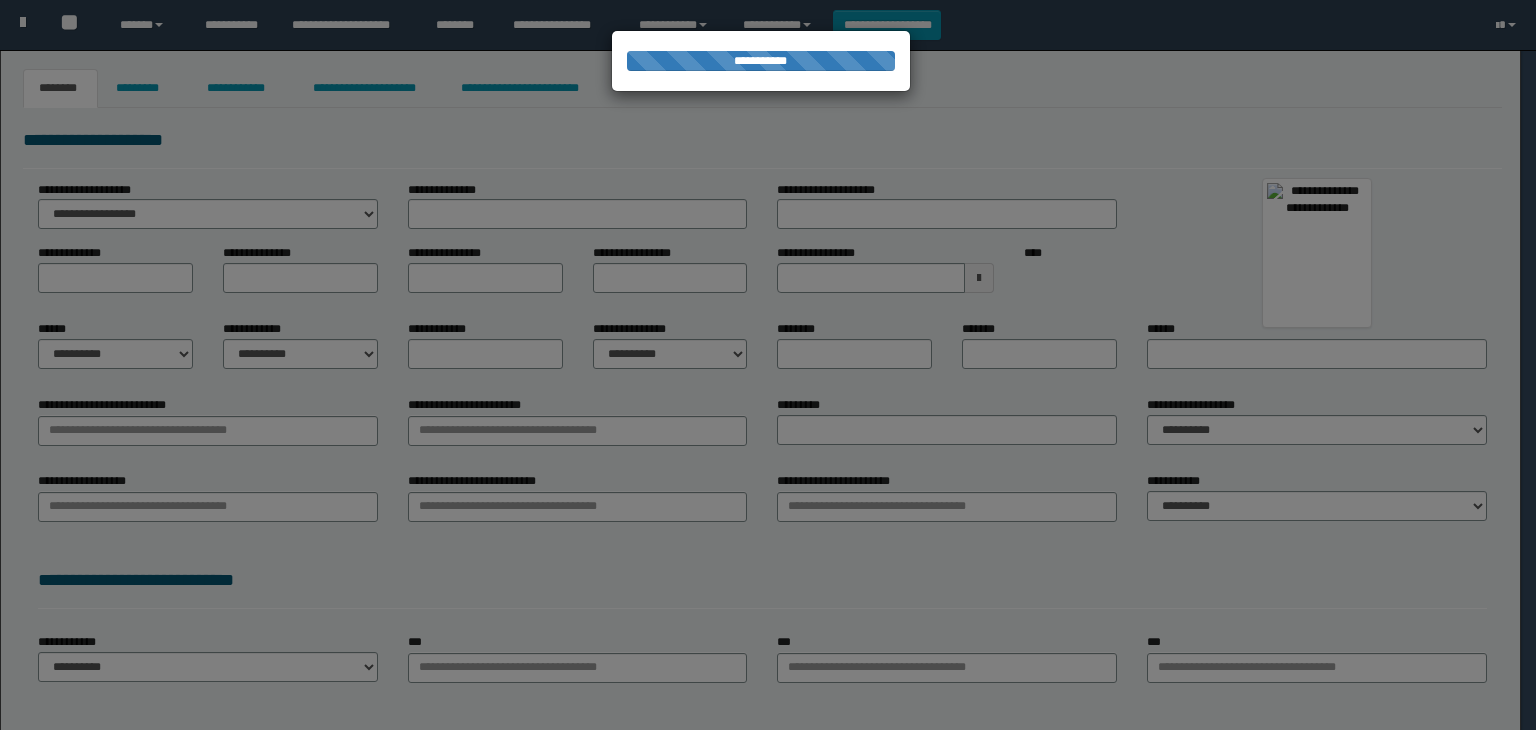 scroll, scrollTop: 0, scrollLeft: 0, axis: both 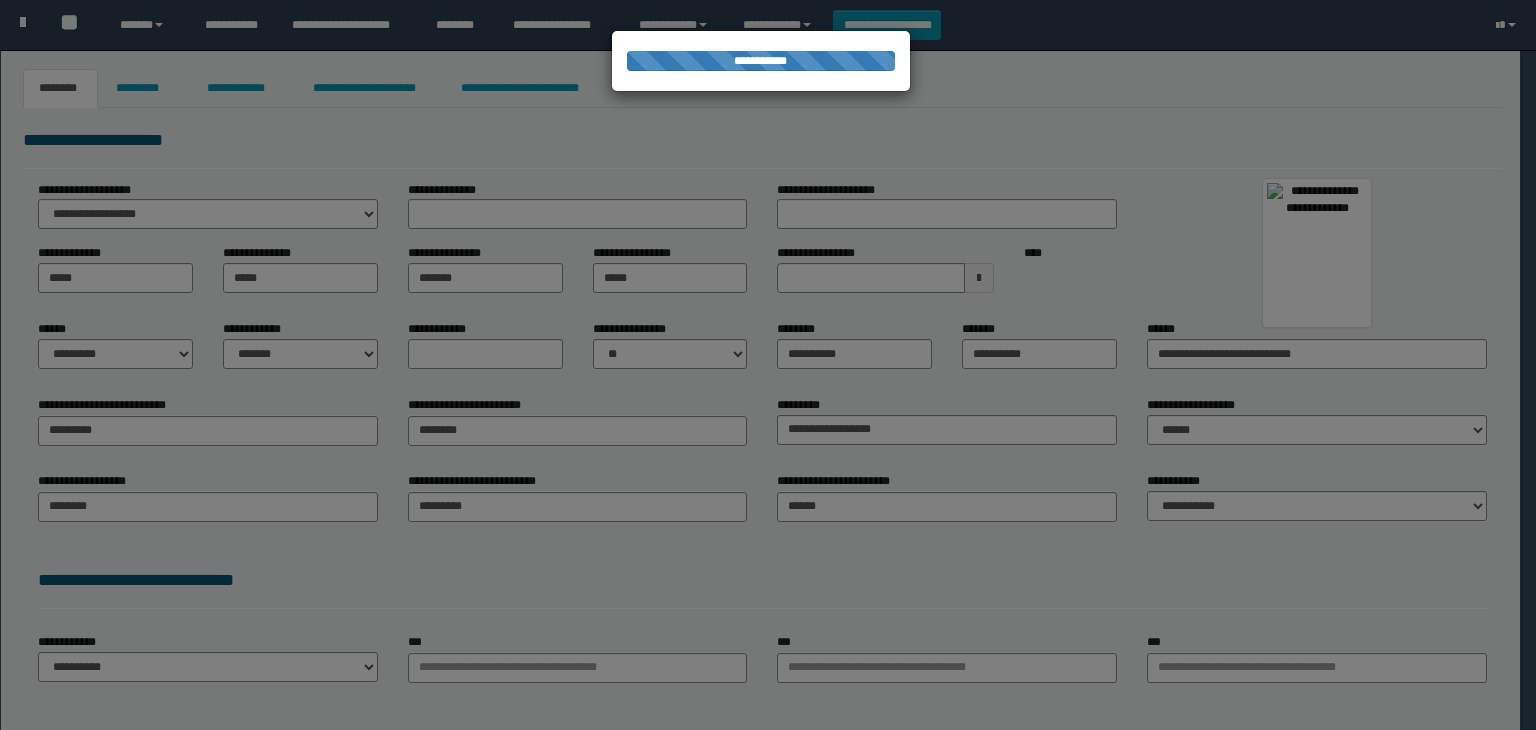 select on "**" 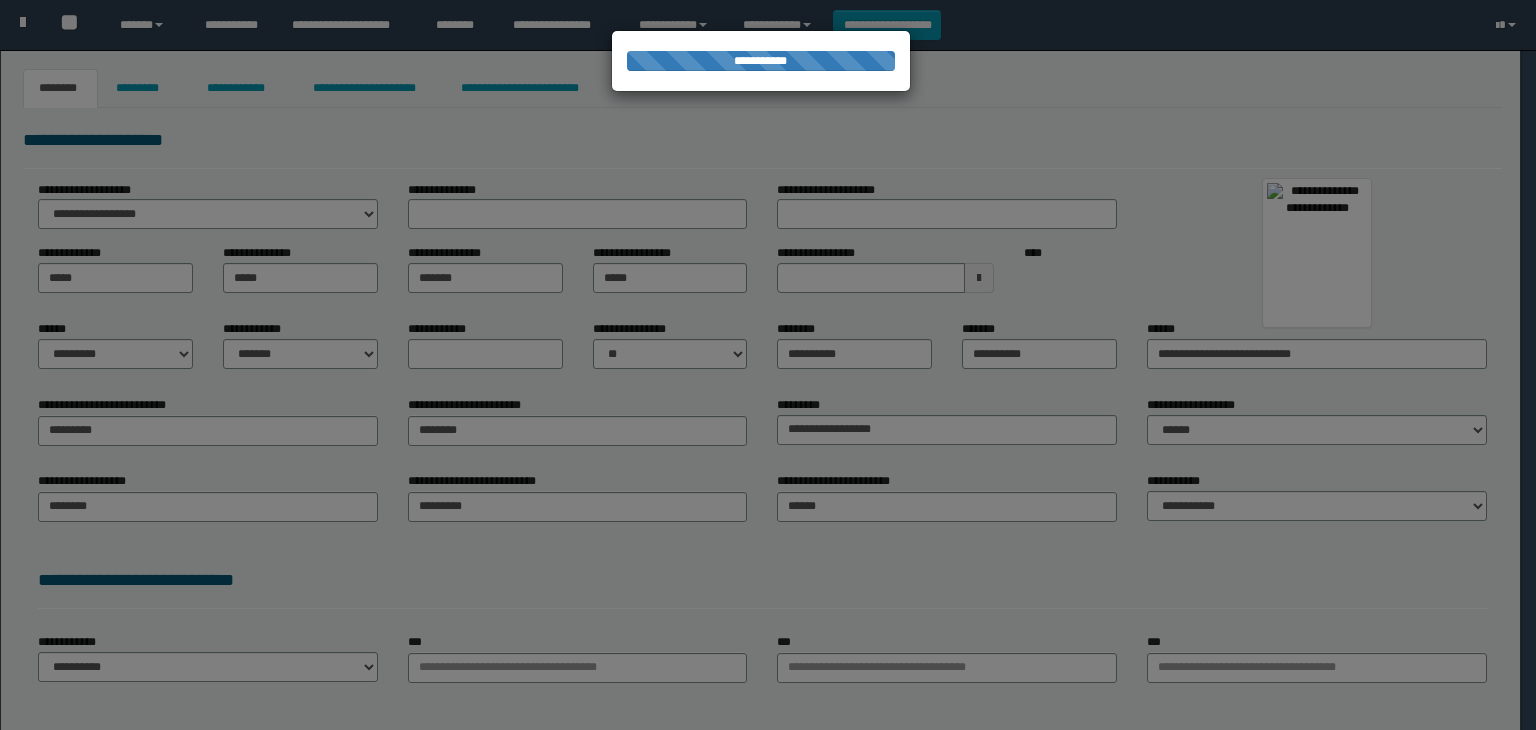 type on "**********" 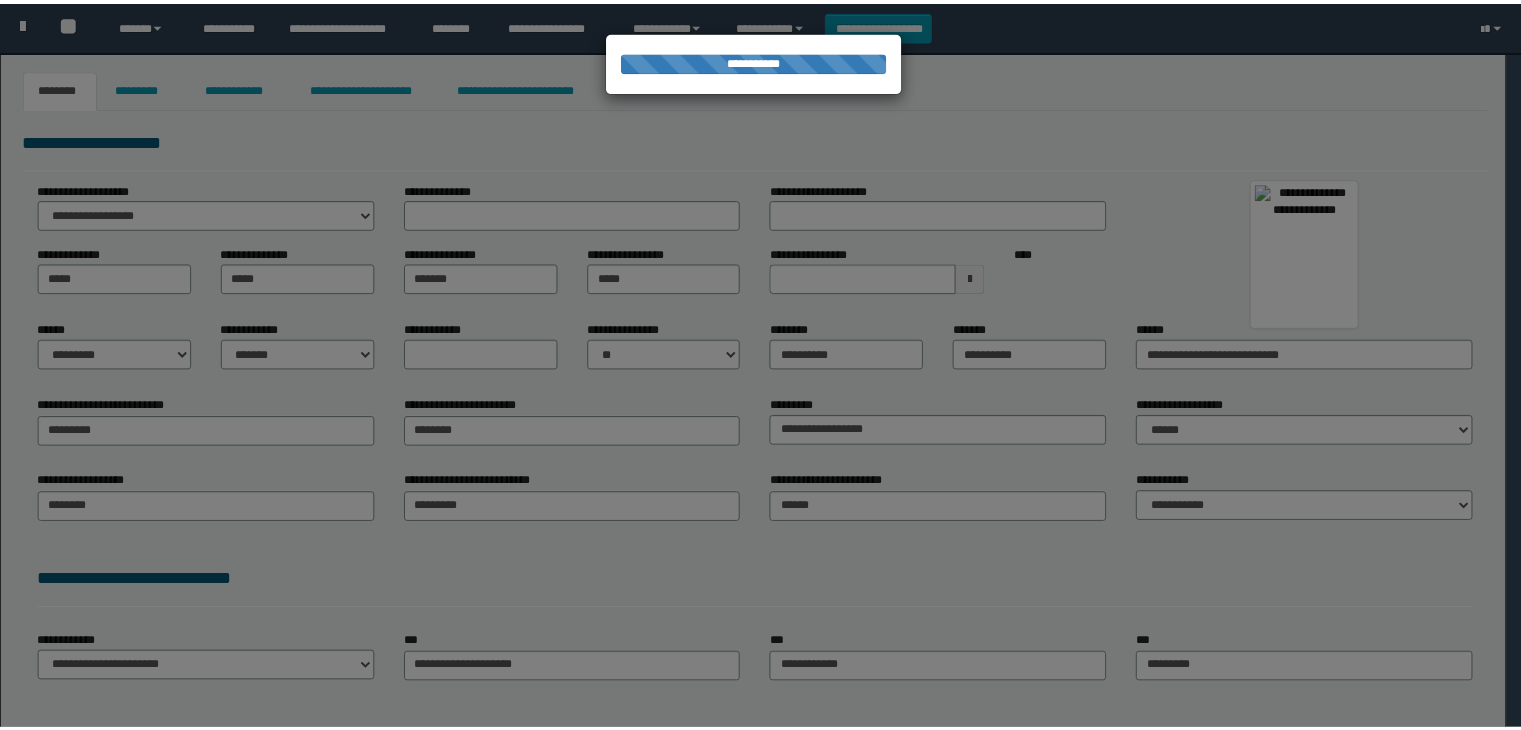 scroll, scrollTop: 0, scrollLeft: 0, axis: both 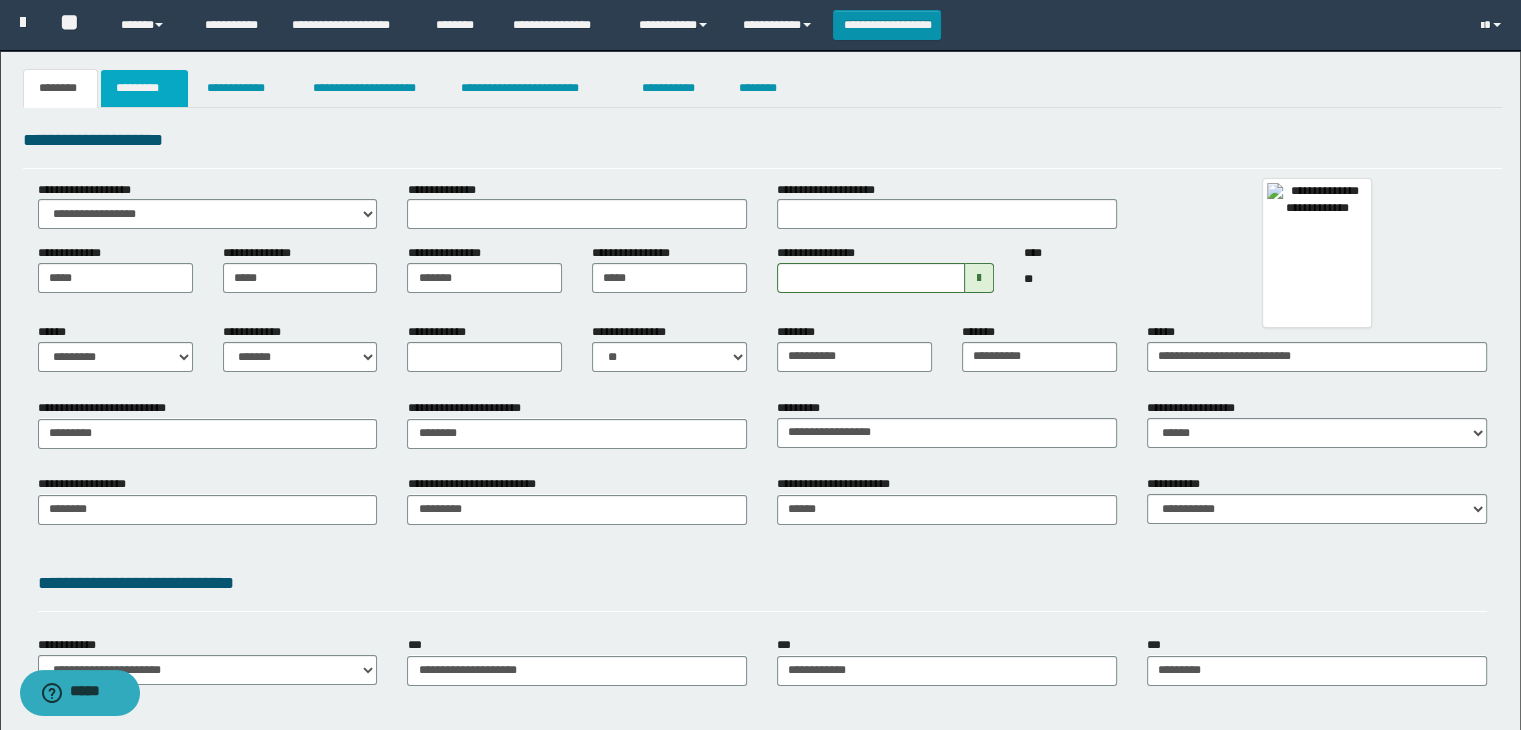 click on "*********" at bounding box center (144, 88) 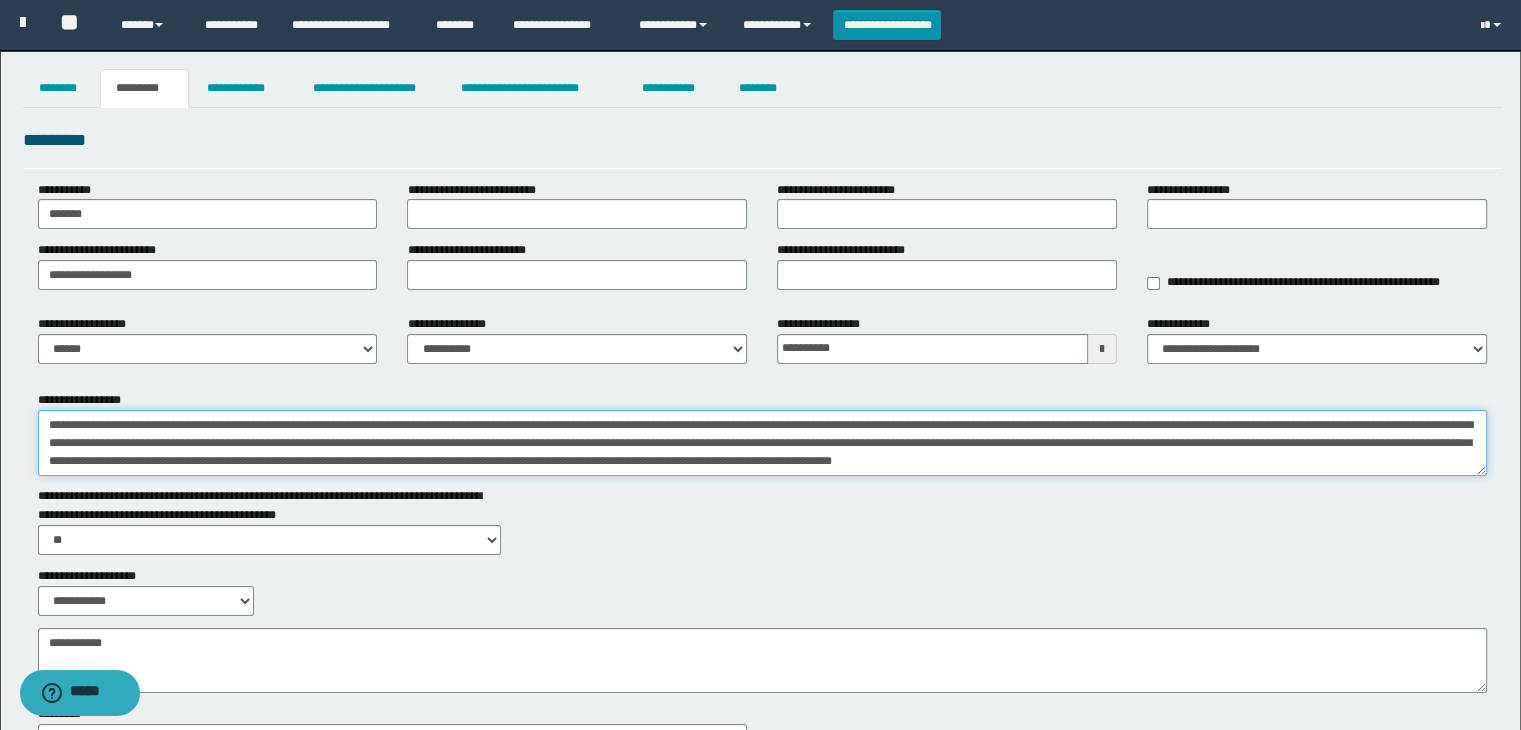 click on "**********" at bounding box center (763, 443) 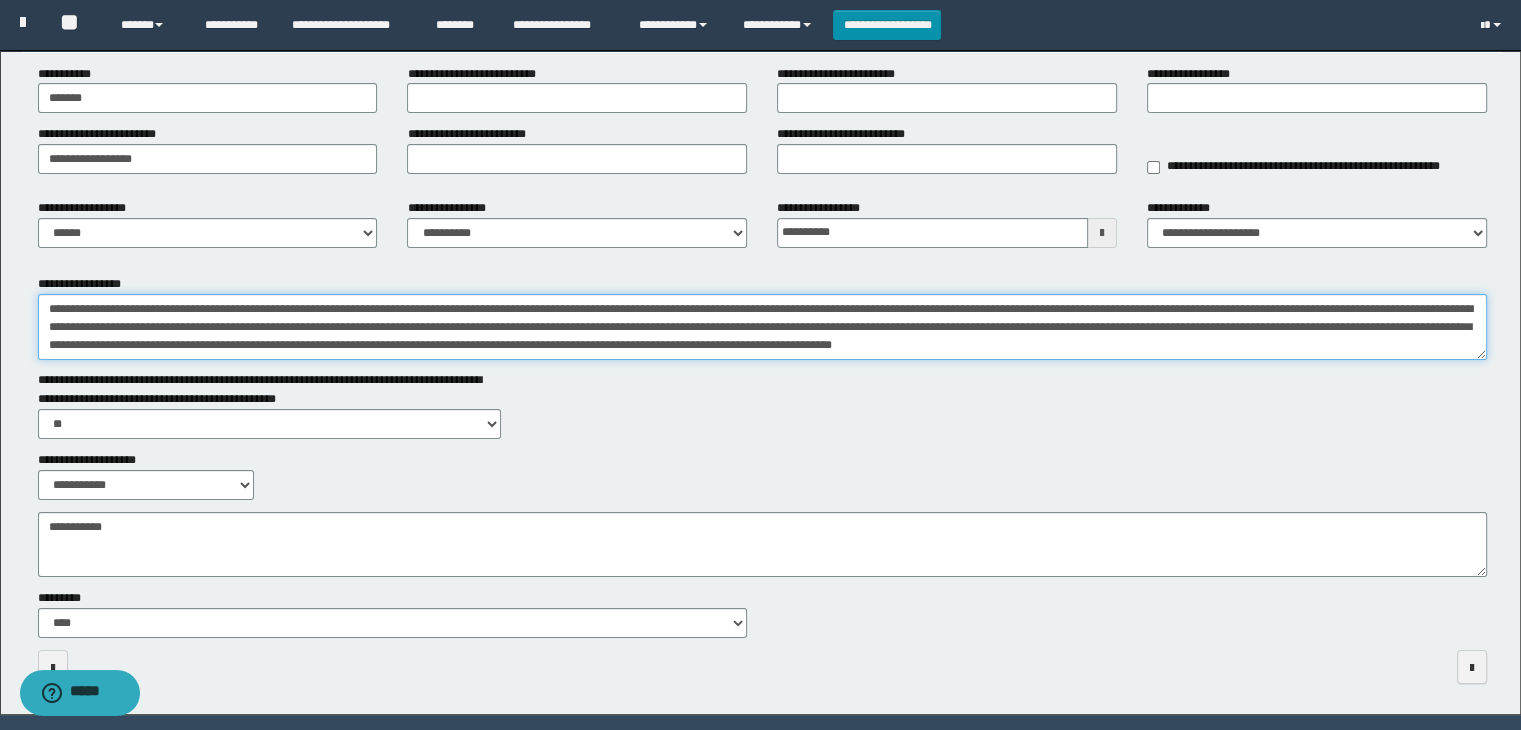 scroll, scrollTop: 178, scrollLeft: 0, axis: vertical 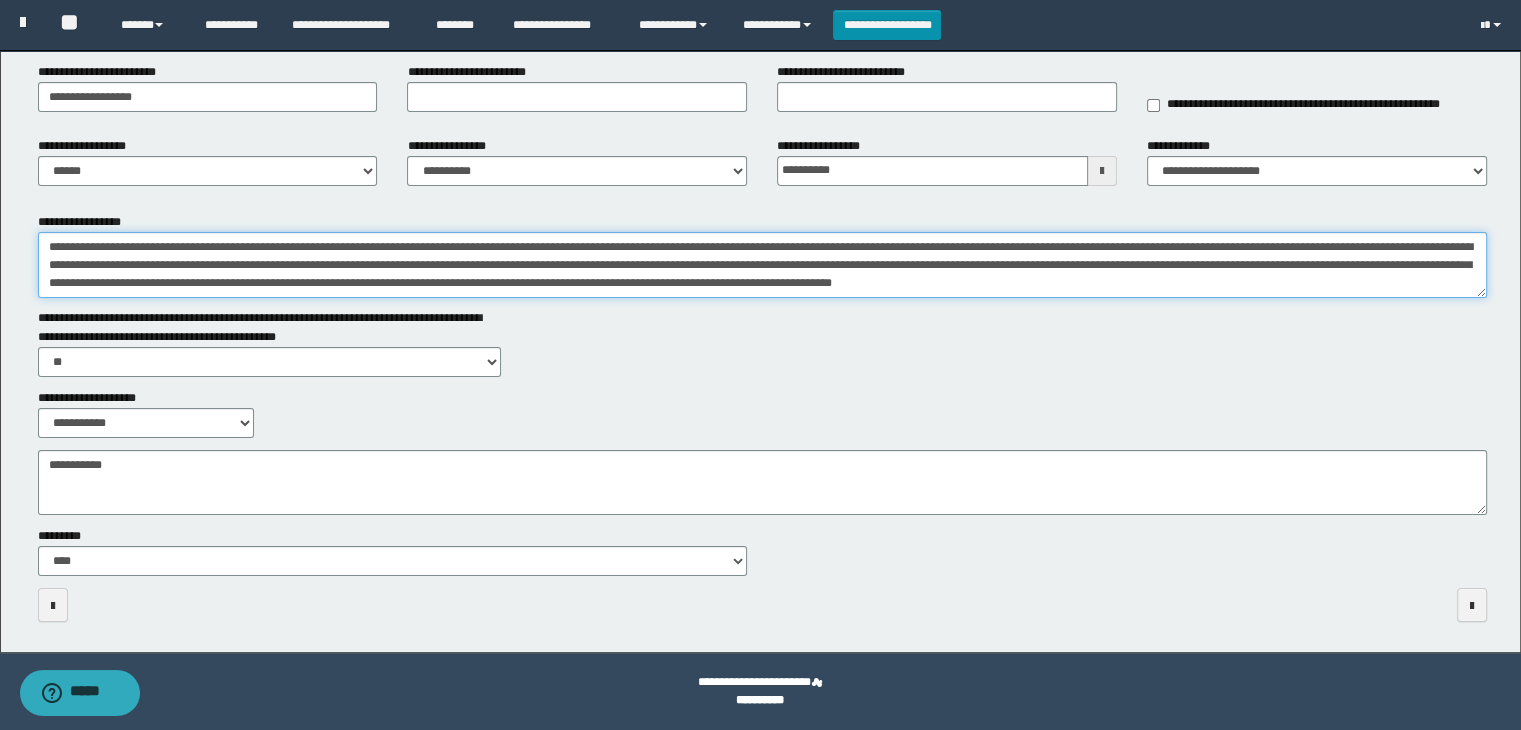 click on "**********" at bounding box center (763, 265) 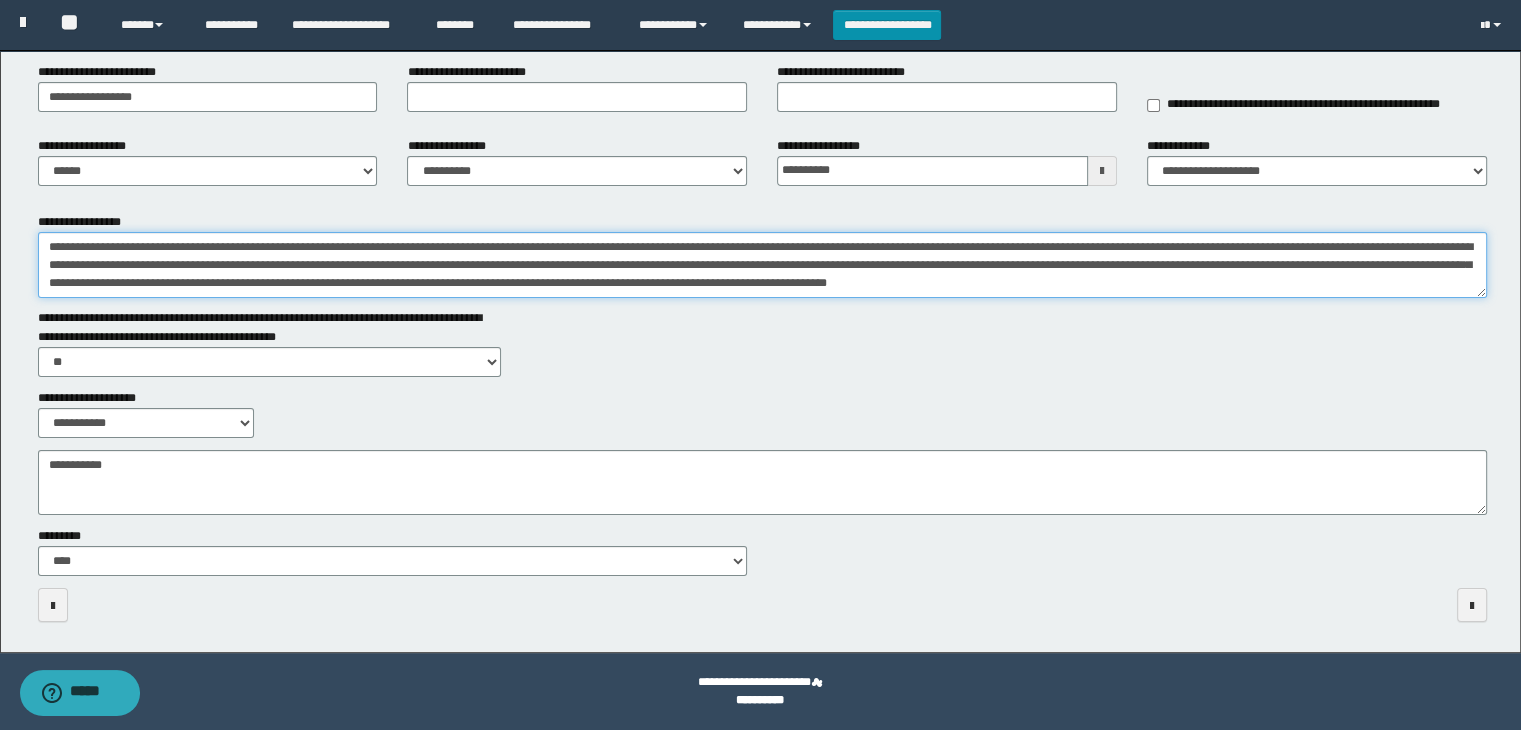 type on "**********" 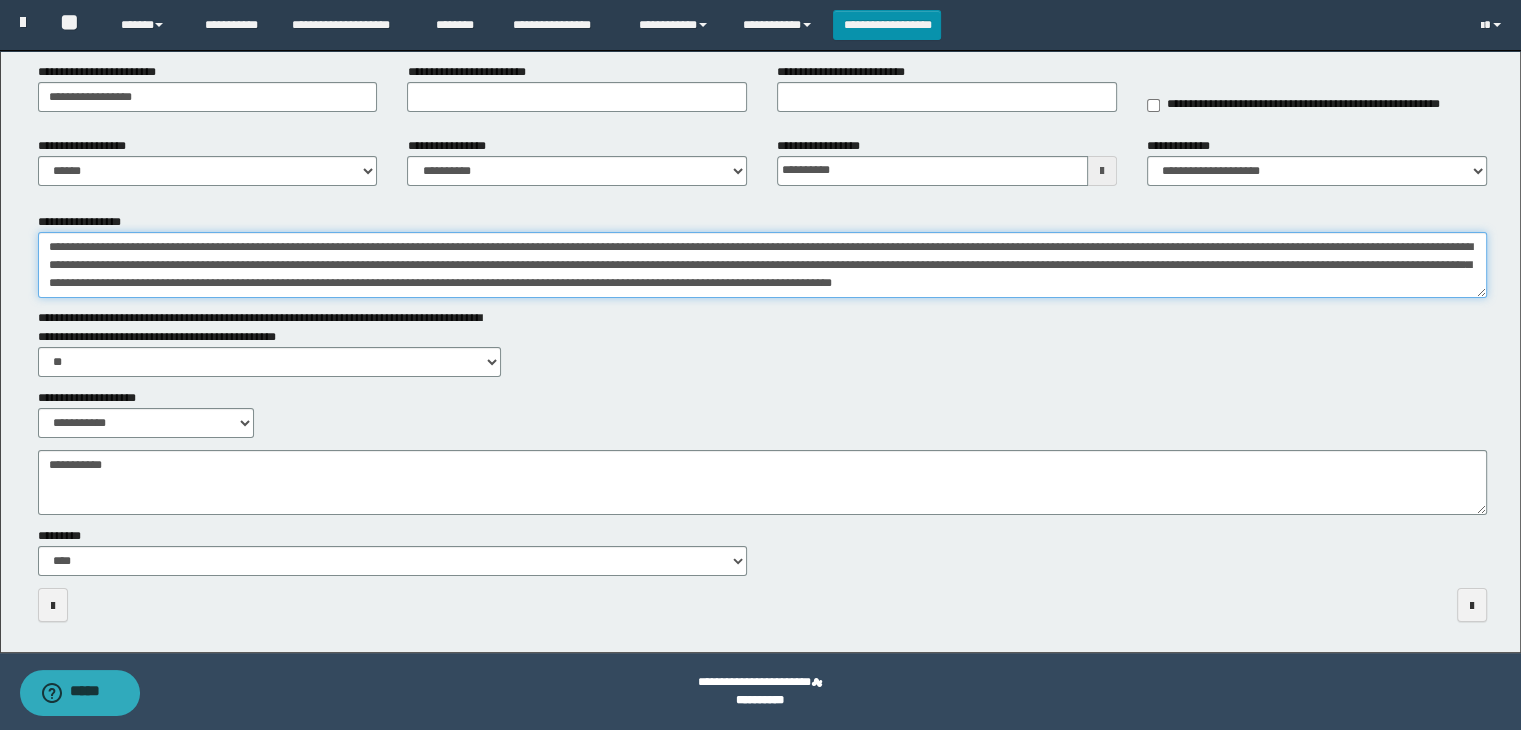 click on "**********" at bounding box center [763, 265] 